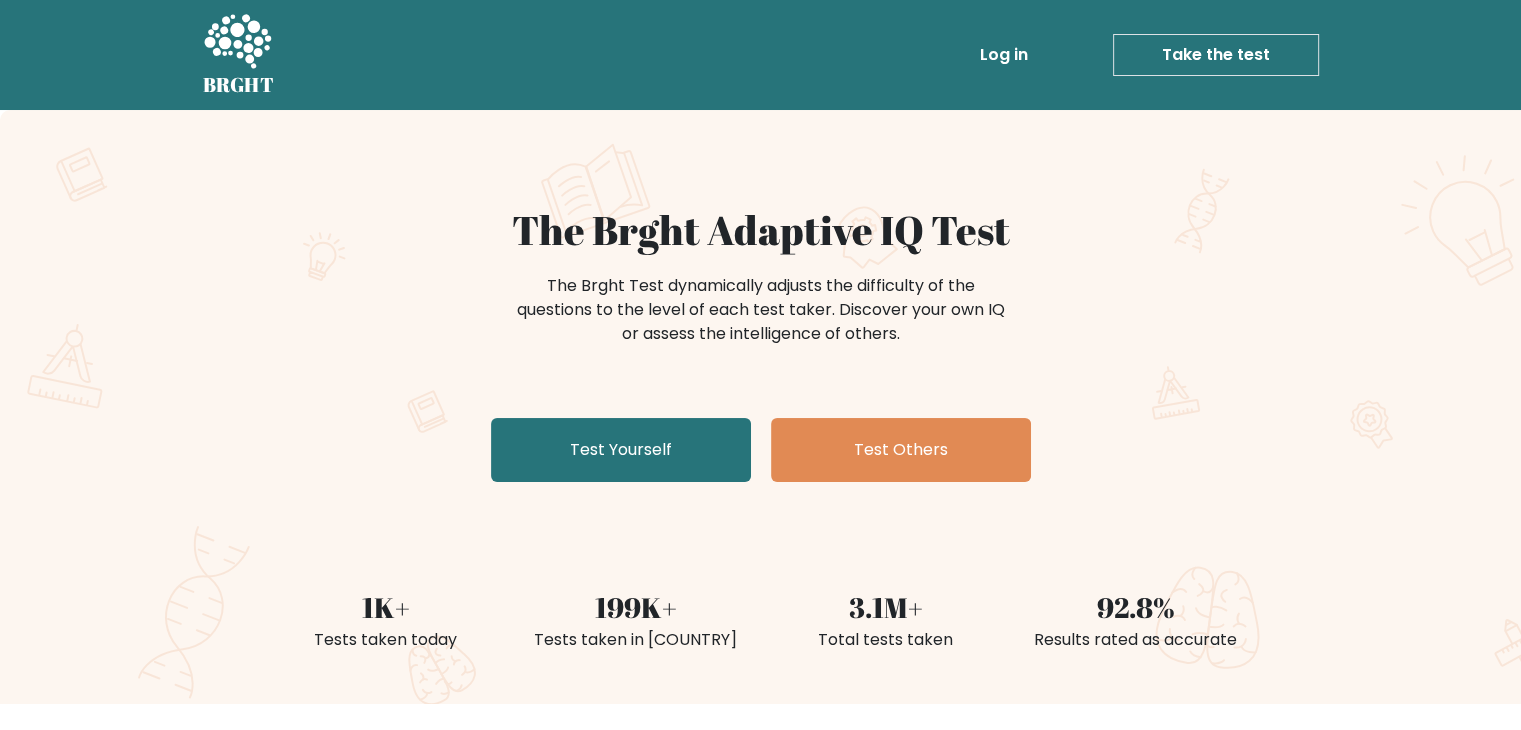 scroll, scrollTop: 0, scrollLeft: 0, axis: both 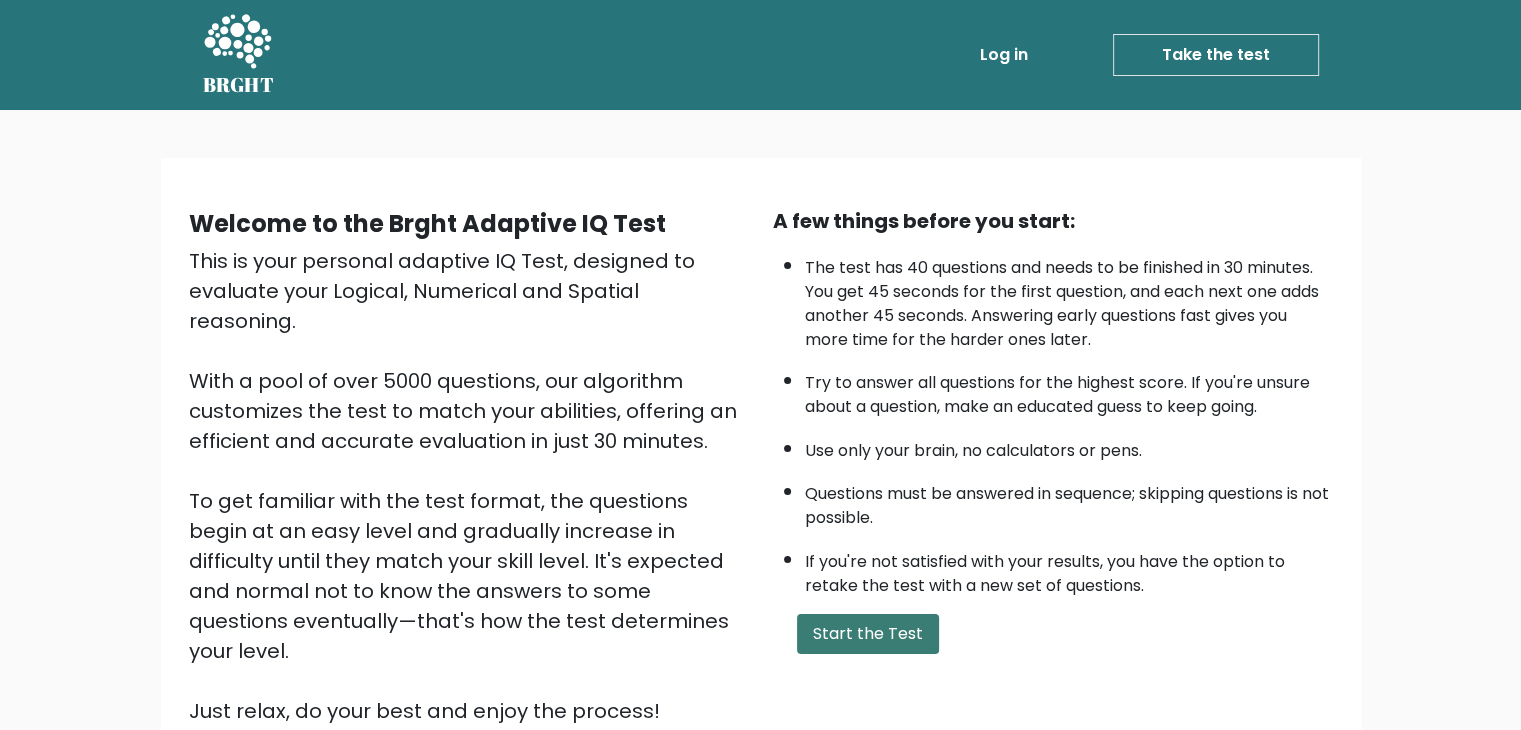 click on "Start the Test" at bounding box center (868, 634) 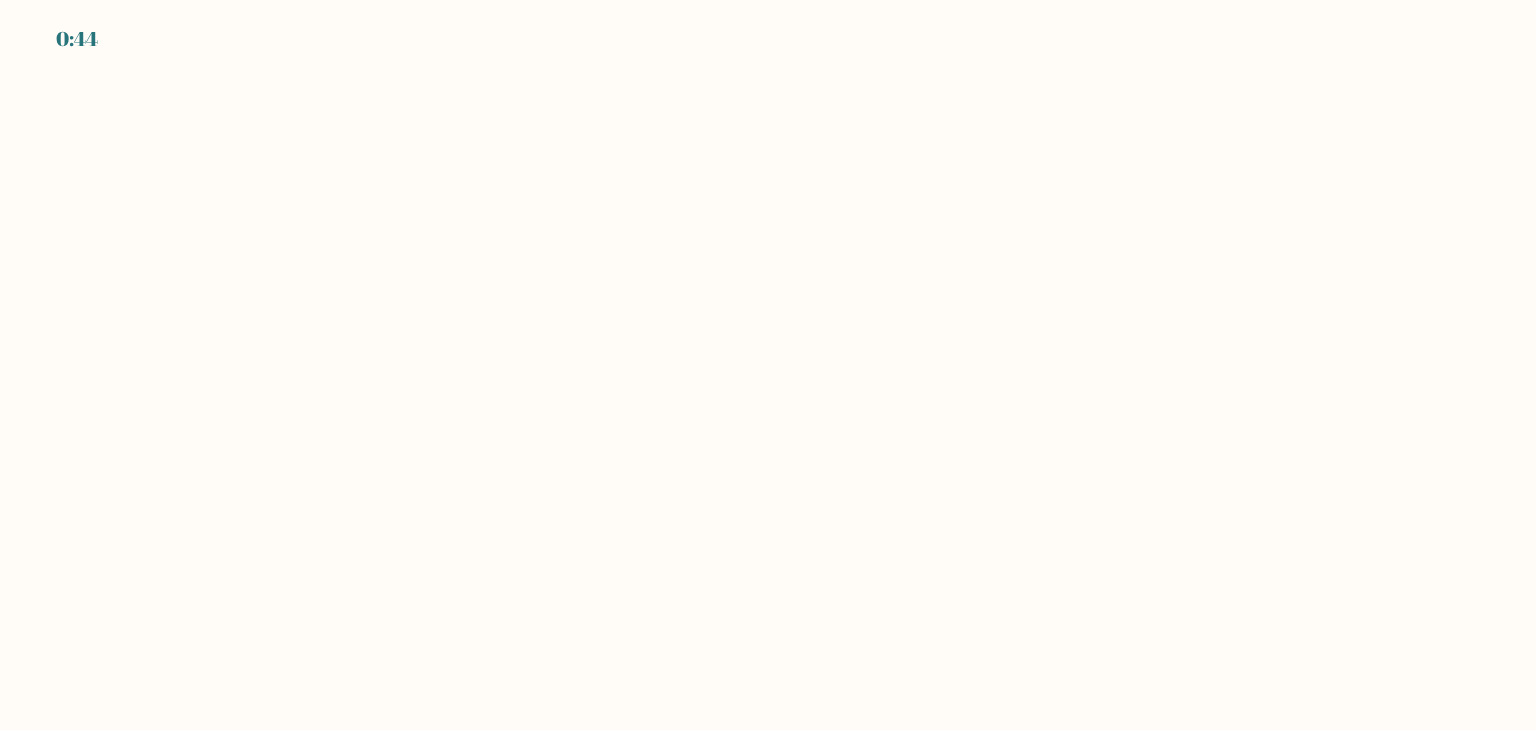 scroll, scrollTop: 0, scrollLeft: 0, axis: both 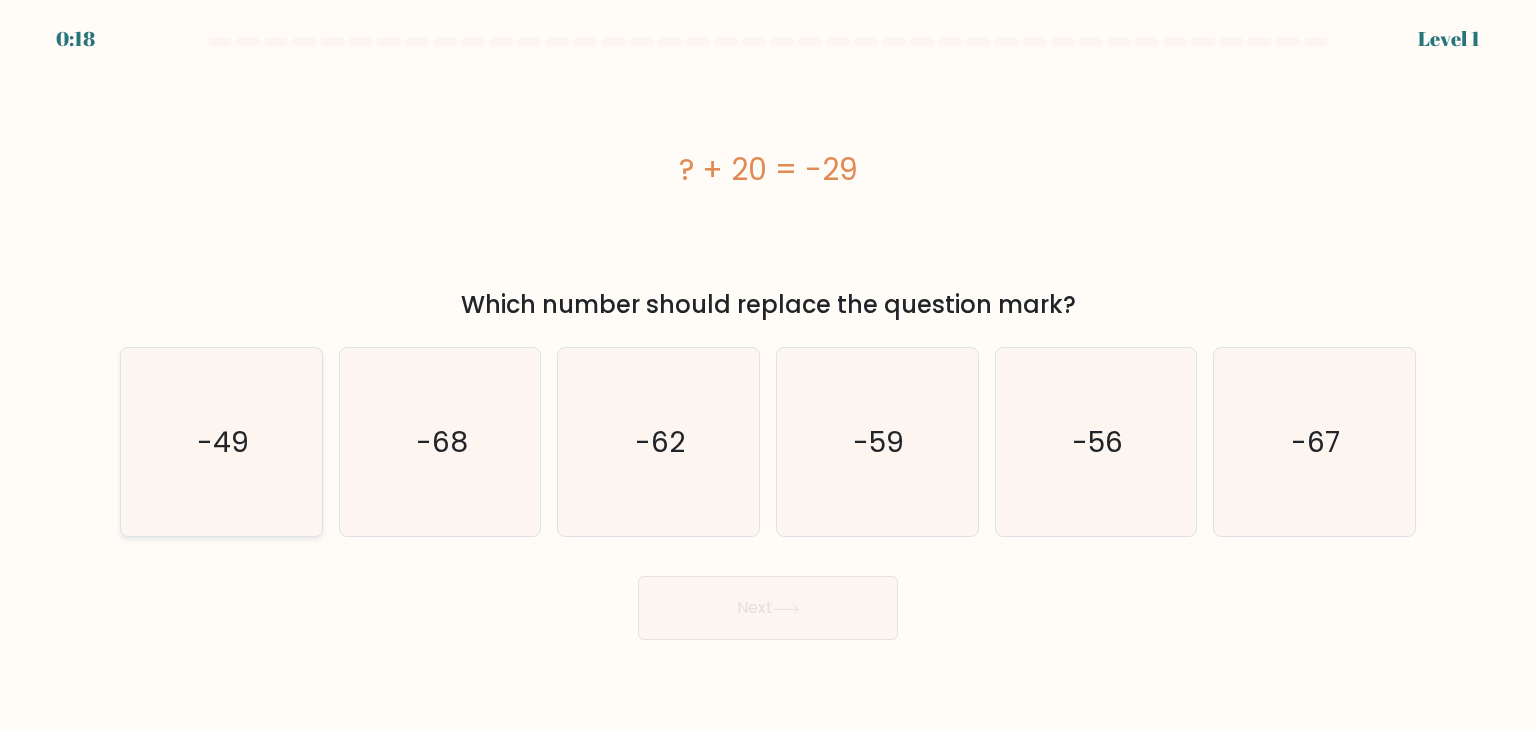drag, startPoint x: 212, startPoint y: 462, endPoint x: 316, endPoint y: 511, distance: 114.96521 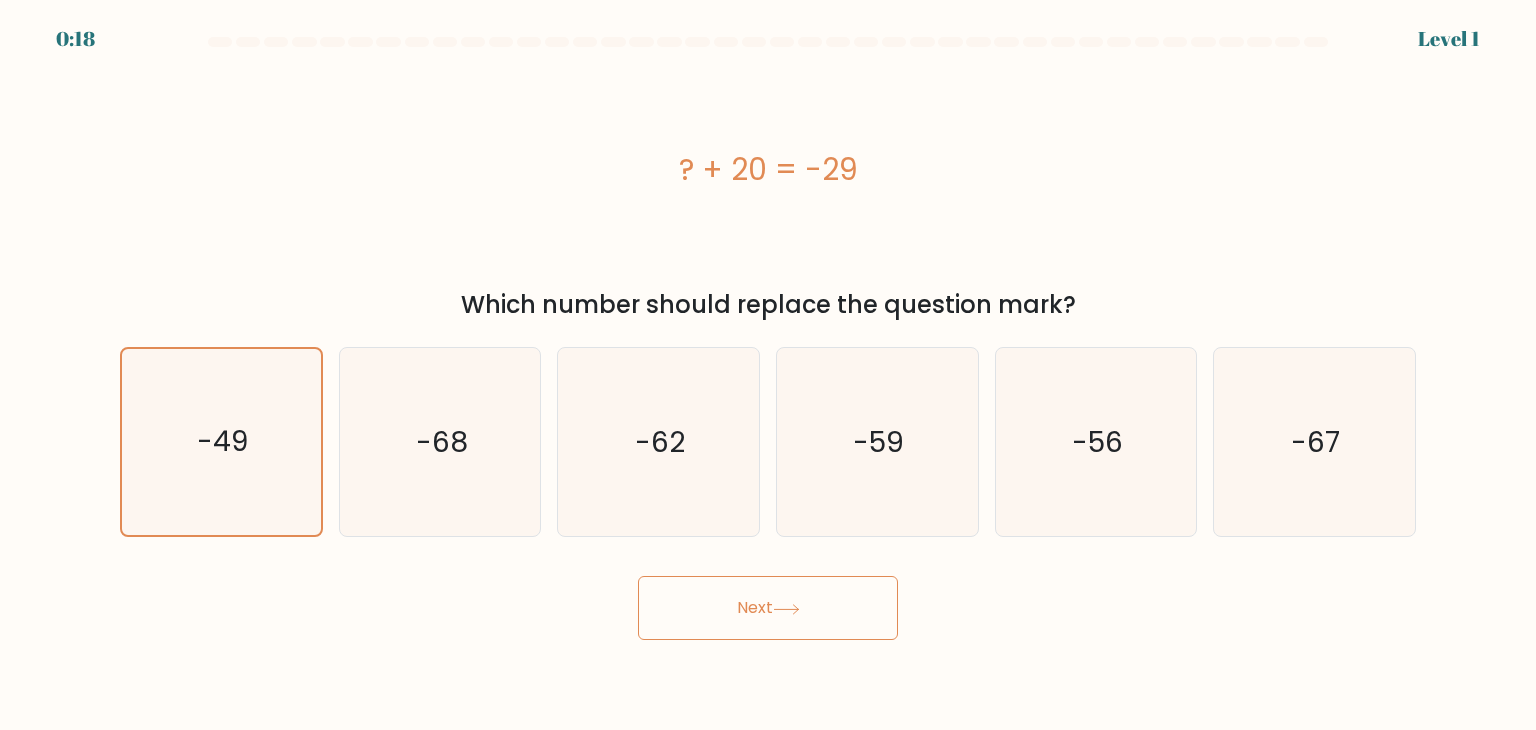 click on "Next" at bounding box center [768, 608] 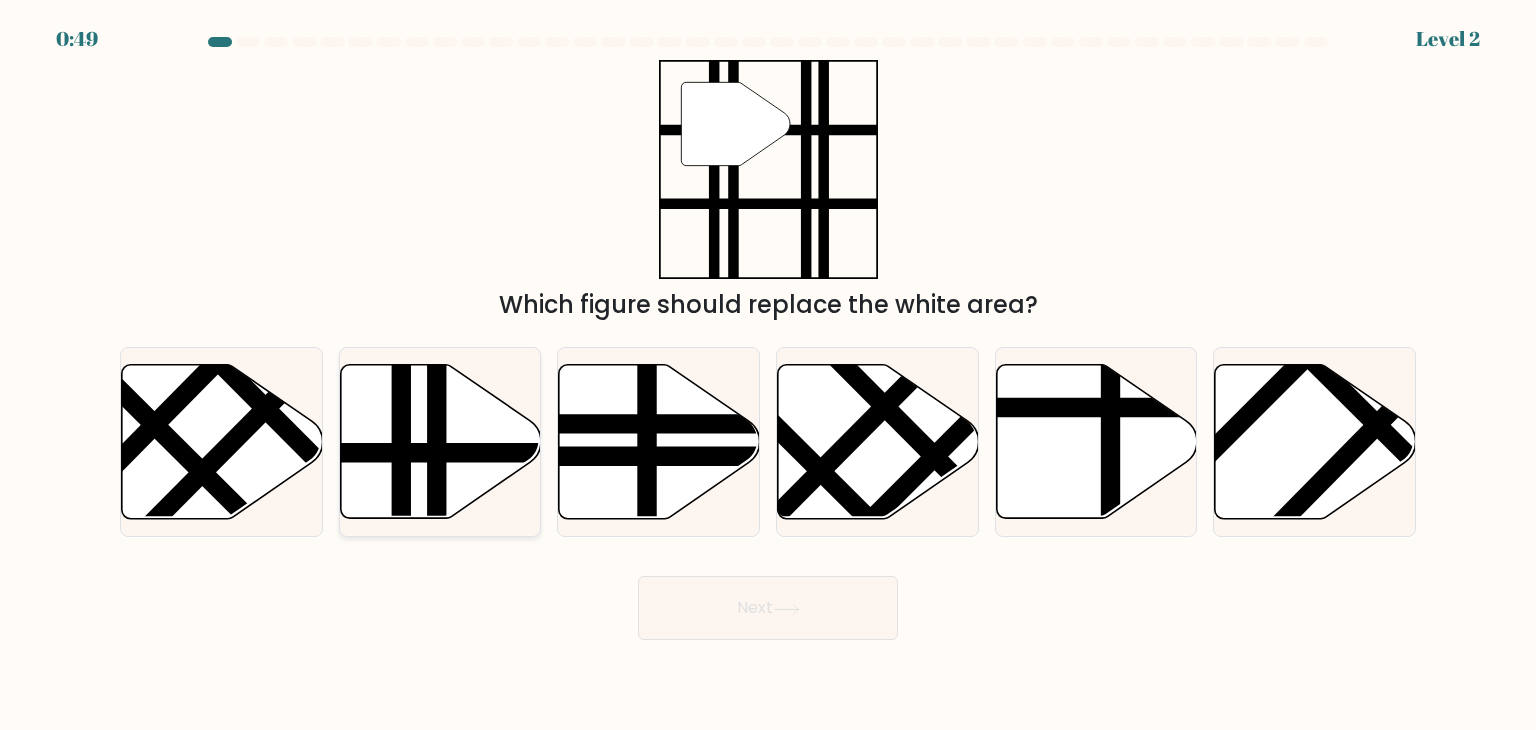 click 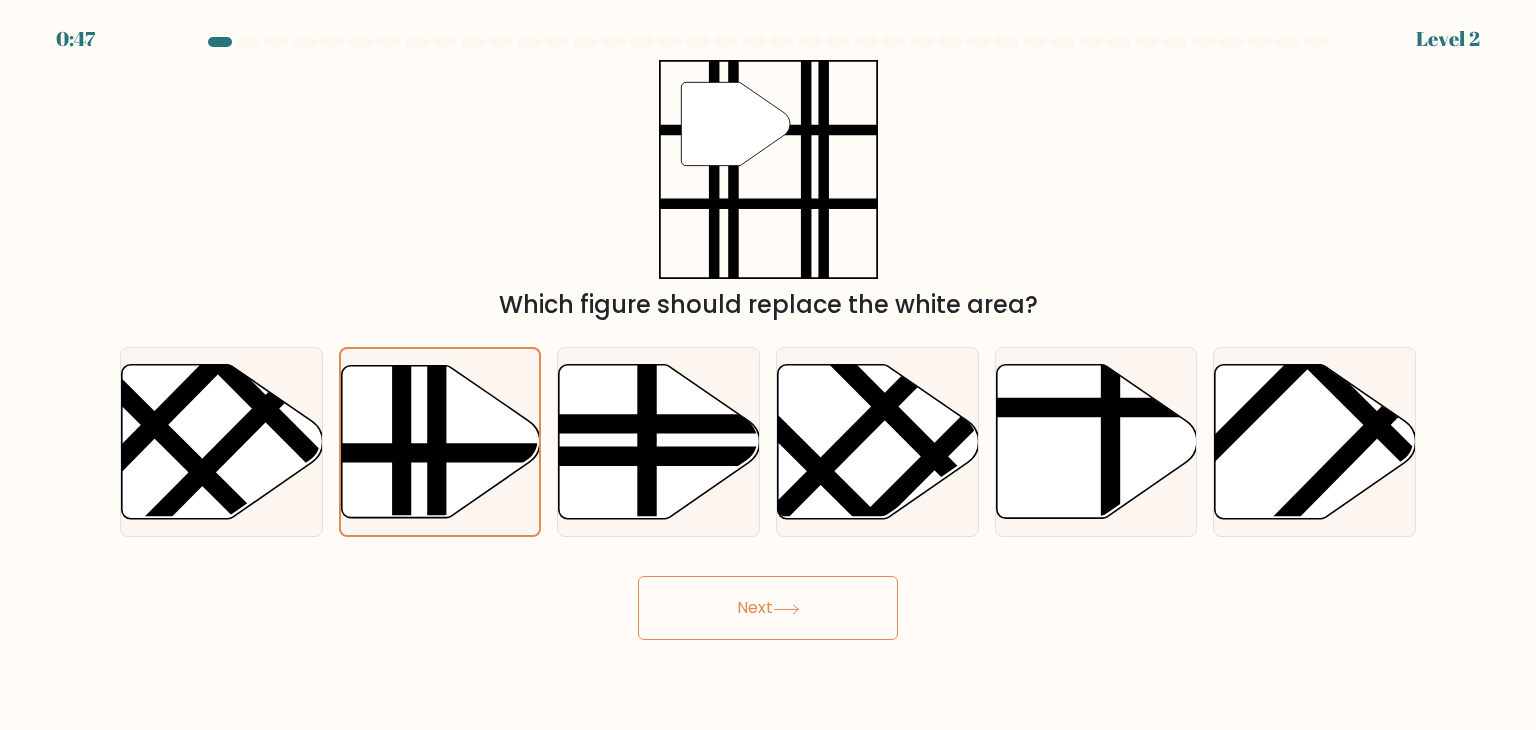 click on "Next" at bounding box center [768, 608] 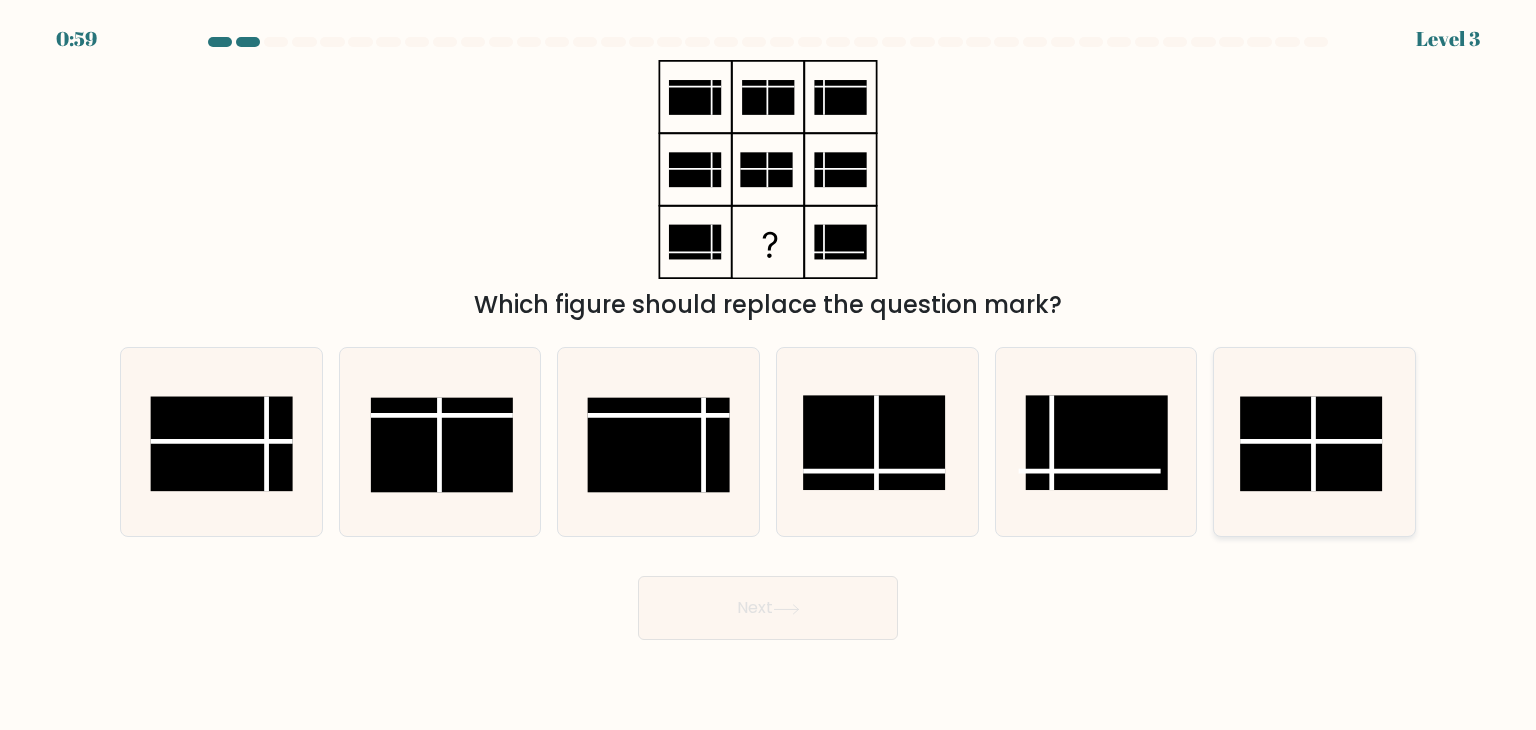 click 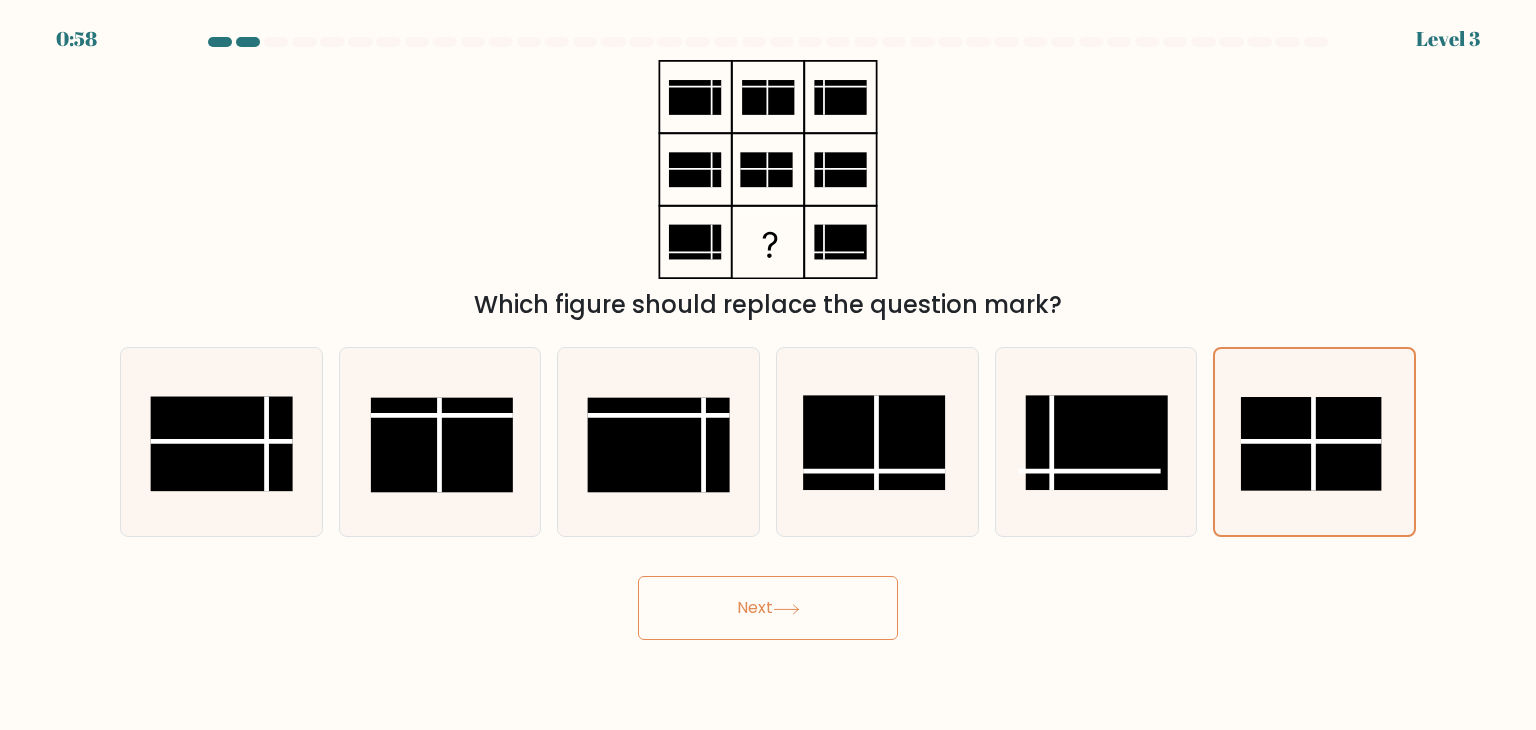 click on "Next" at bounding box center (768, 600) 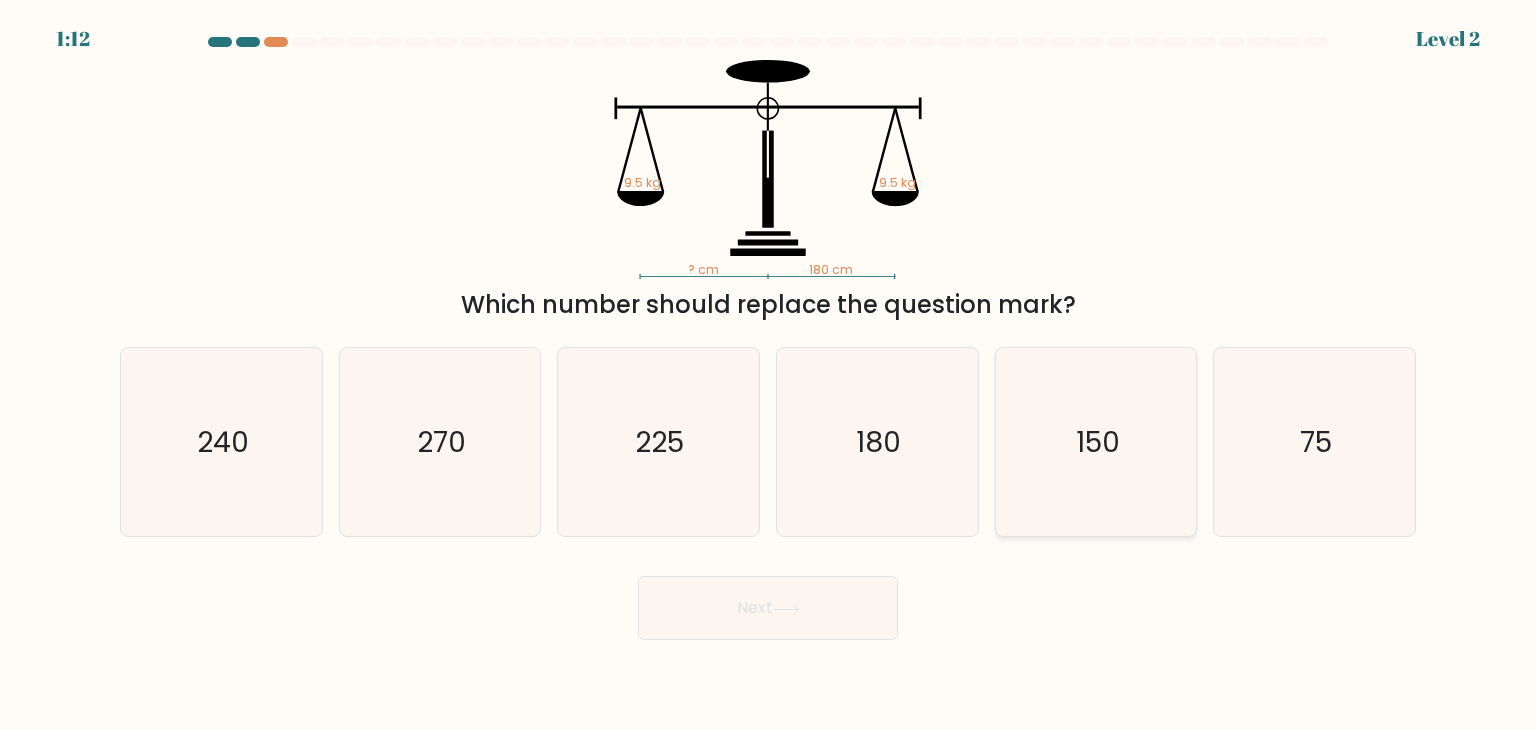 click on "150" 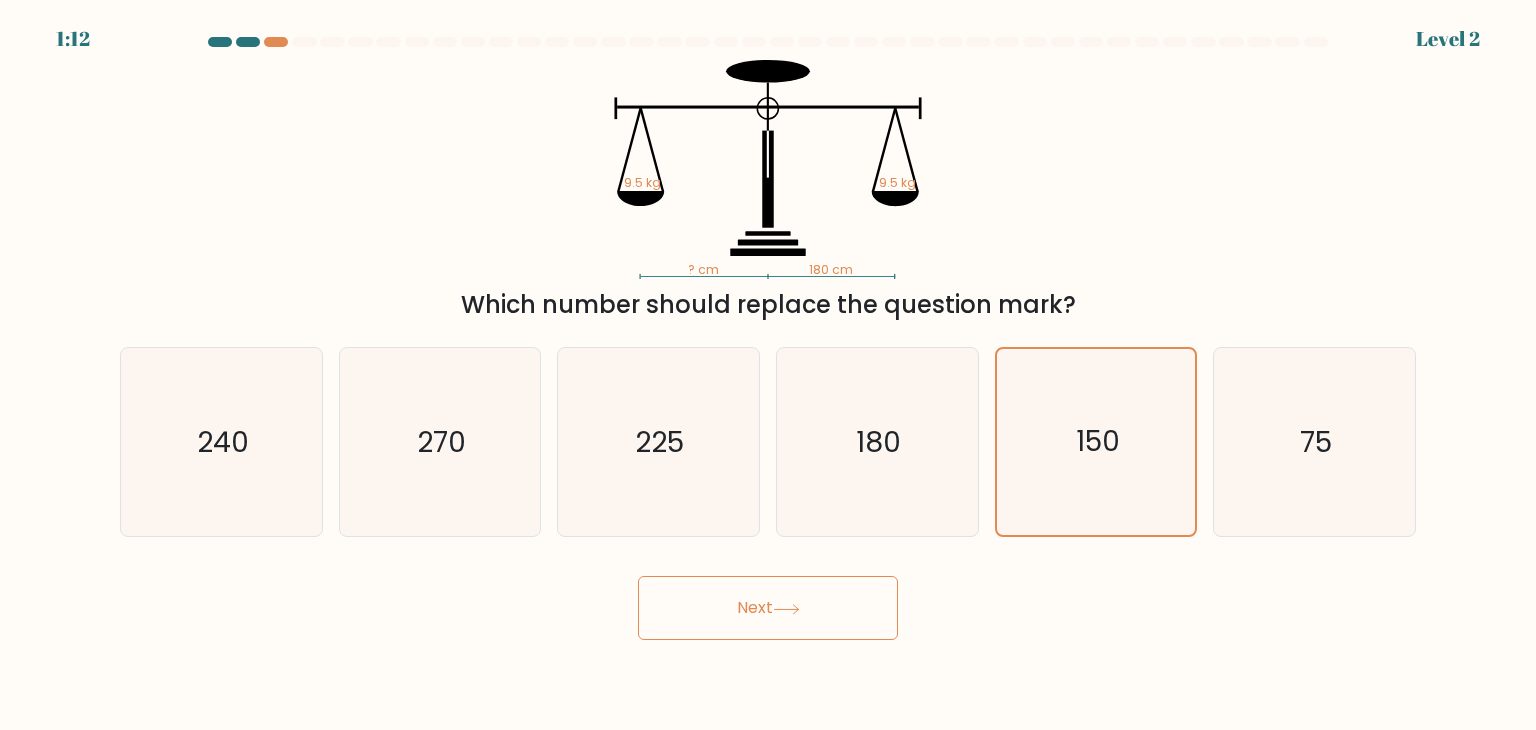 click on "Next" at bounding box center (768, 608) 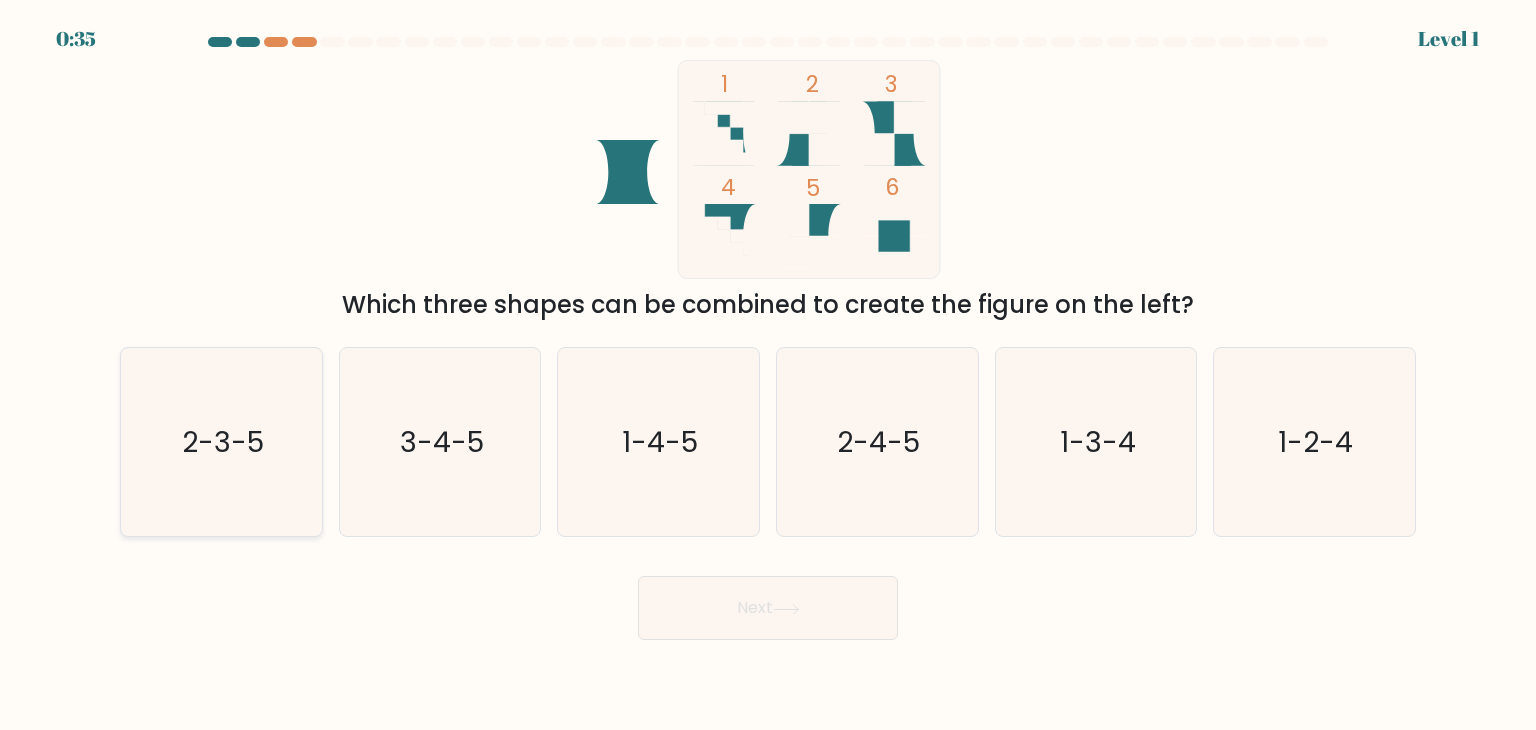 click on "2-3-5" 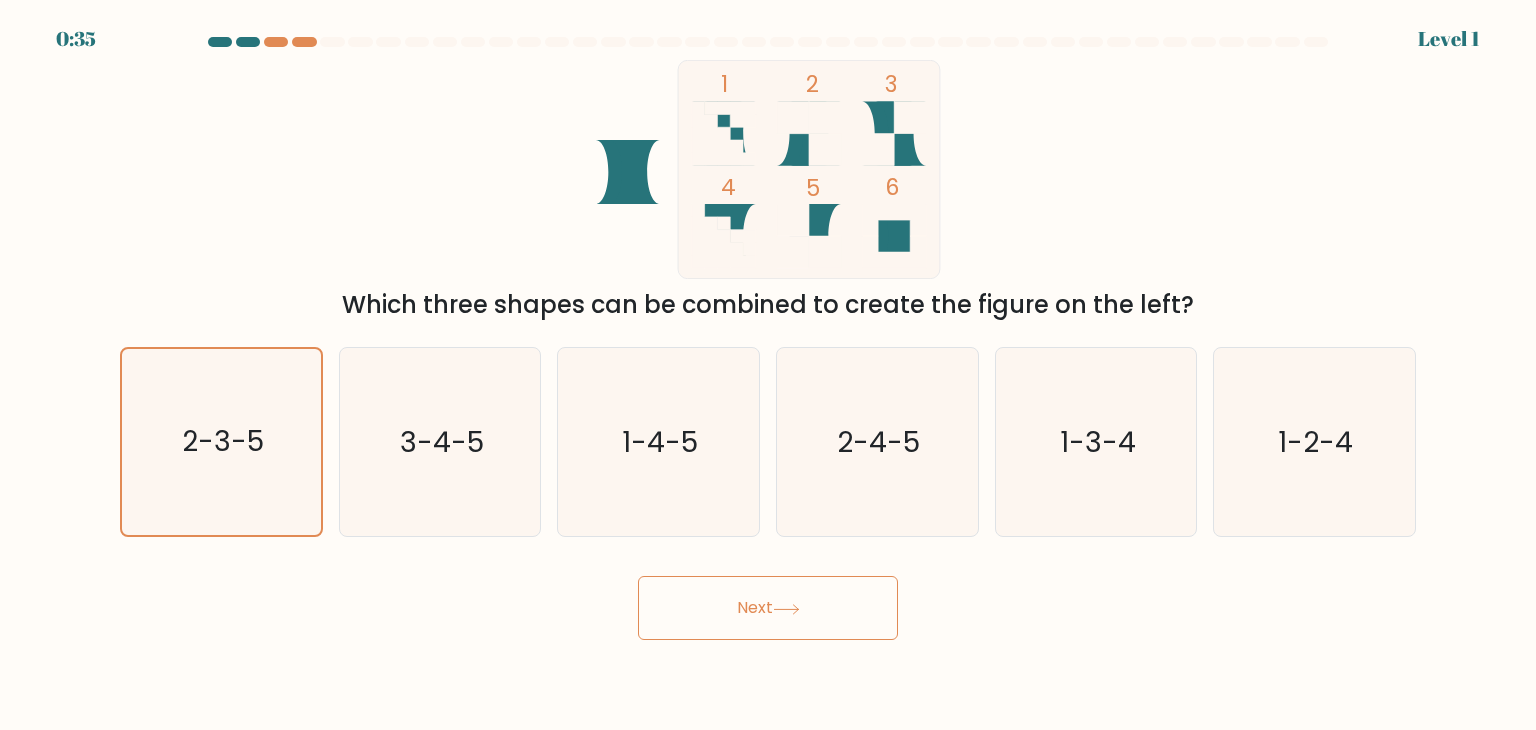 click on "Next" at bounding box center (768, 608) 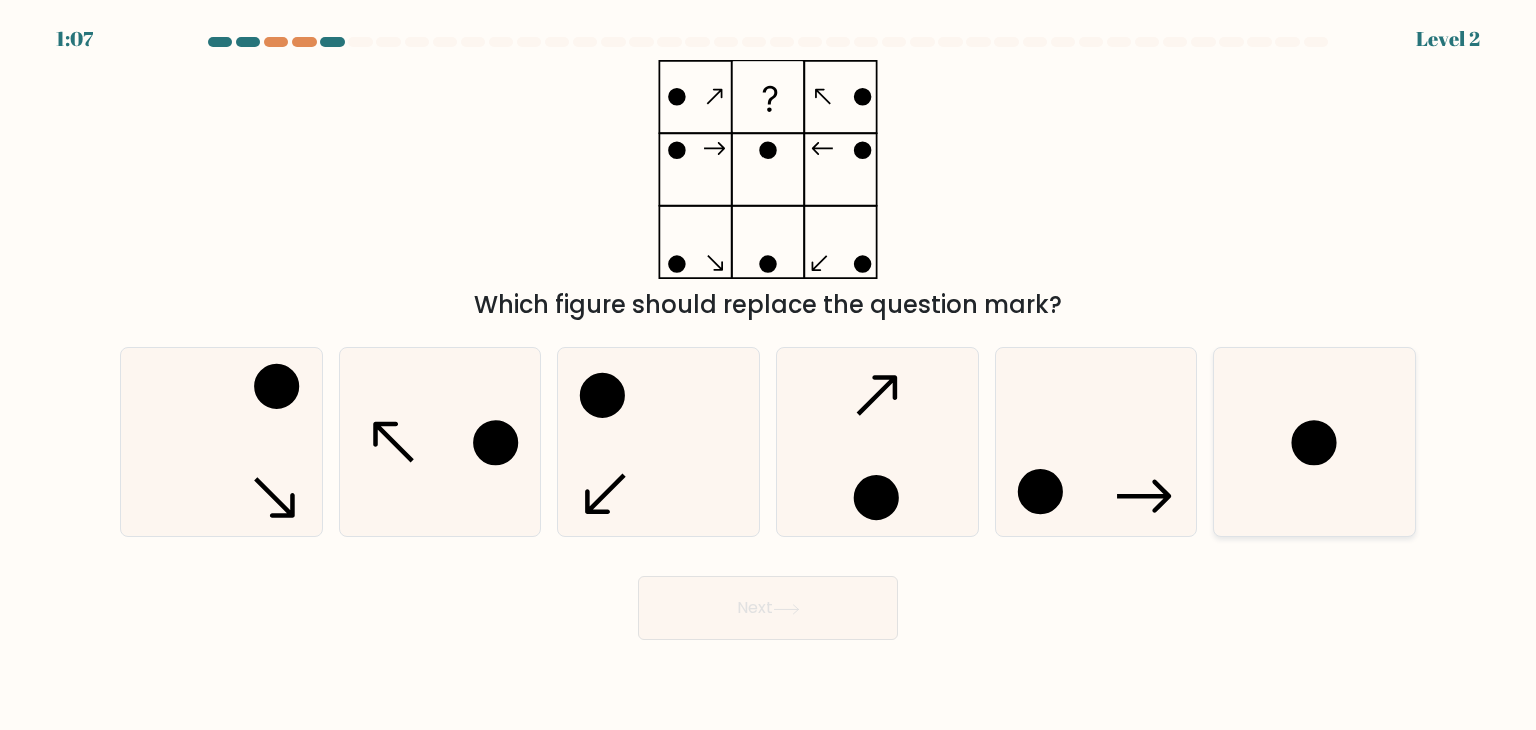 click 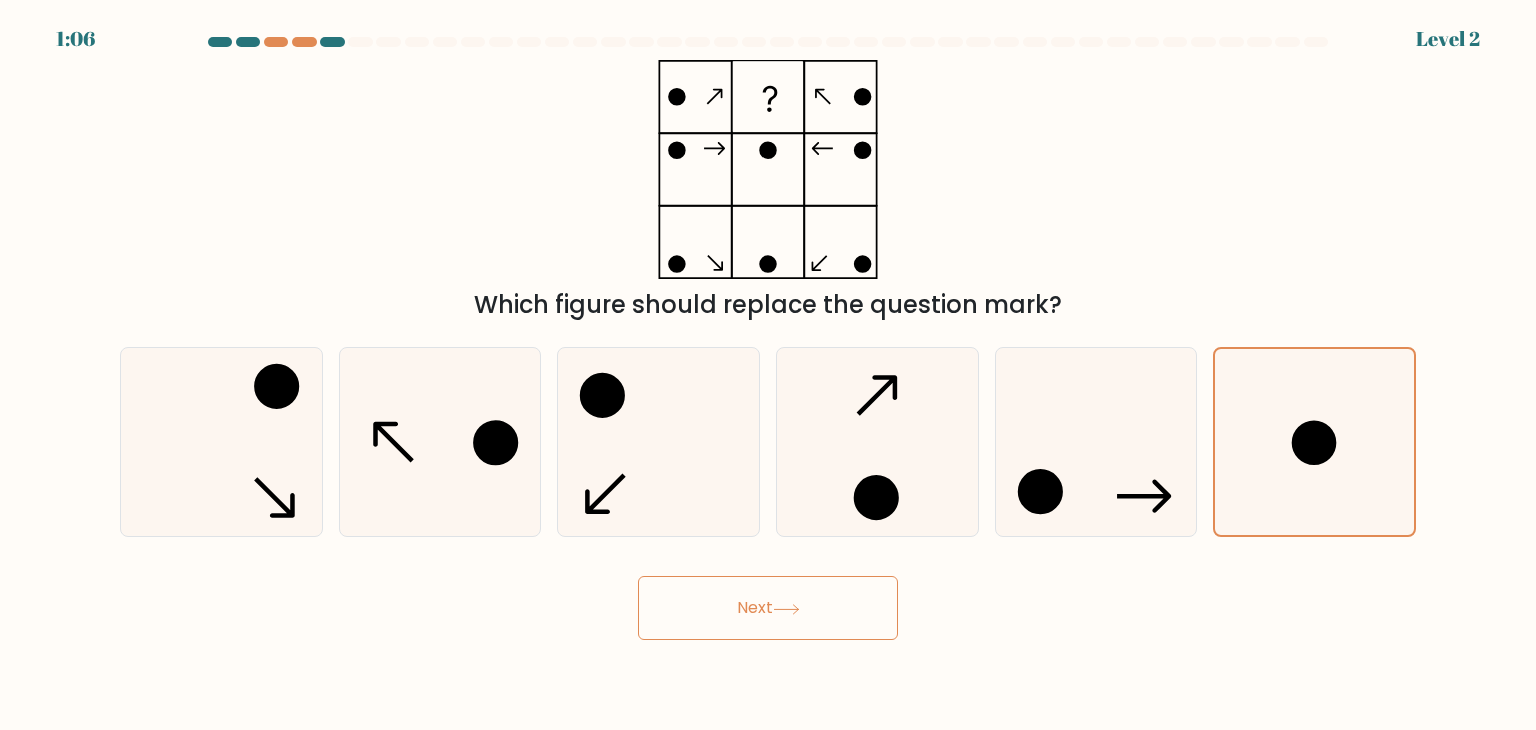 click on "Next" at bounding box center [768, 608] 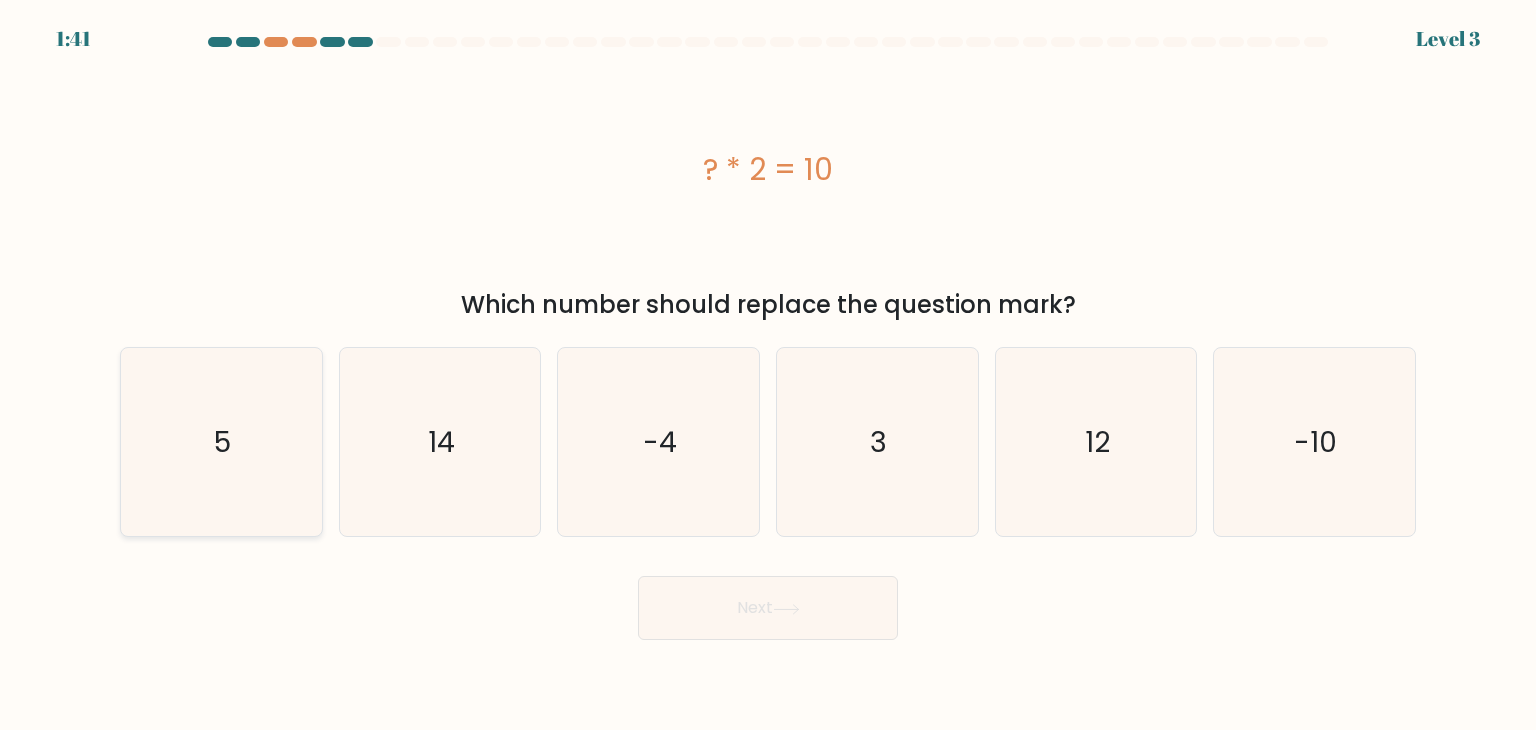 click on "5" 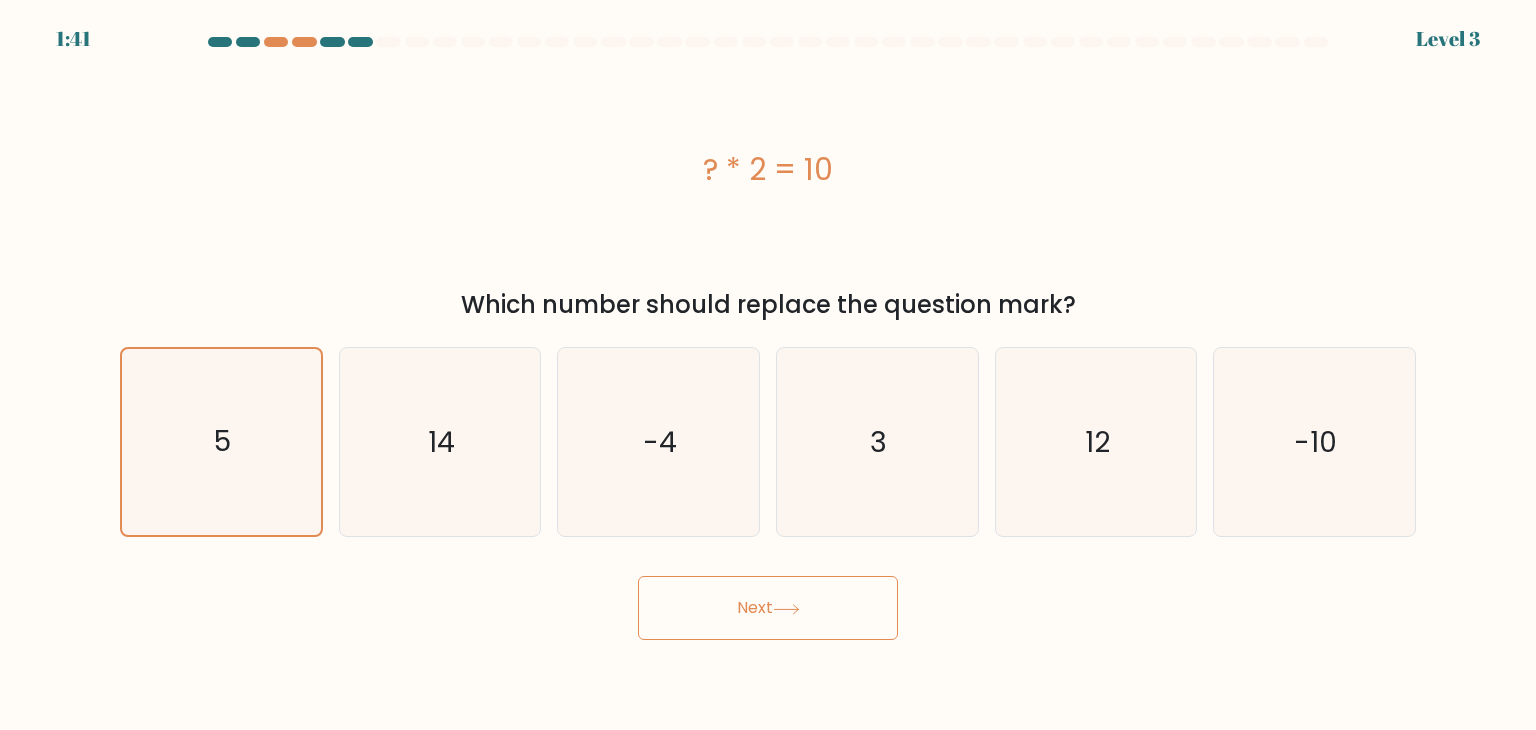 click on "Next" at bounding box center [768, 608] 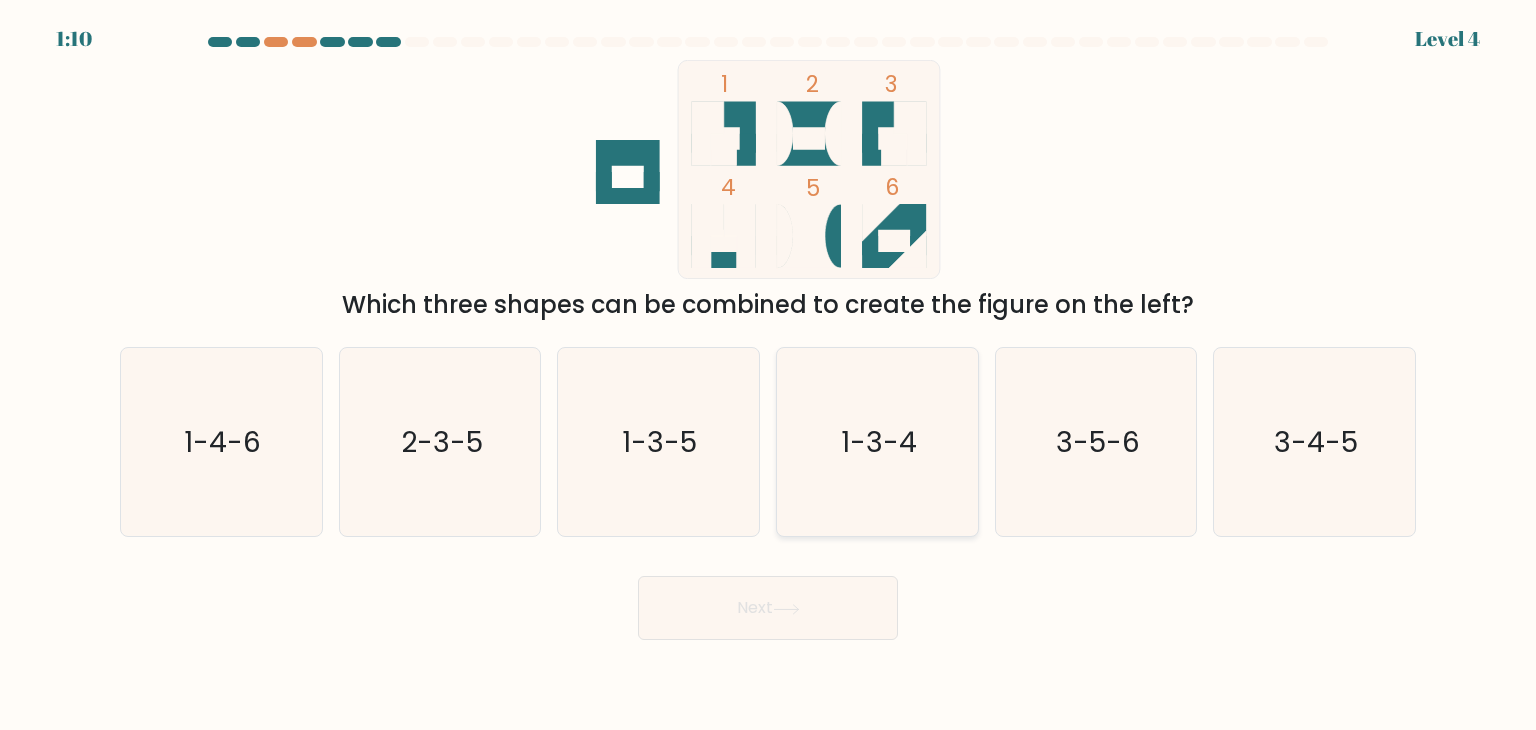 click on "1-3-4" 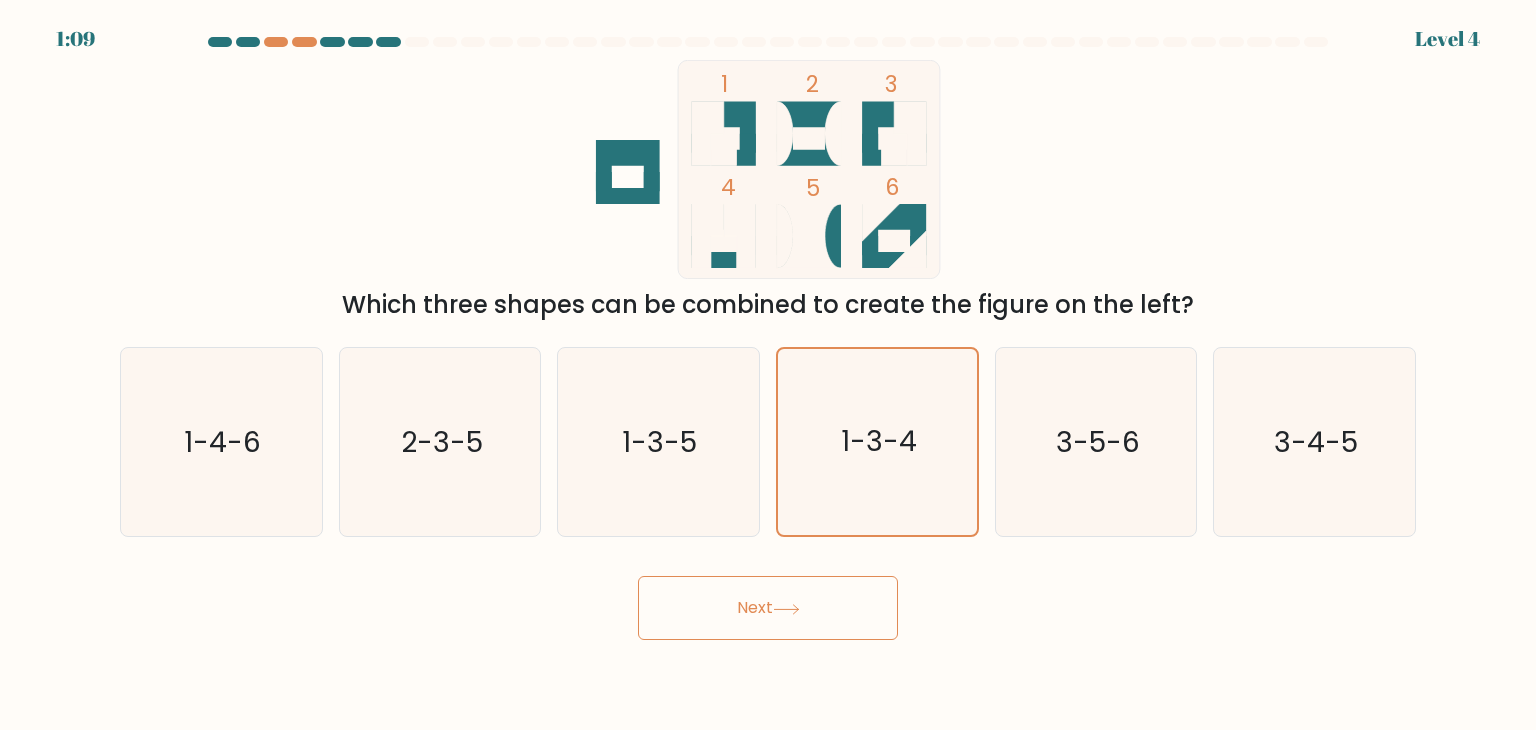 drag, startPoint x: 836, startPoint y: 607, endPoint x: 1069, endPoint y: 330, distance: 361.96408 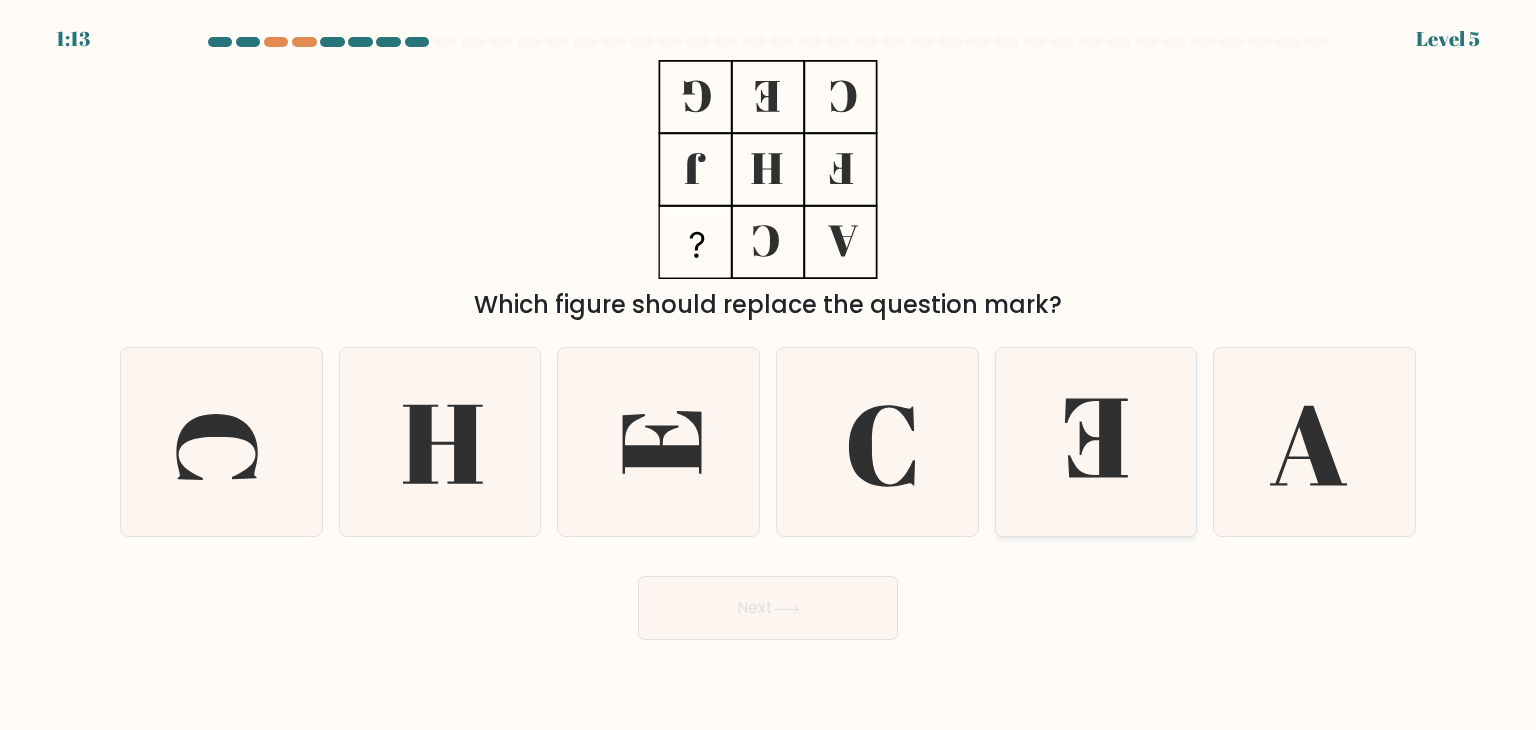 click 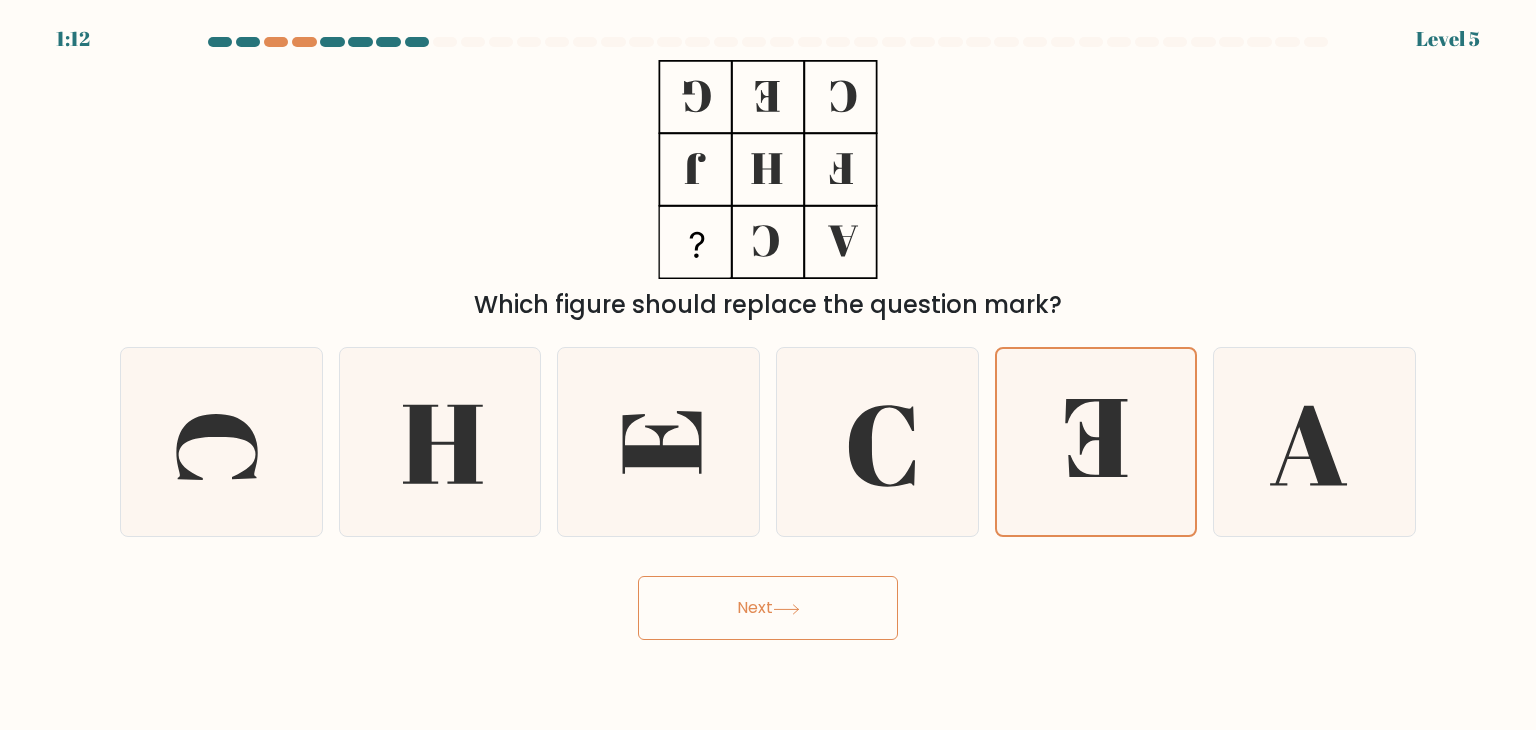 click on "Next" at bounding box center [768, 608] 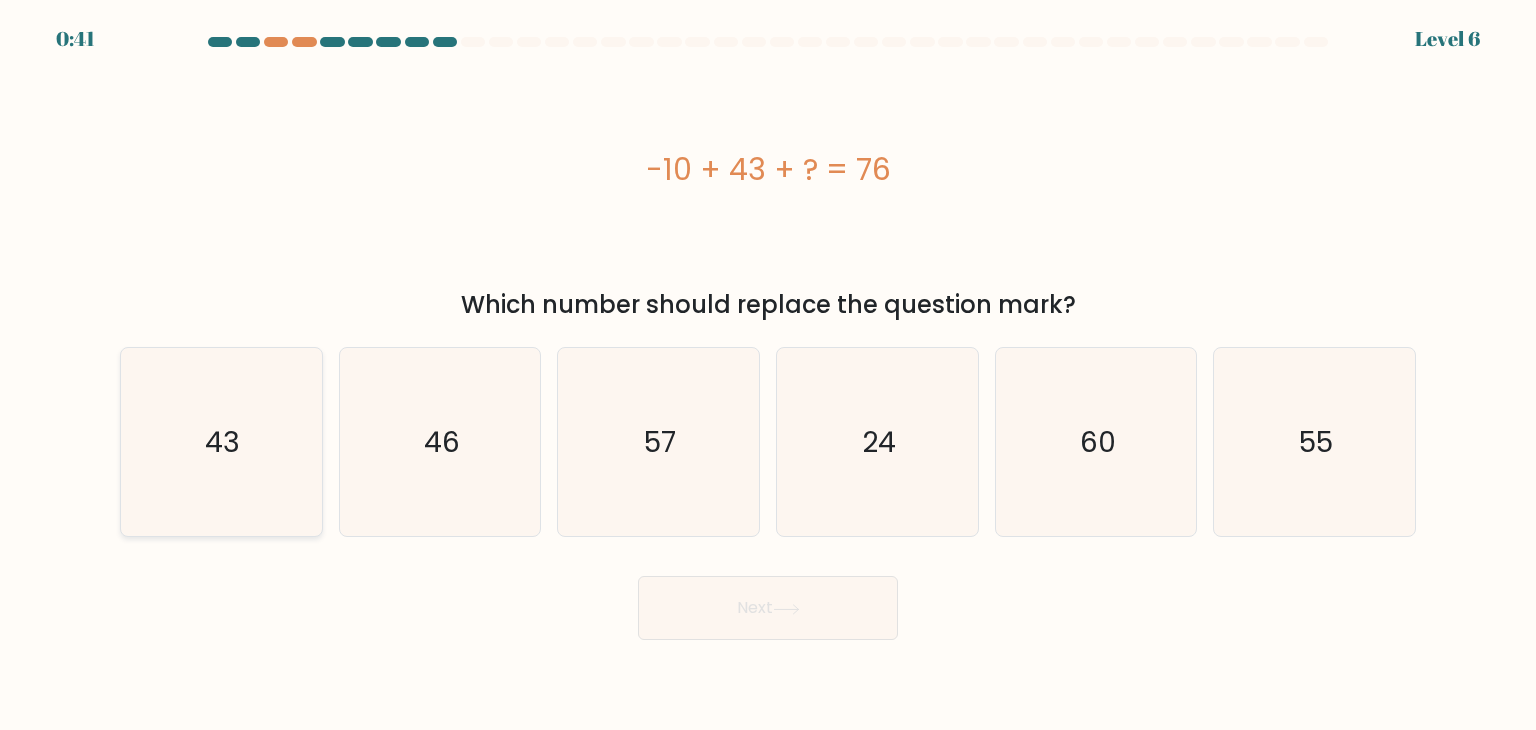 click on "43" 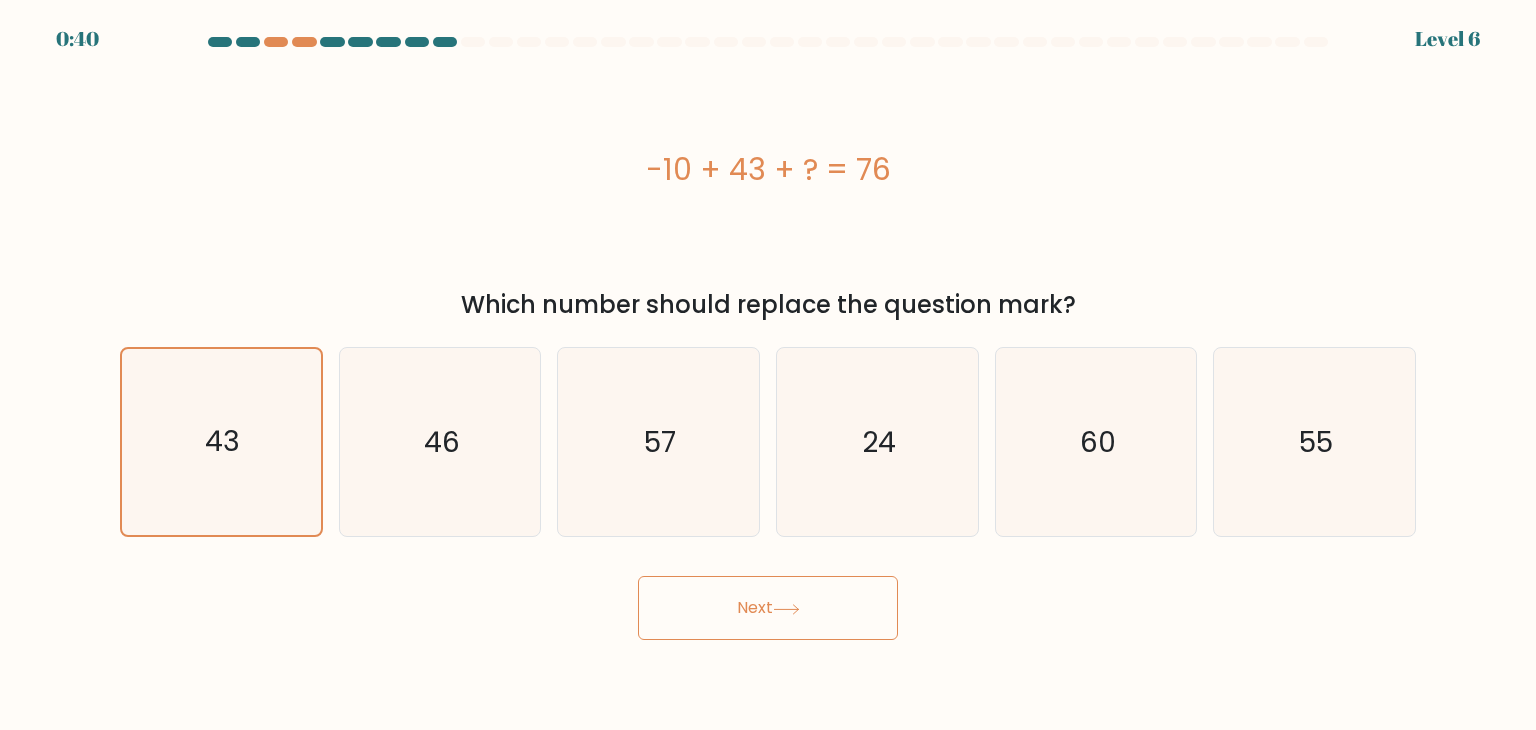 click on "Next" at bounding box center [768, 608] 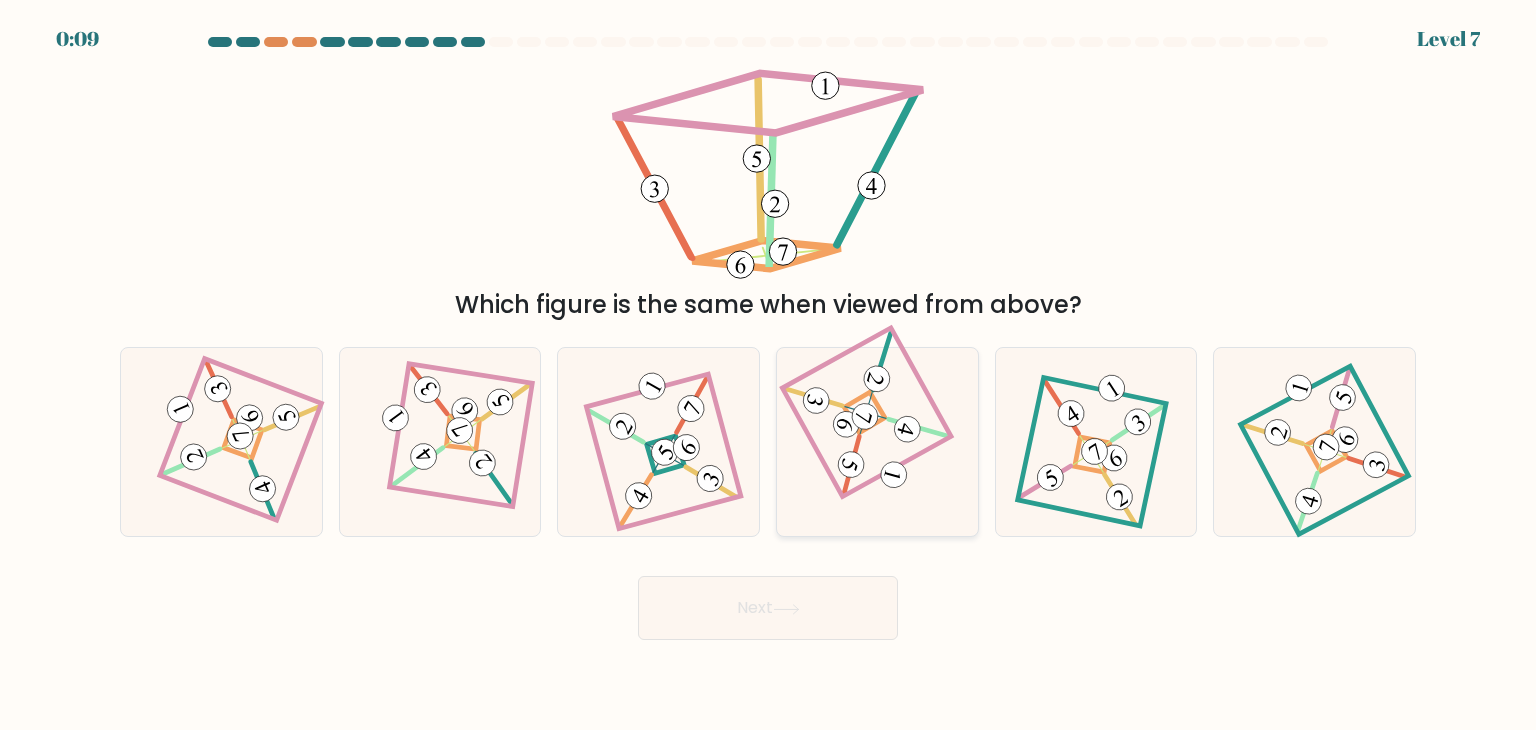 click 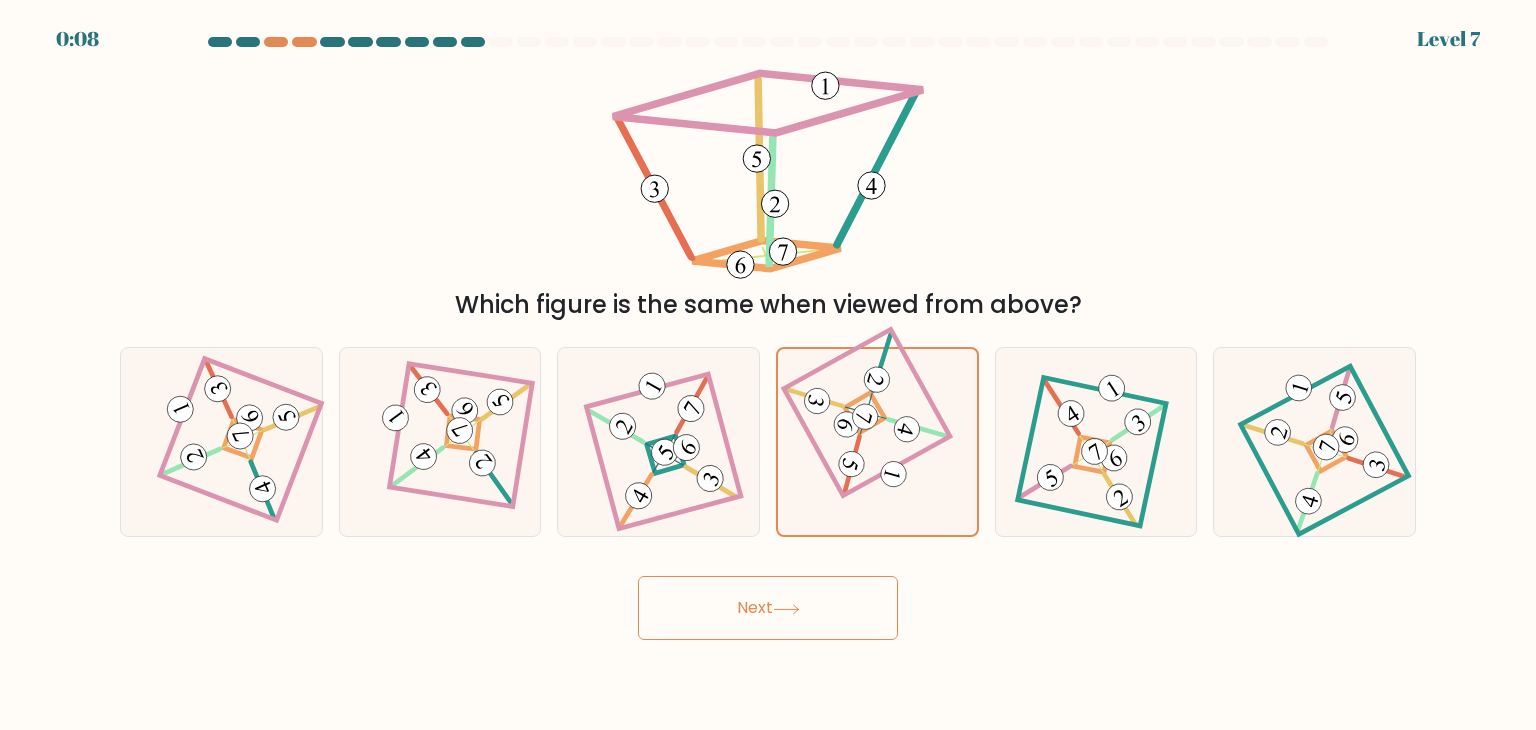 click 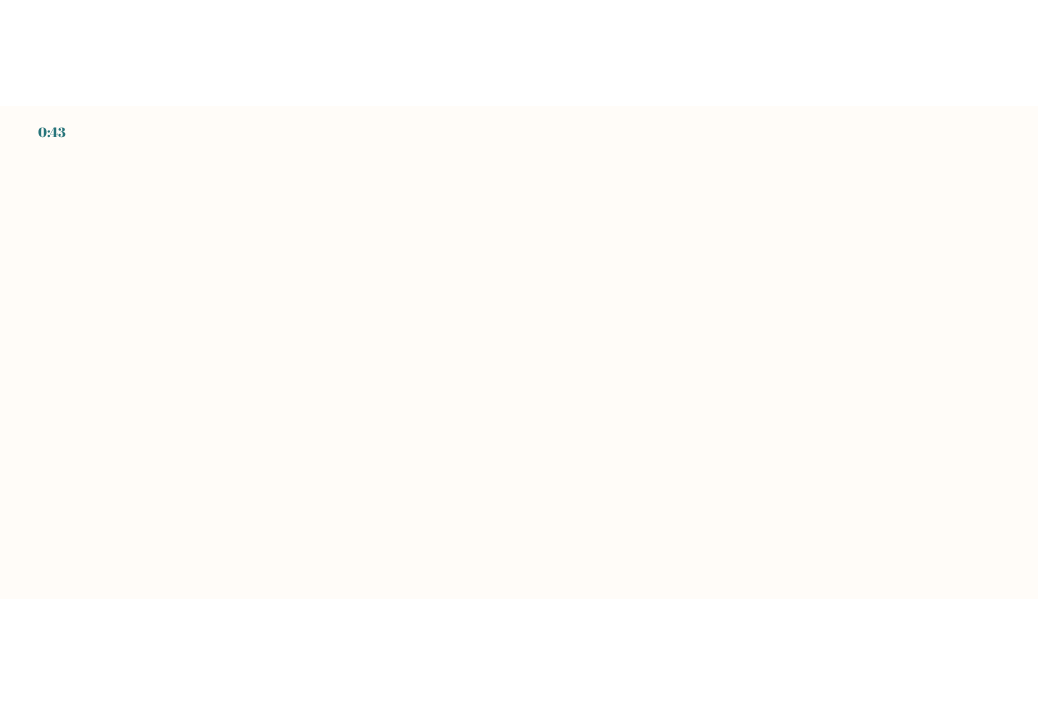 scroll, scrollTop: 0, scrollLeft: 0, axis: both 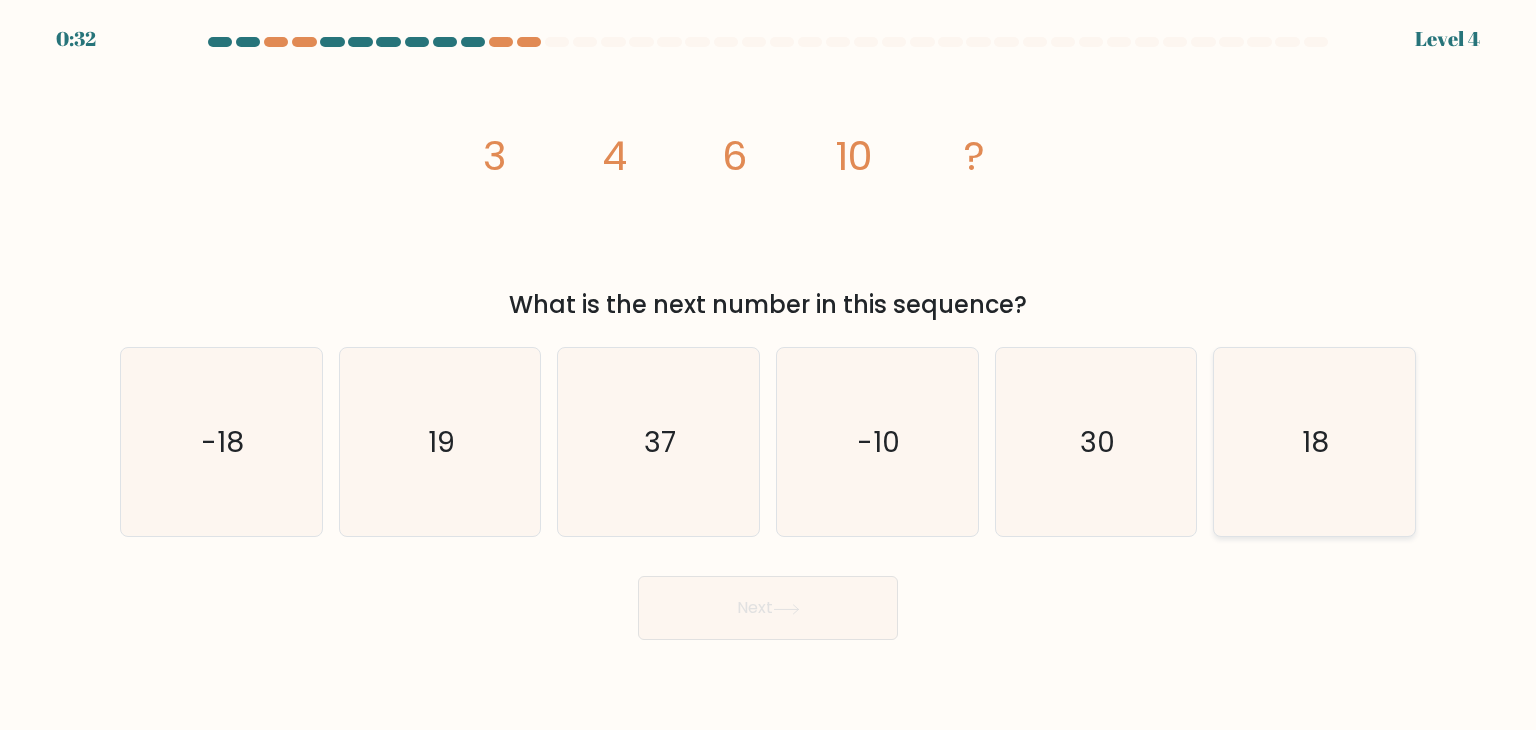 click on "18" 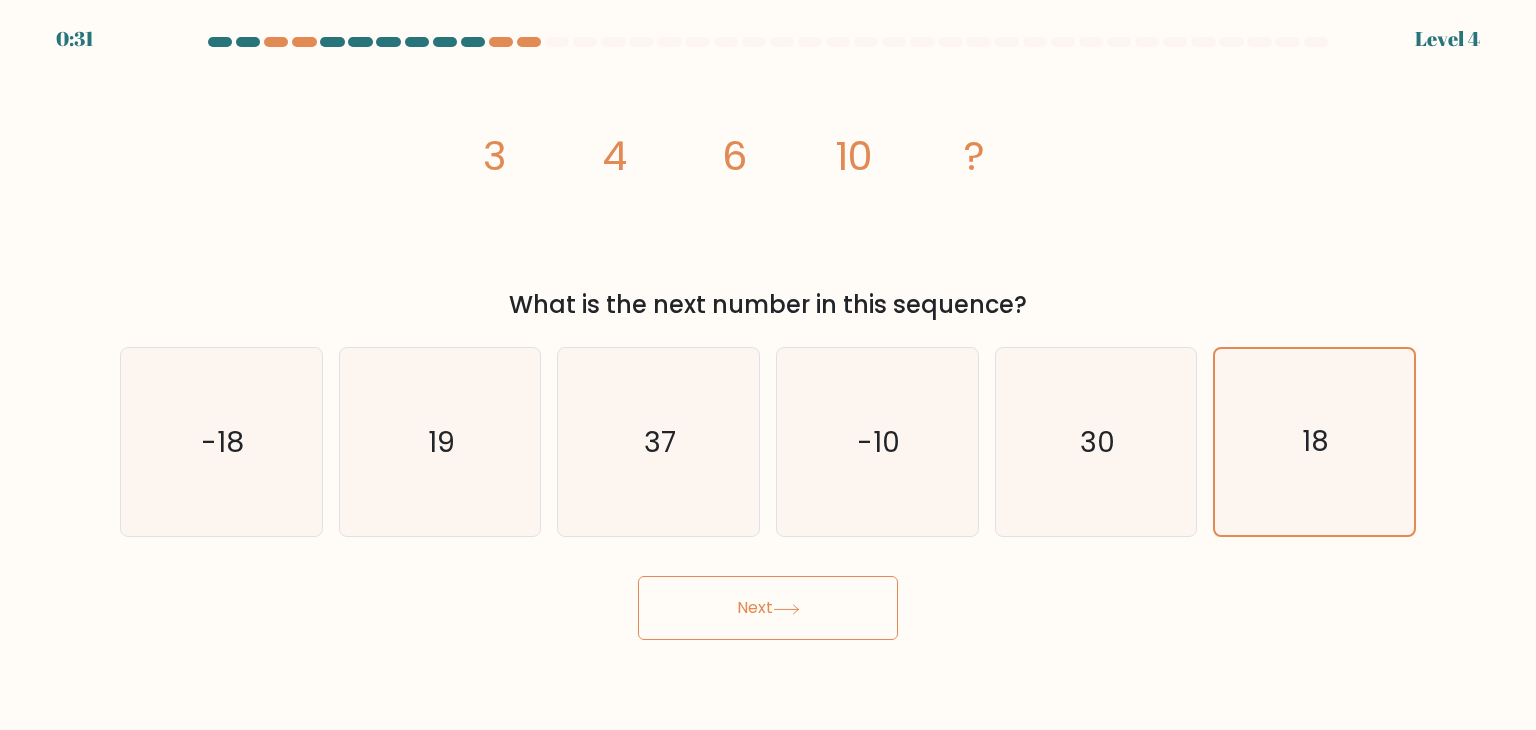 click on "Next" at bounding box center [768, 608] 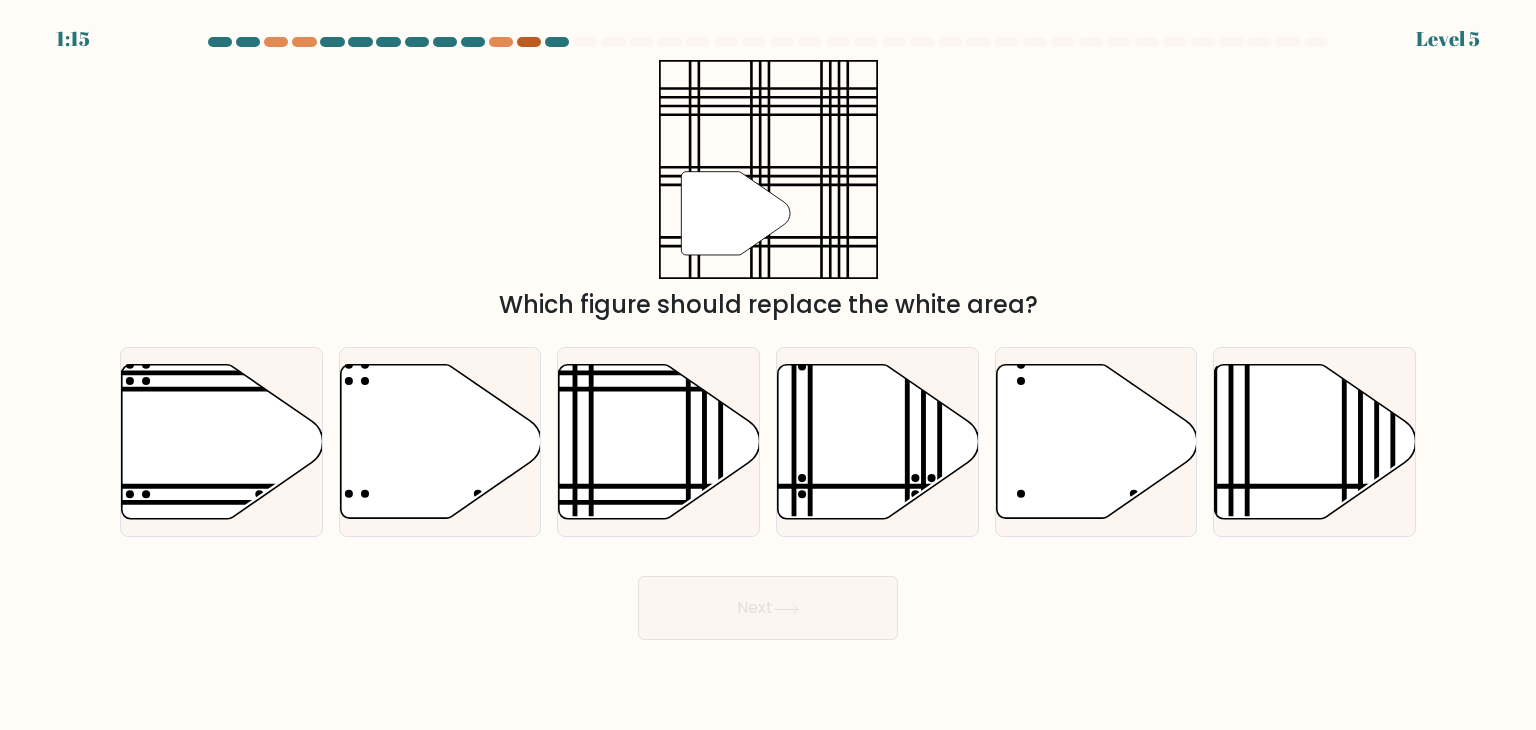 click at bounding box center [529, 42] 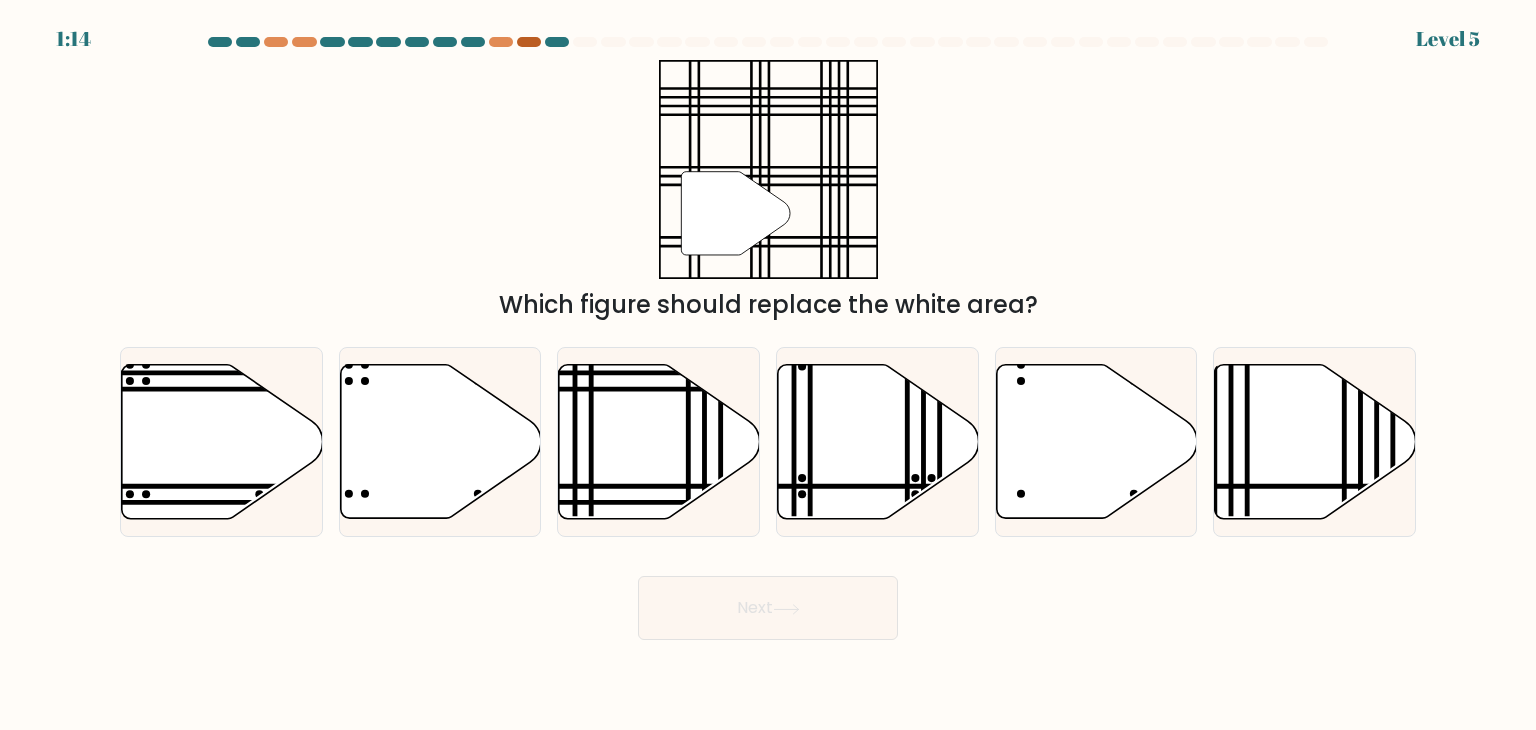 click at bounding box center [529, 42] 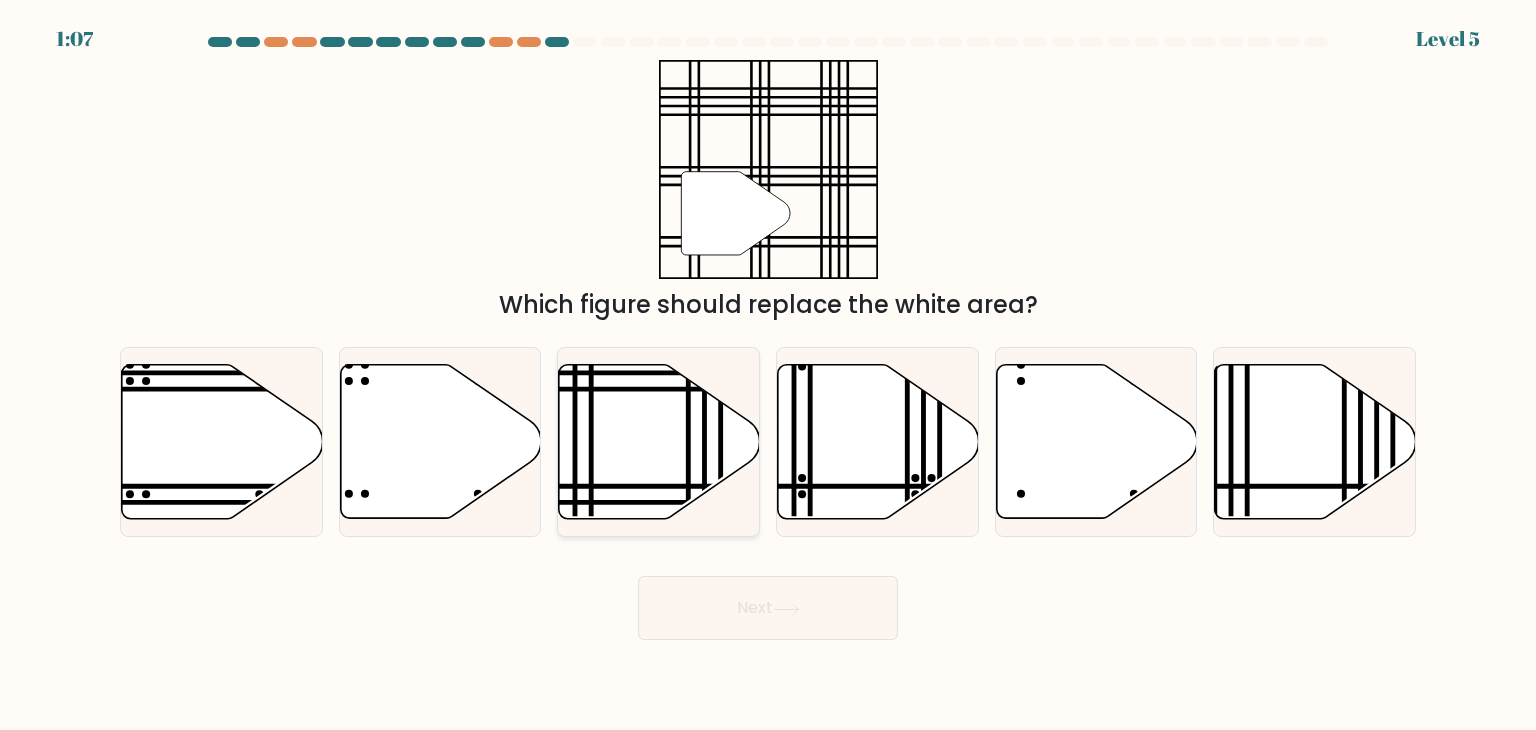 click 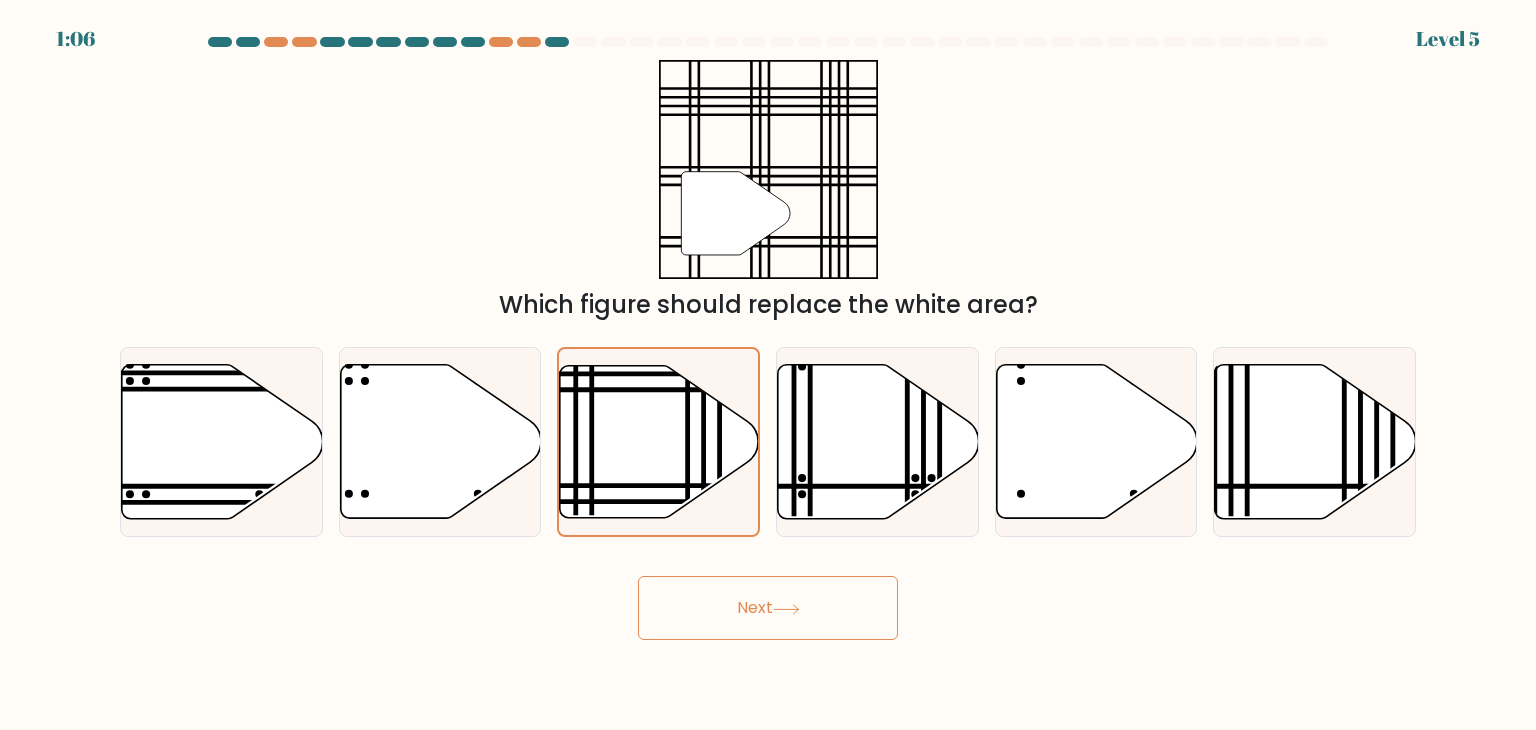 click on "Next" at bounding box center (768, 608) 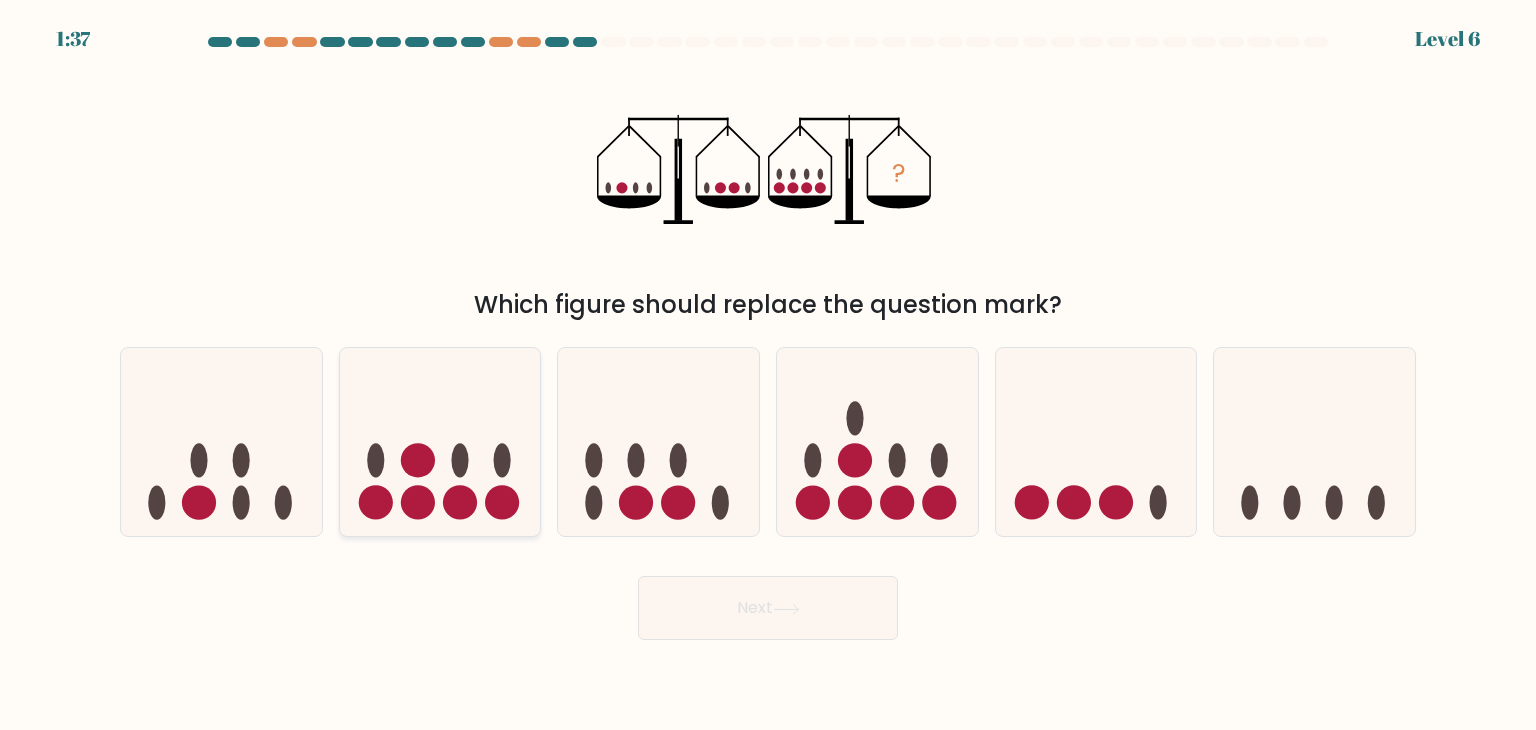 click 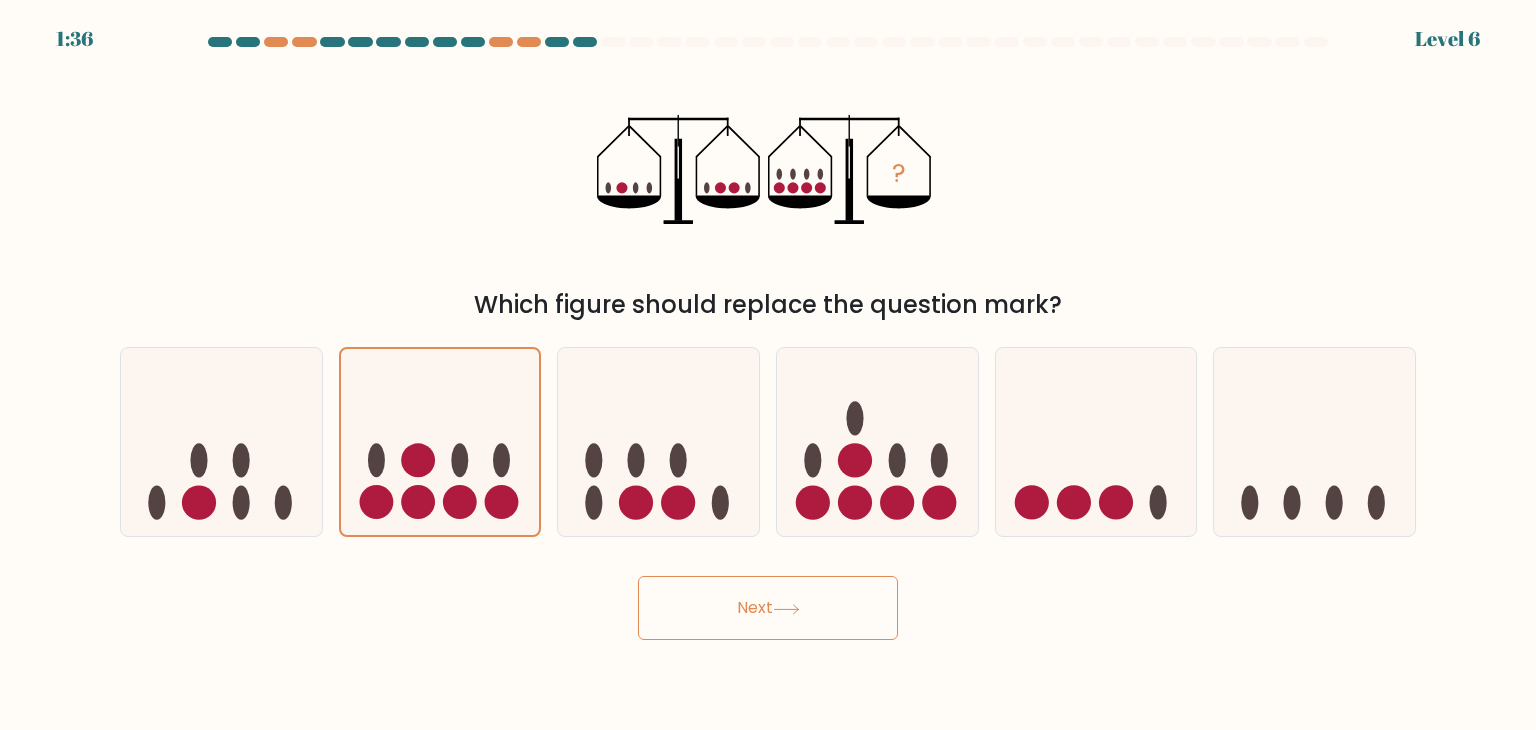 click on "Next" at bounding box center [768, 608] 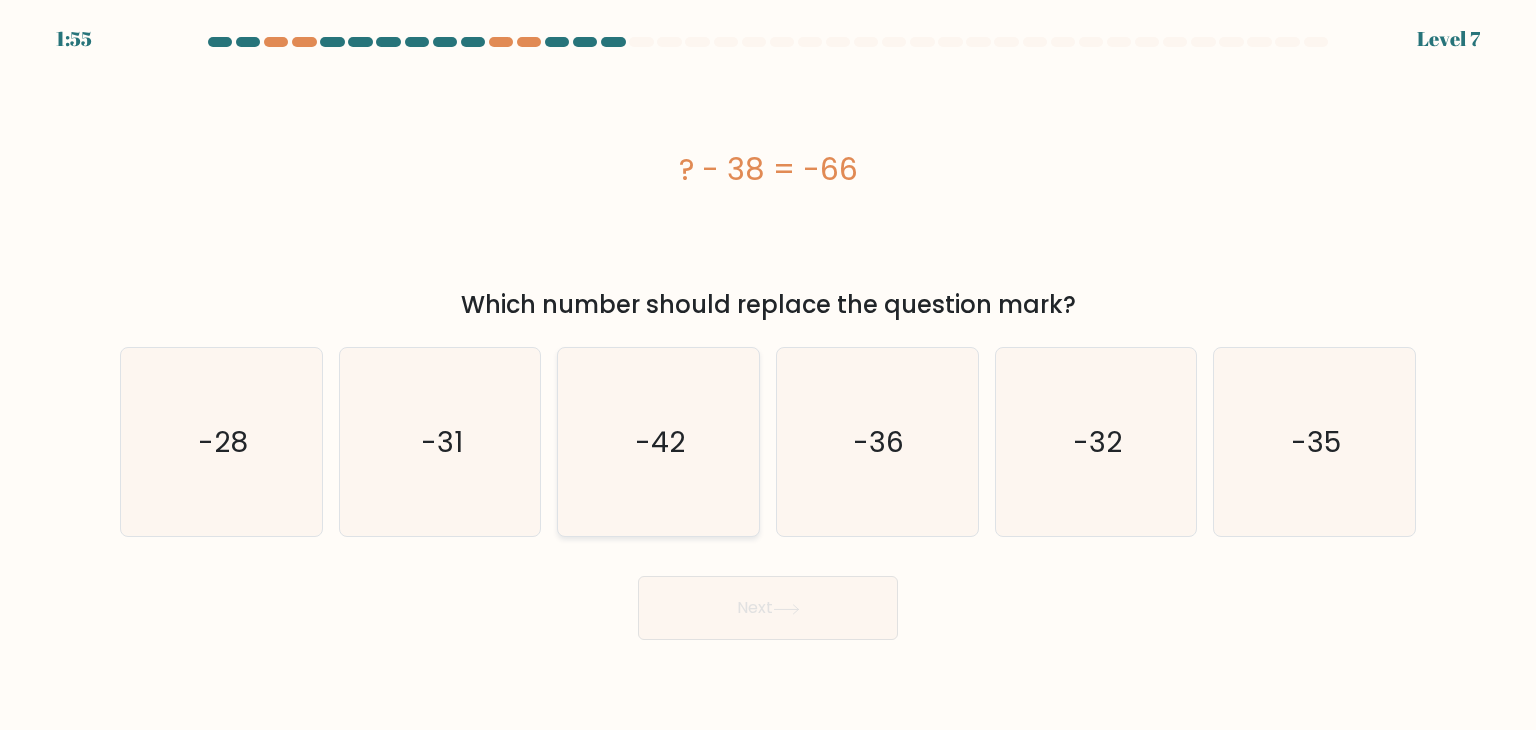 click on "-42" 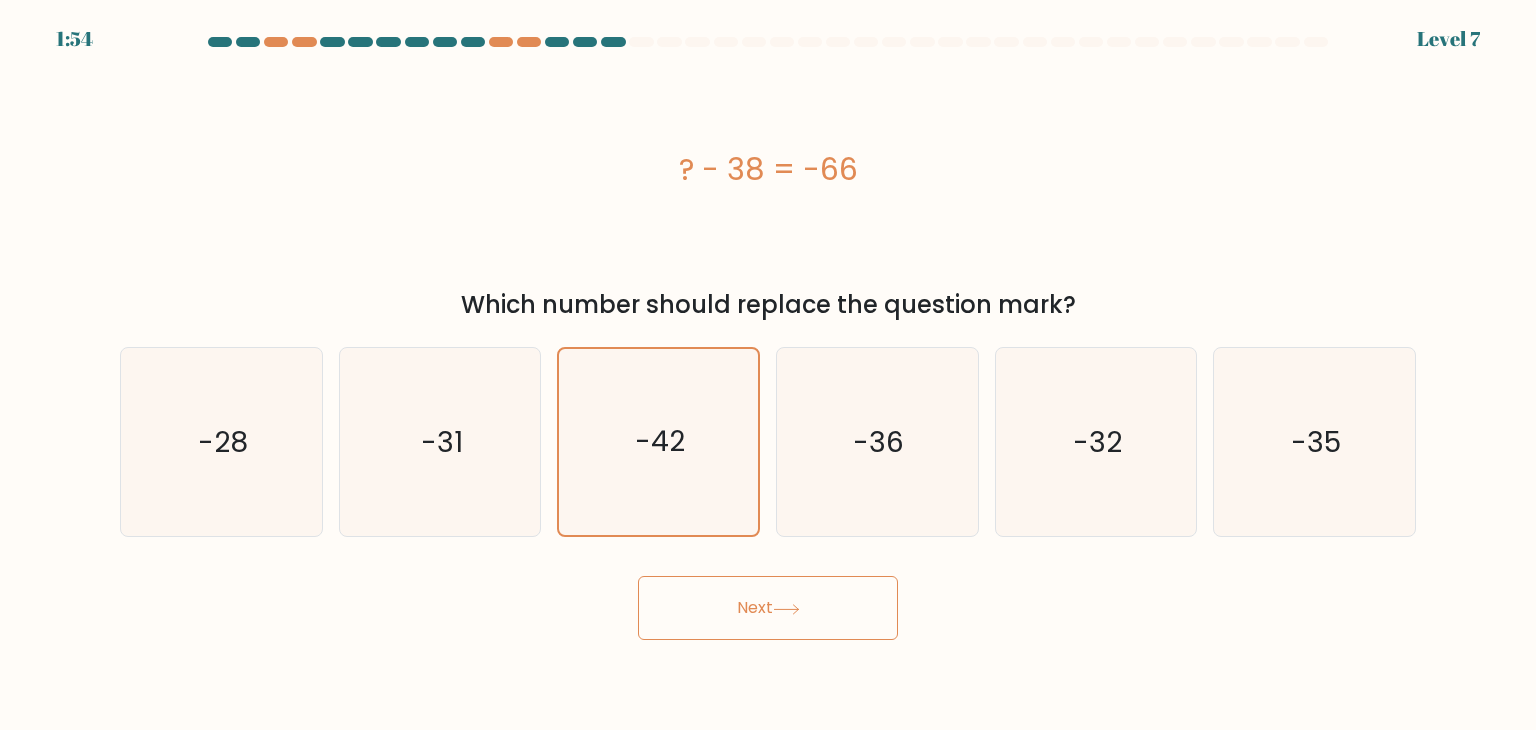 click on "Next" at bounding box center (768, 608) 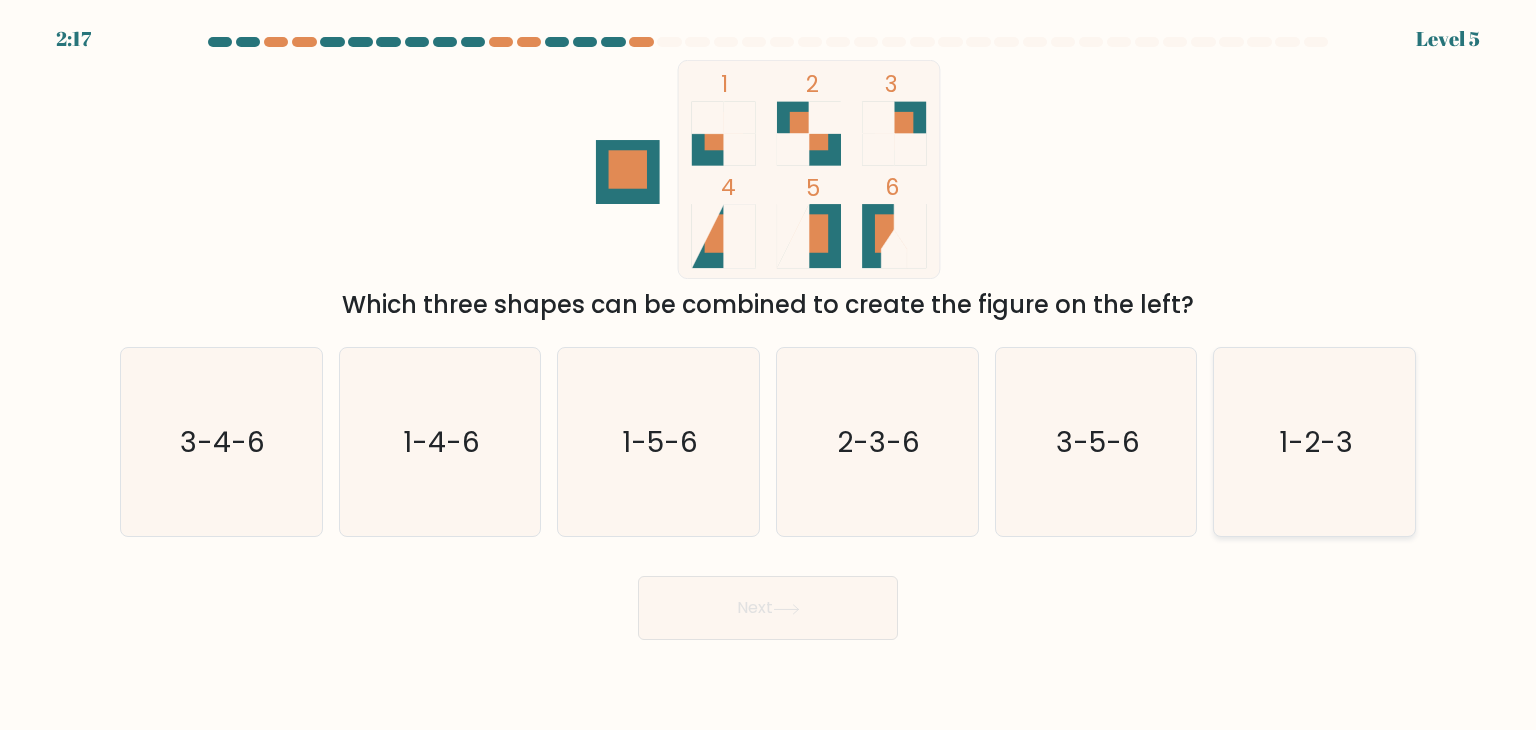 click on "1-2-3" 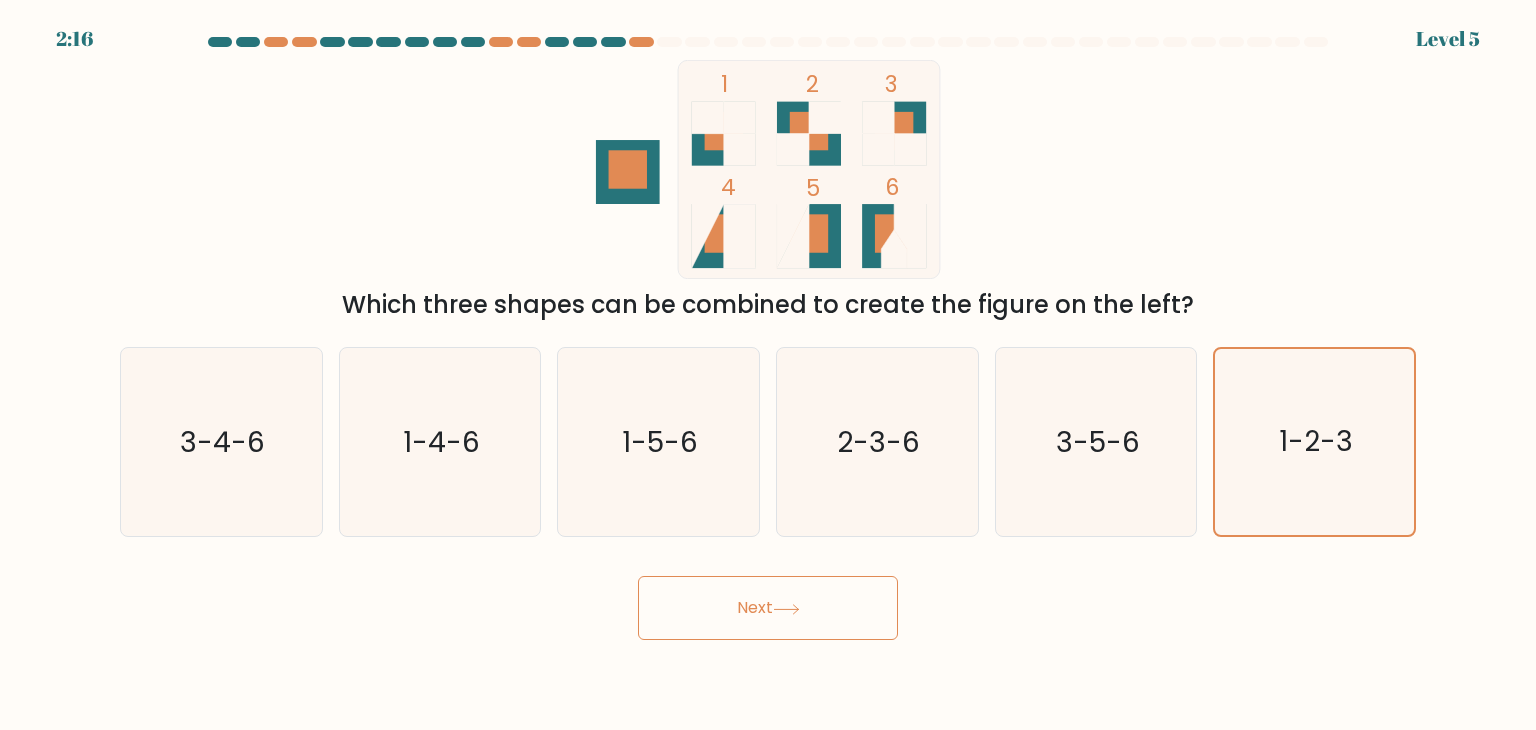 click on "Next" at bounding box center (768, 608) 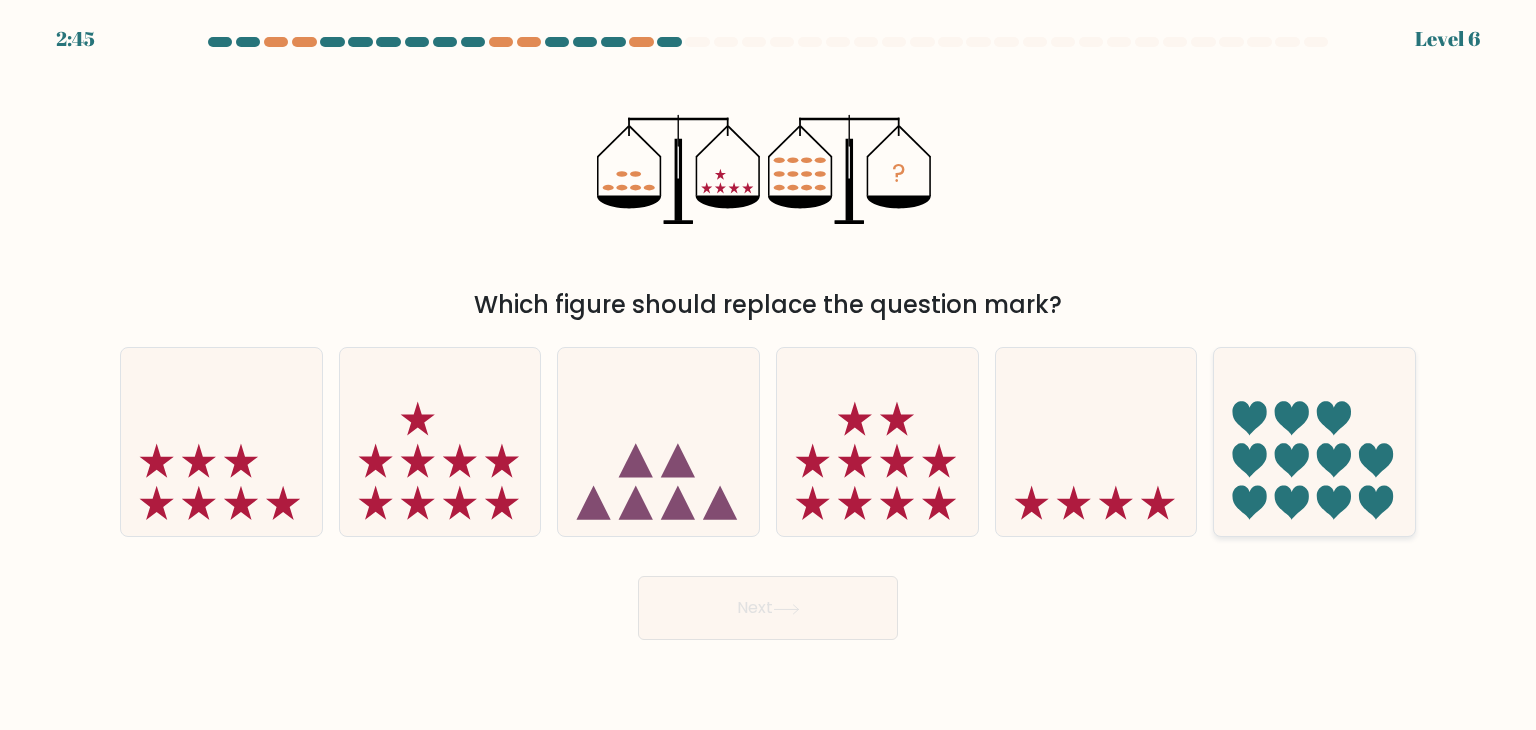 click 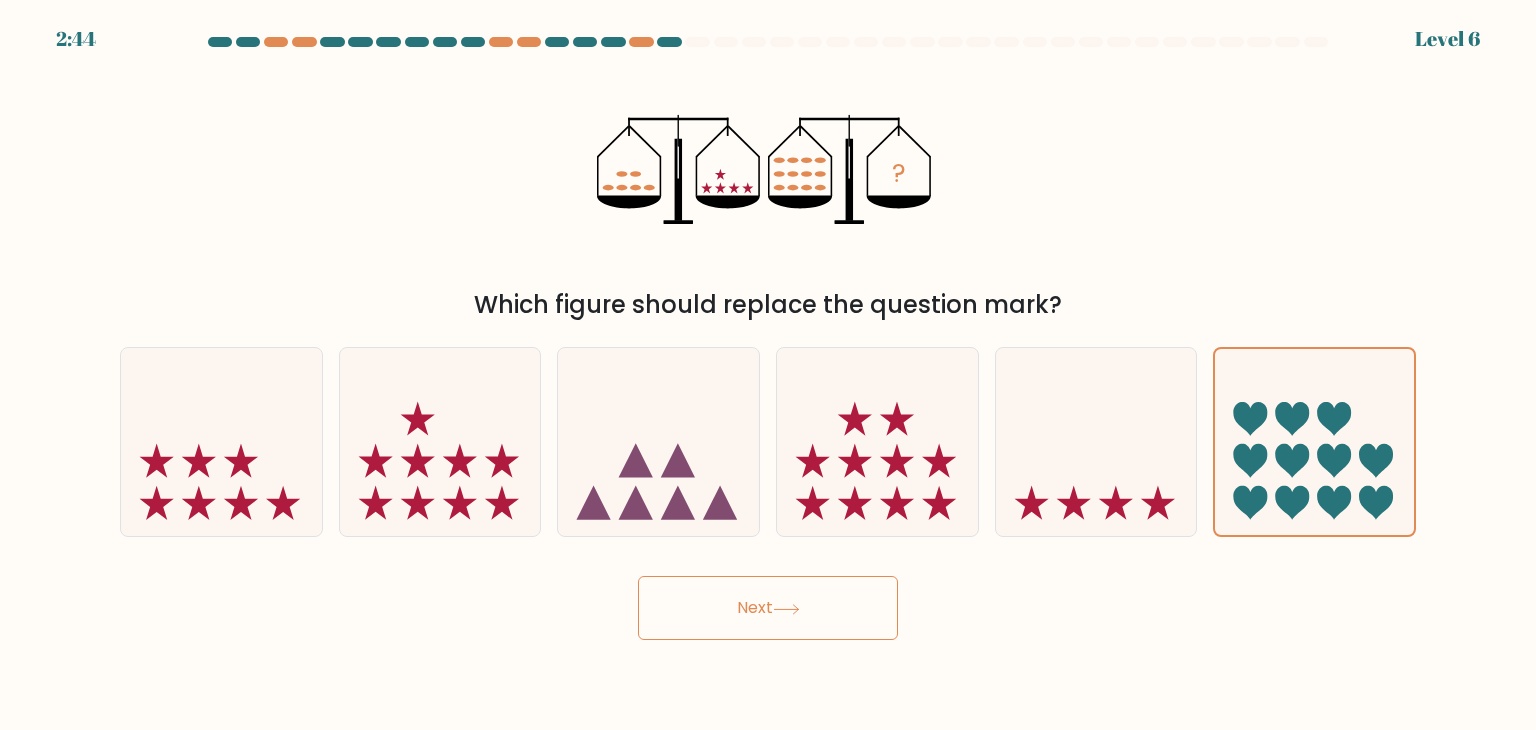 click on "Next" at bounding box center (768, 608) 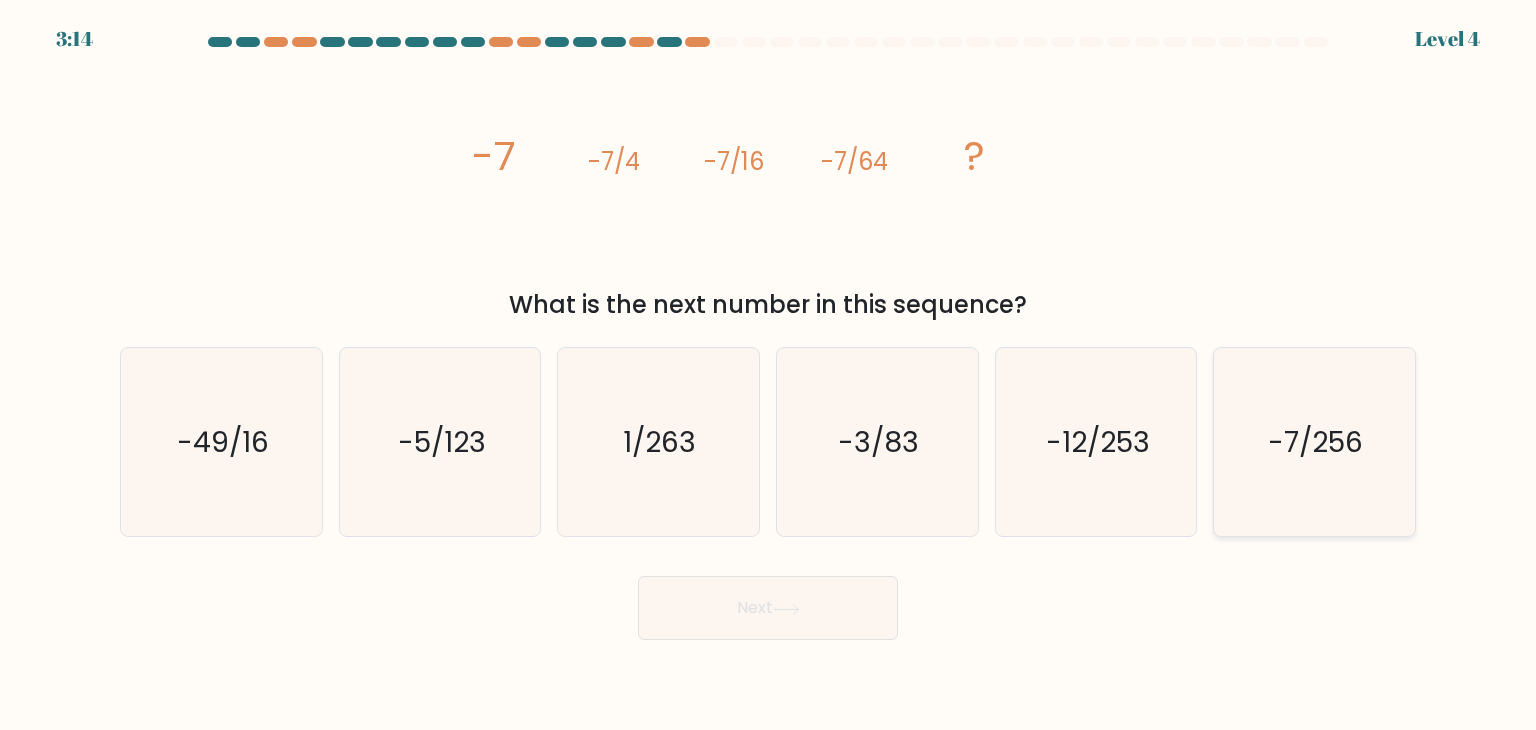 click on "-7/256" 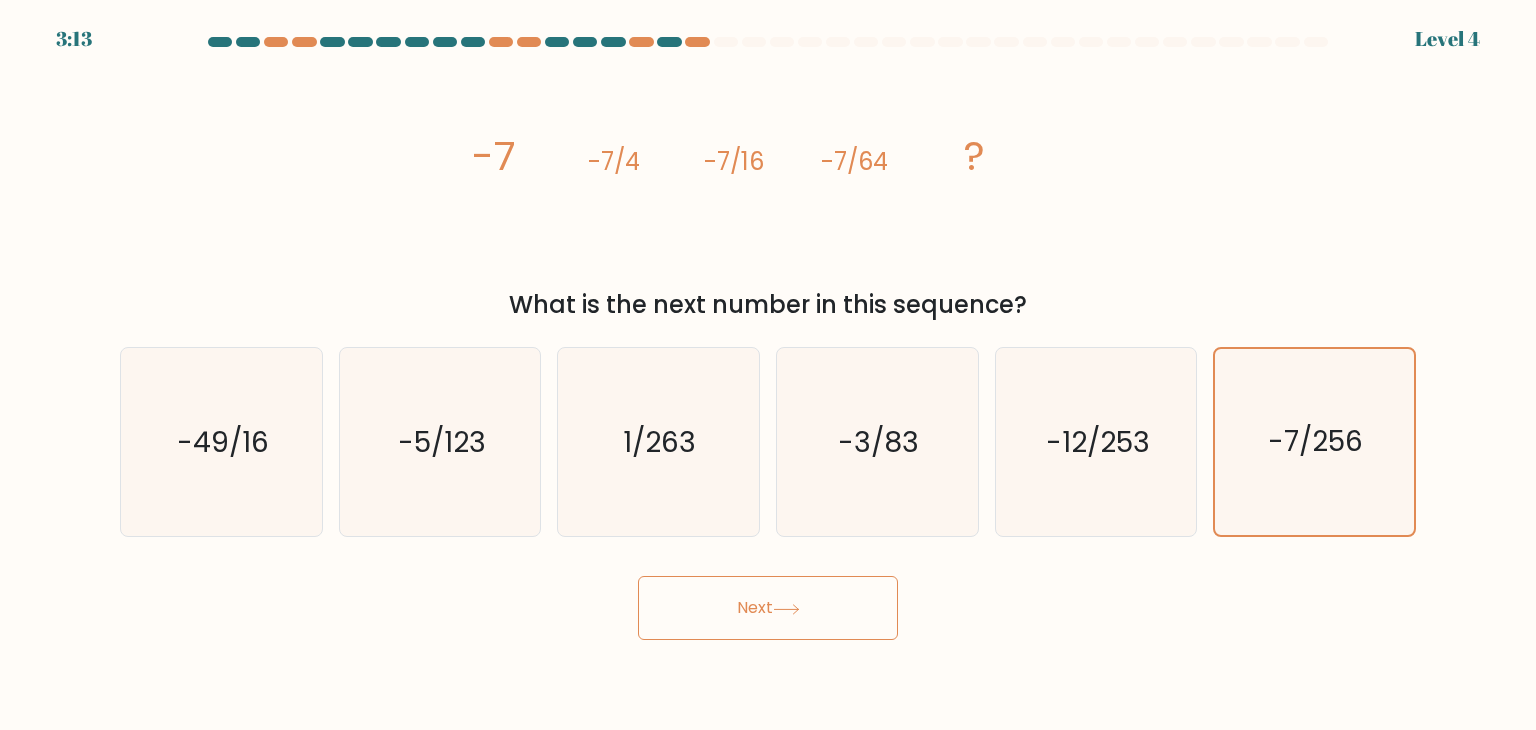 click on "Next" at bounding box center (768, 608) 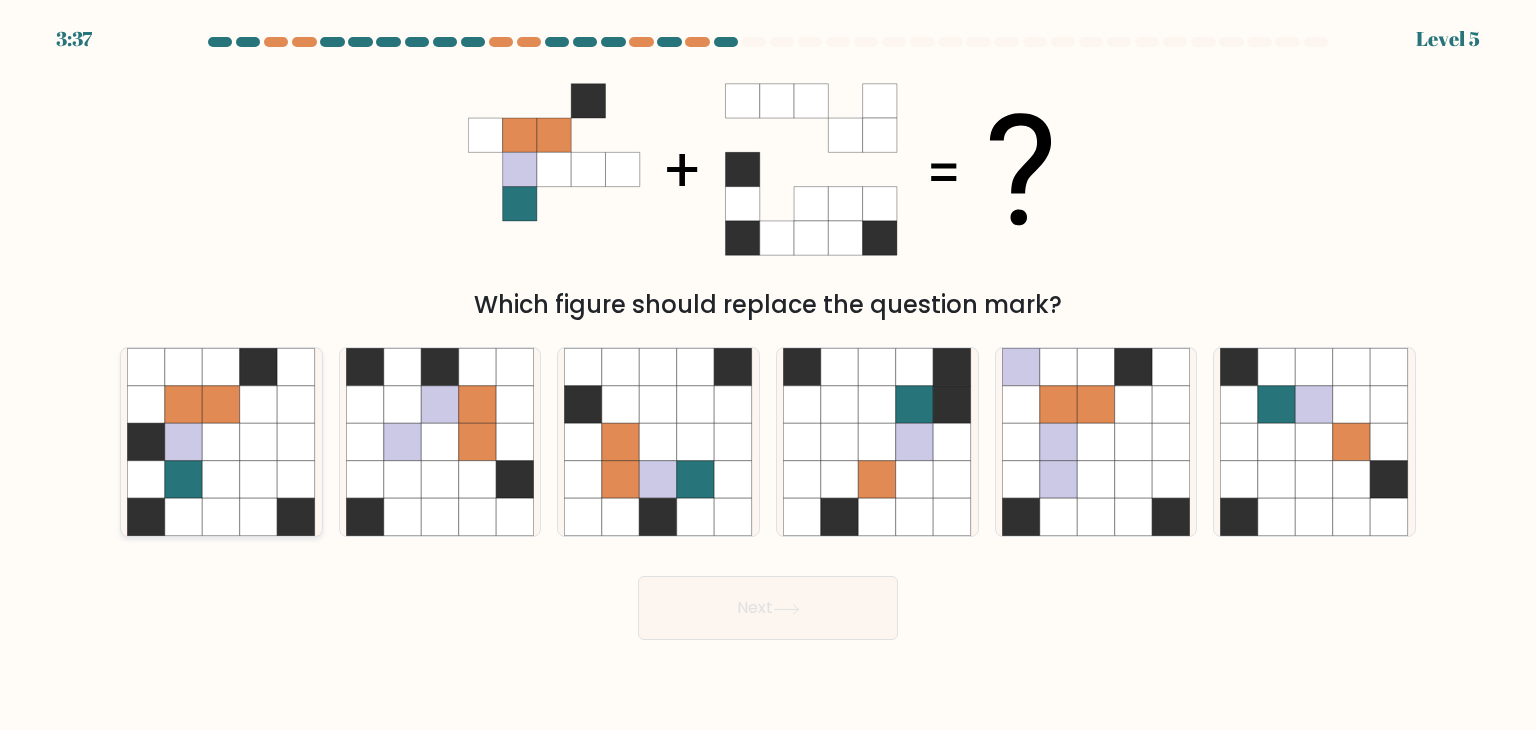 click 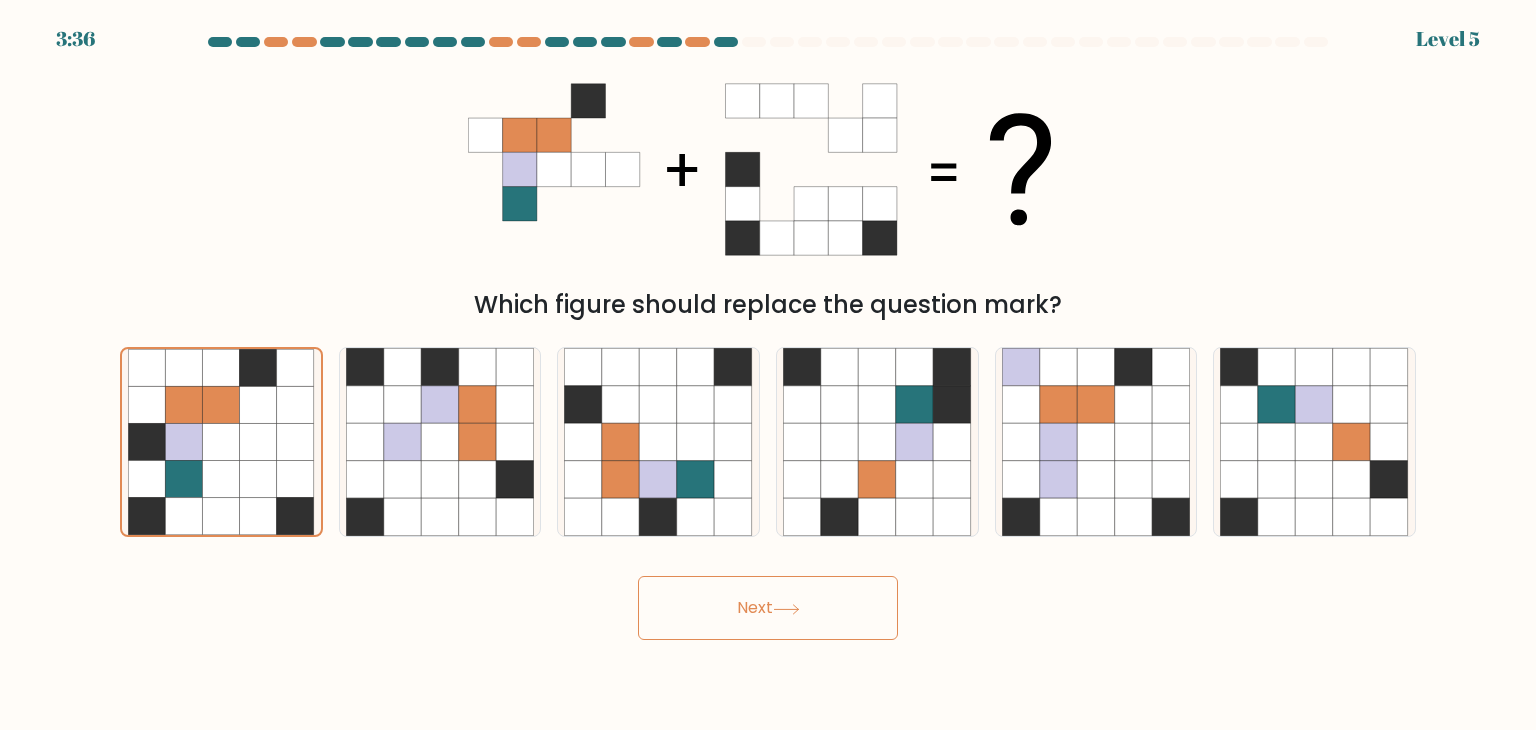 click on "Next" at bounding box center (768, 608) 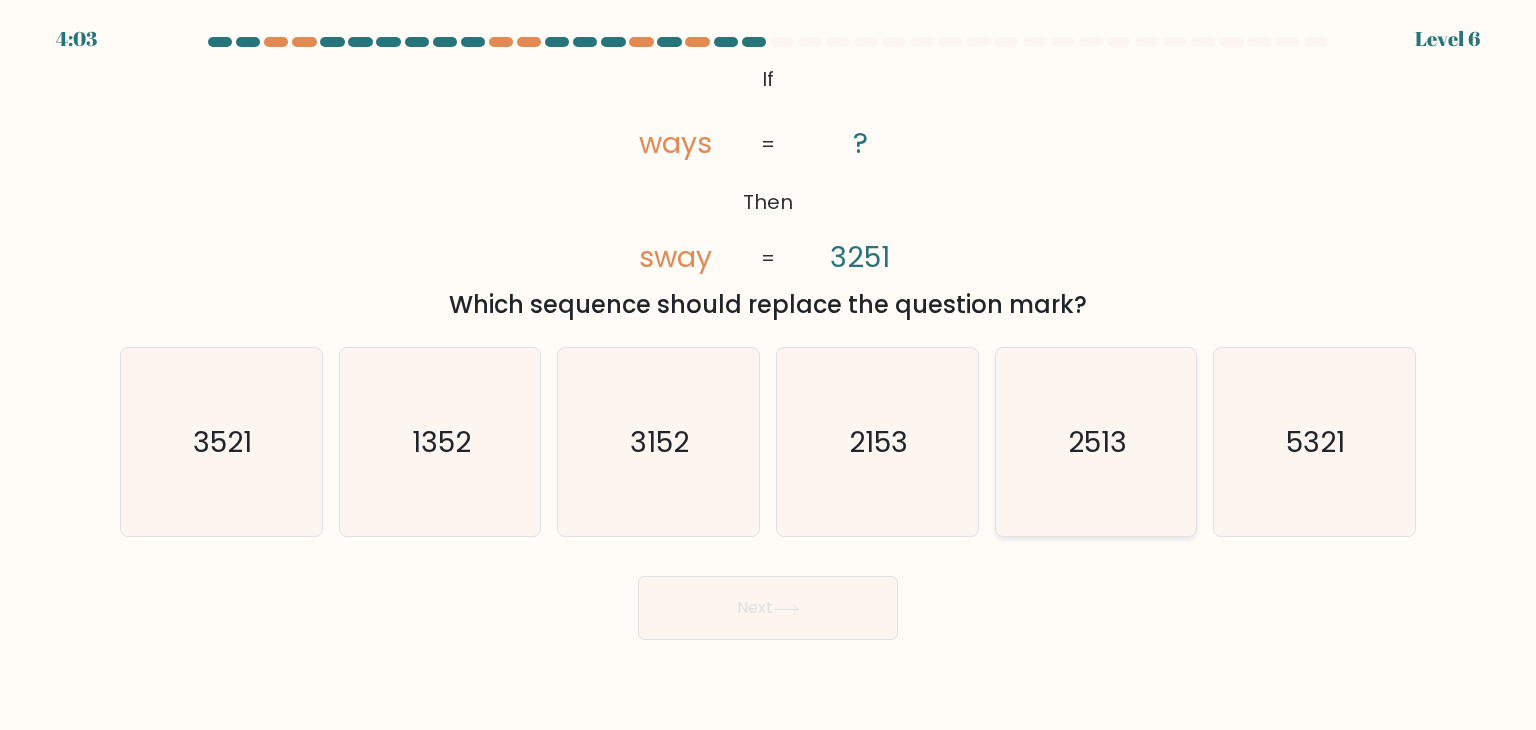 drag, startPoint x: 1123, startPoint y: 470, endPoint x: 1035, endPoint y: 529, distance: 105.9481 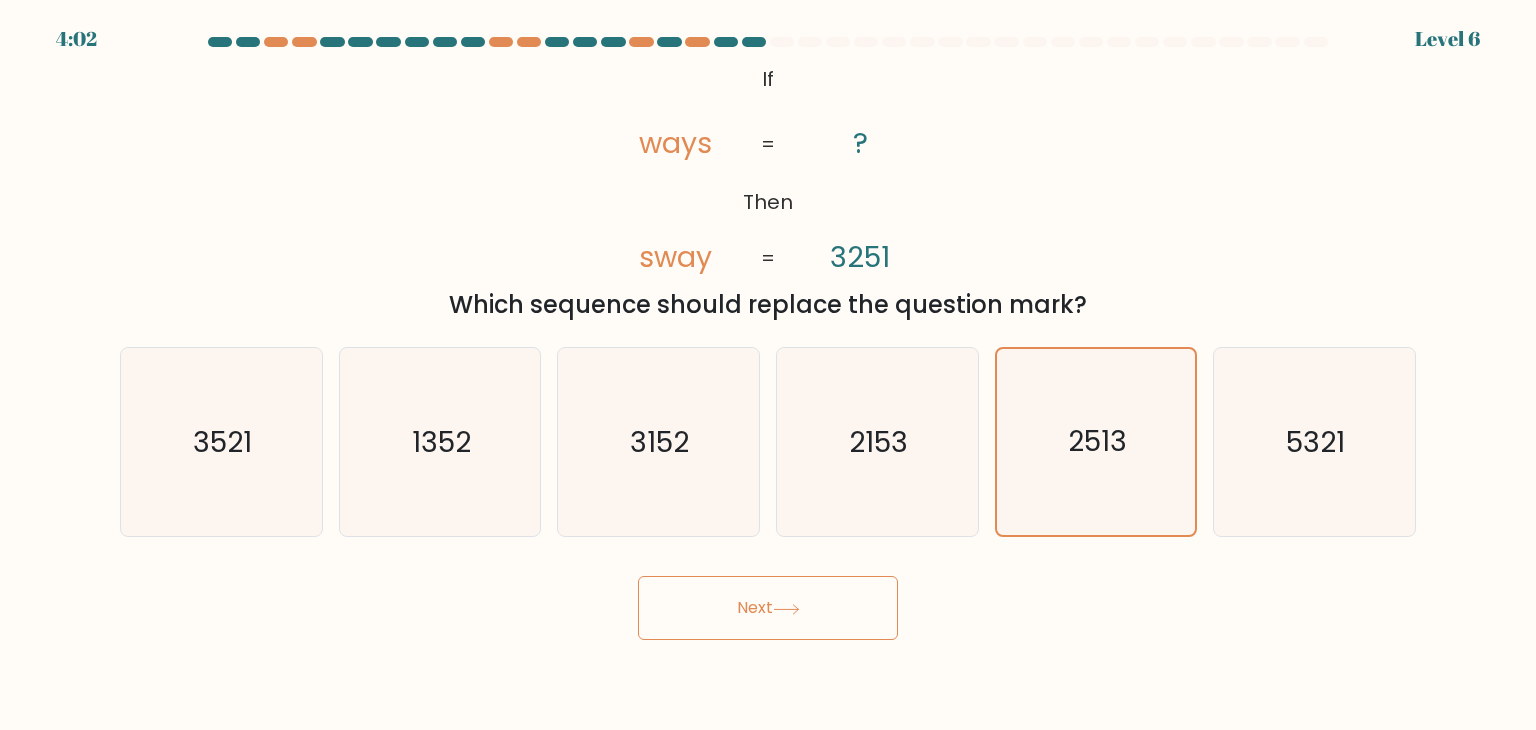 click on "Next" at bounding box center [768, 608] 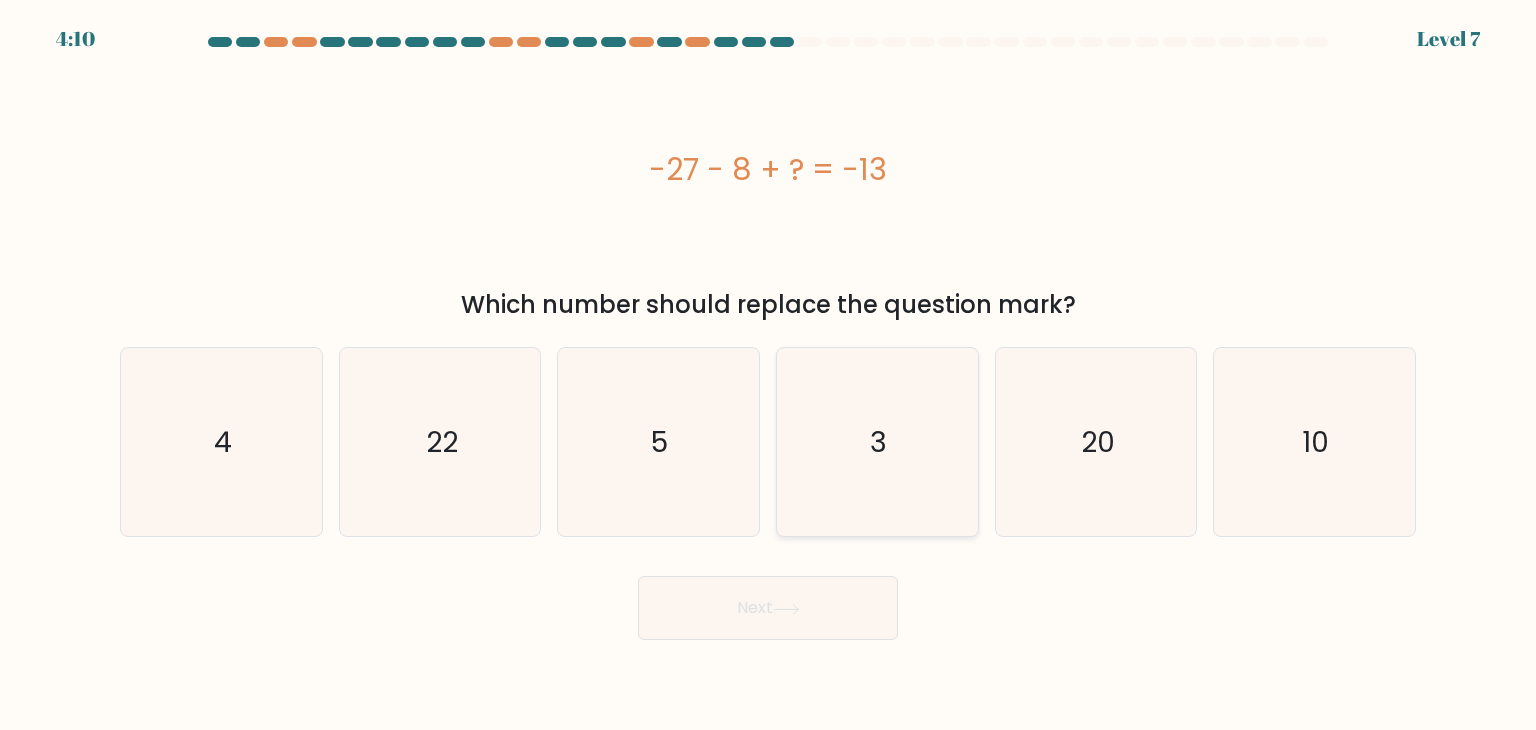 drag, startPoint x: 1057, startPoint y: 429, endPoint x: 945, endPoint y: 513, distance: 140 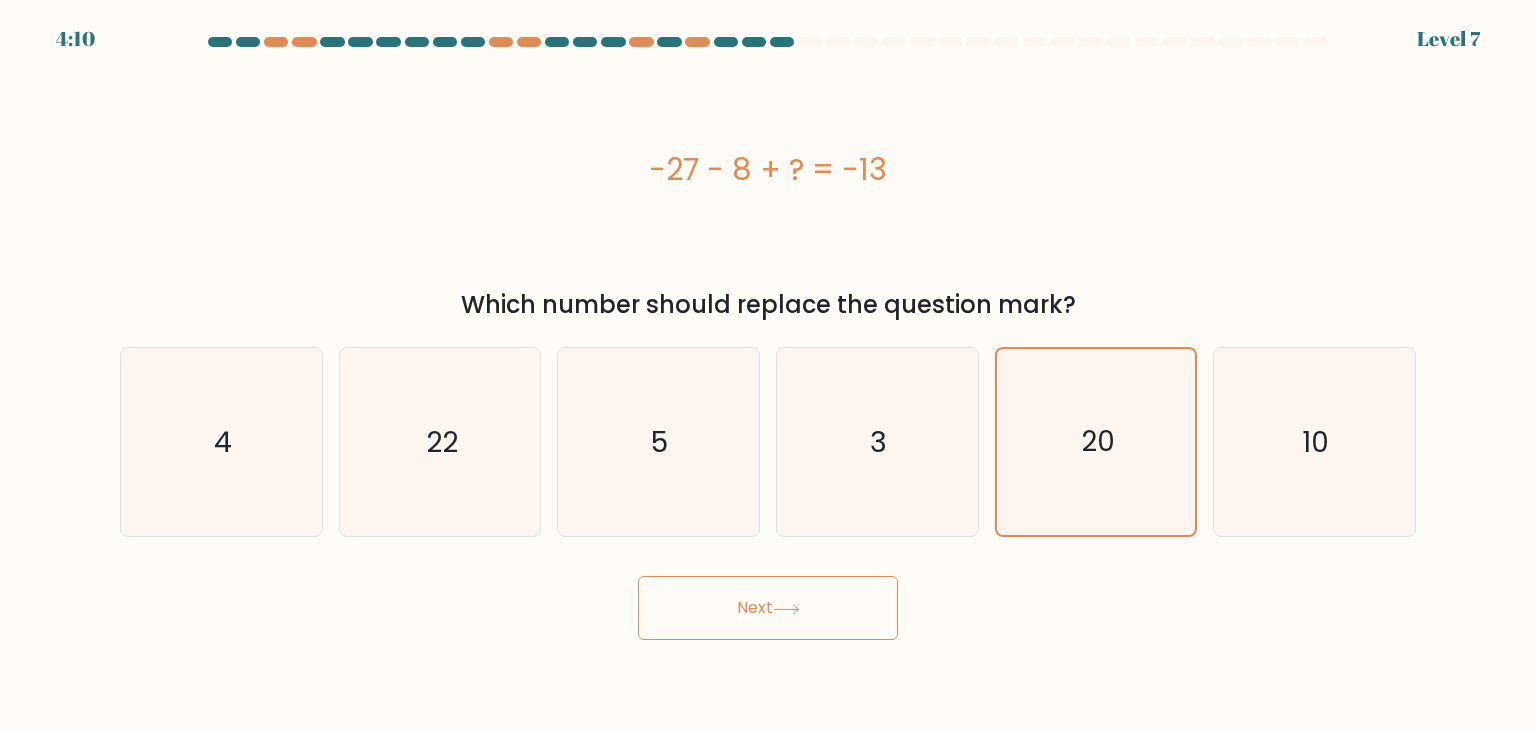 click on "Next" at bounding box center (768, 608) 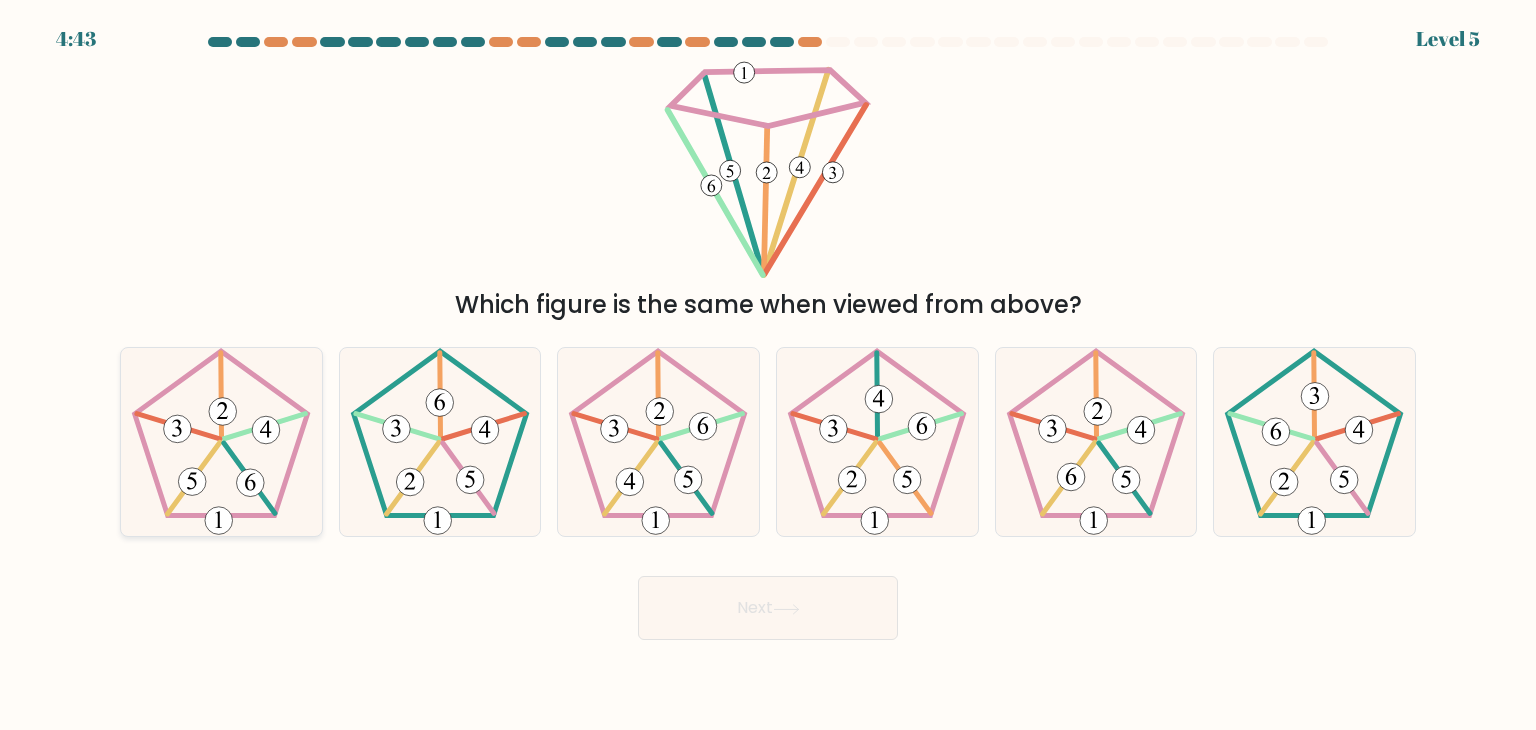 click 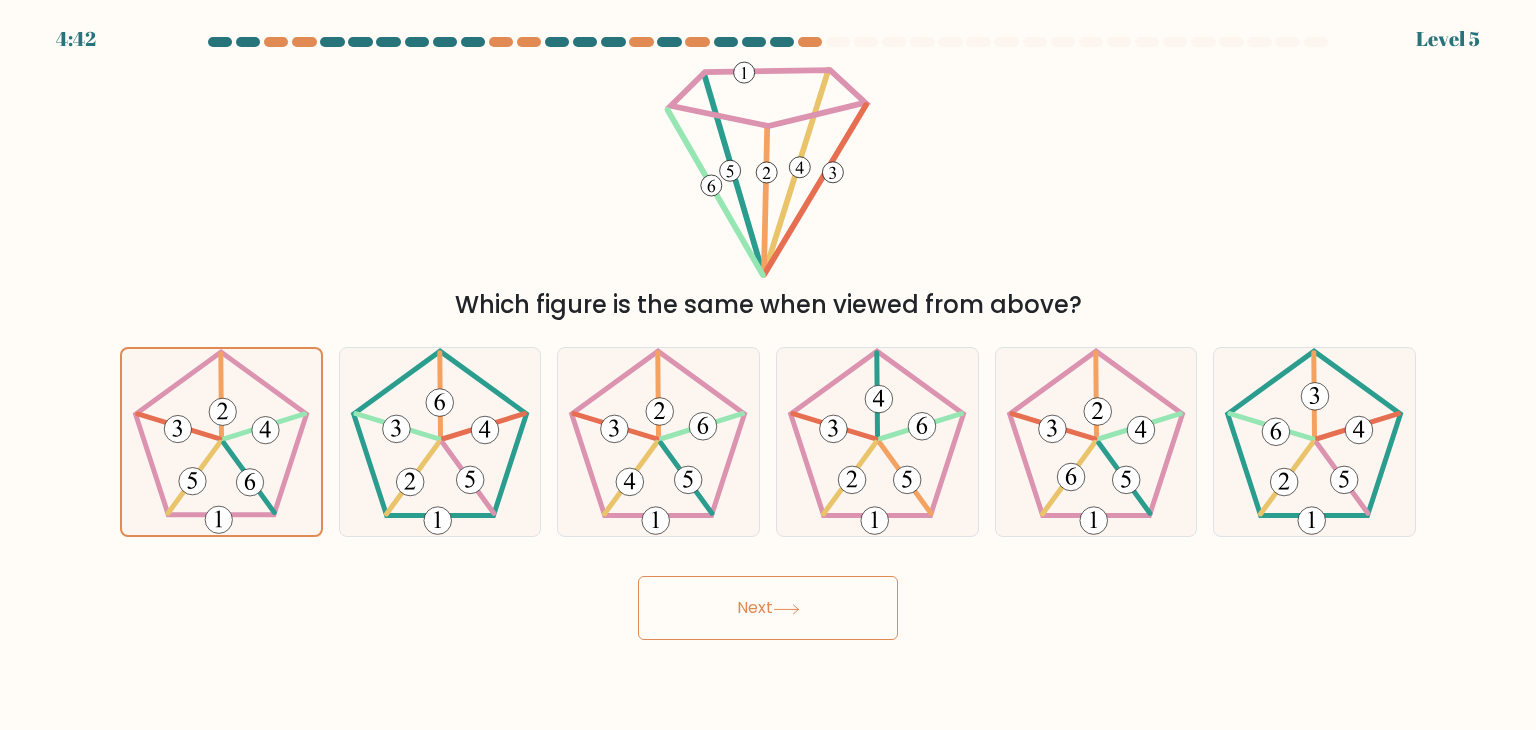 click on "Next" at bounding box center (768, 608) 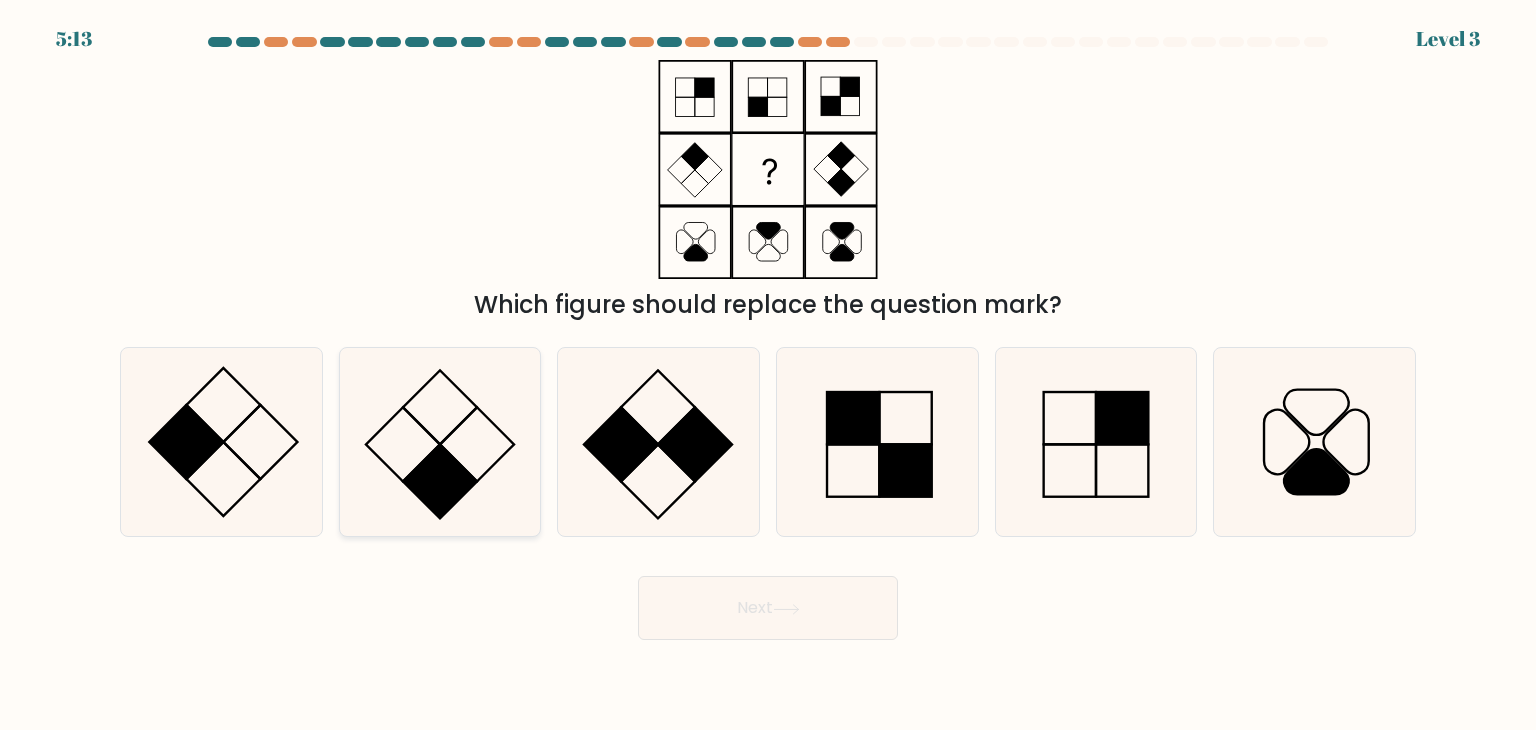 drag, startPoint x: 475, startPoint y: 473, endPoint x: 502, endPoint y: 481, distance: 28.160255 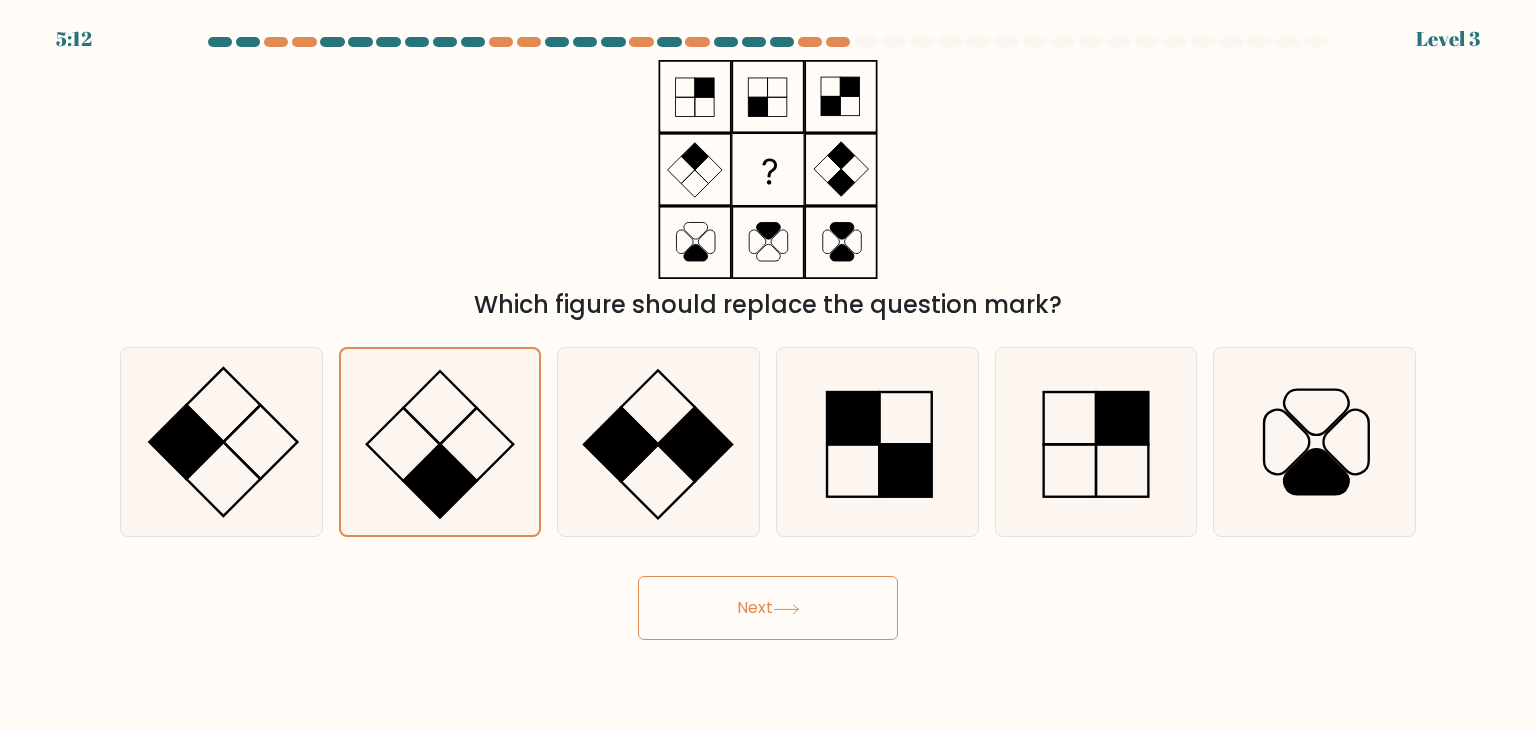 click on "Next" at bounding box center [768, 608] 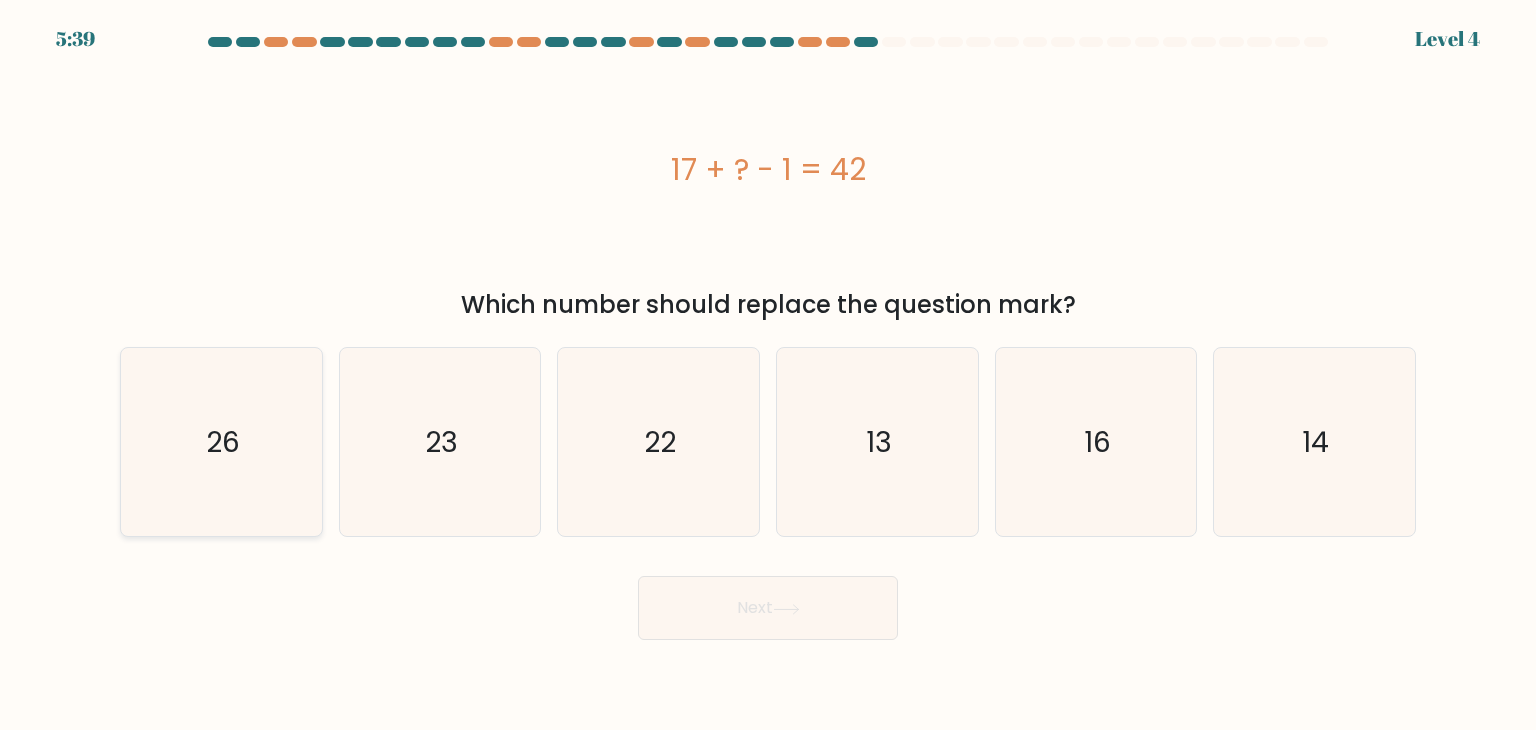 drag, startPoint x: 307, startPoint y: 477, endPoint x: 368, endPoint y: 514, distance: 71.34424 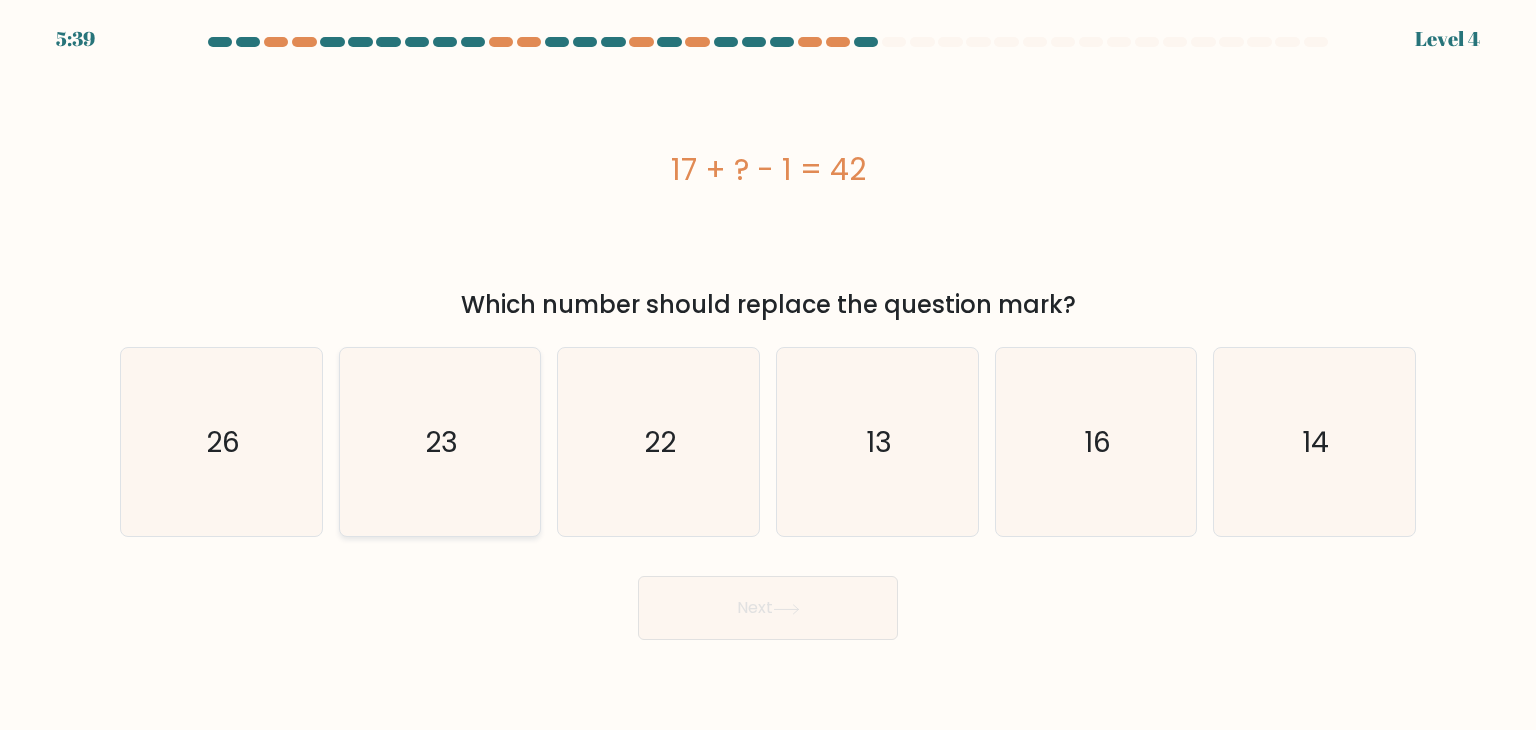 click on "26" 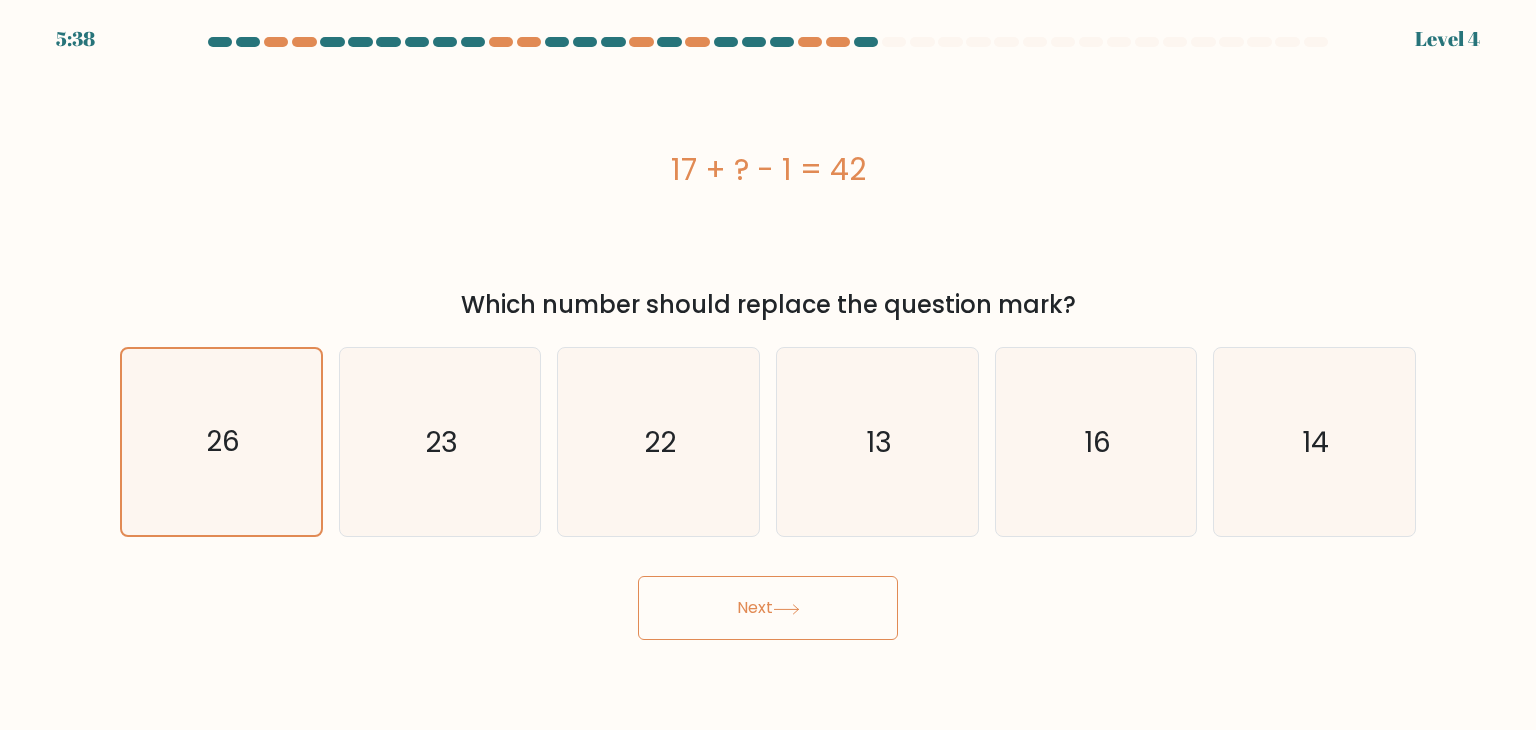 click on "Next" at bounding box center [768, 608] 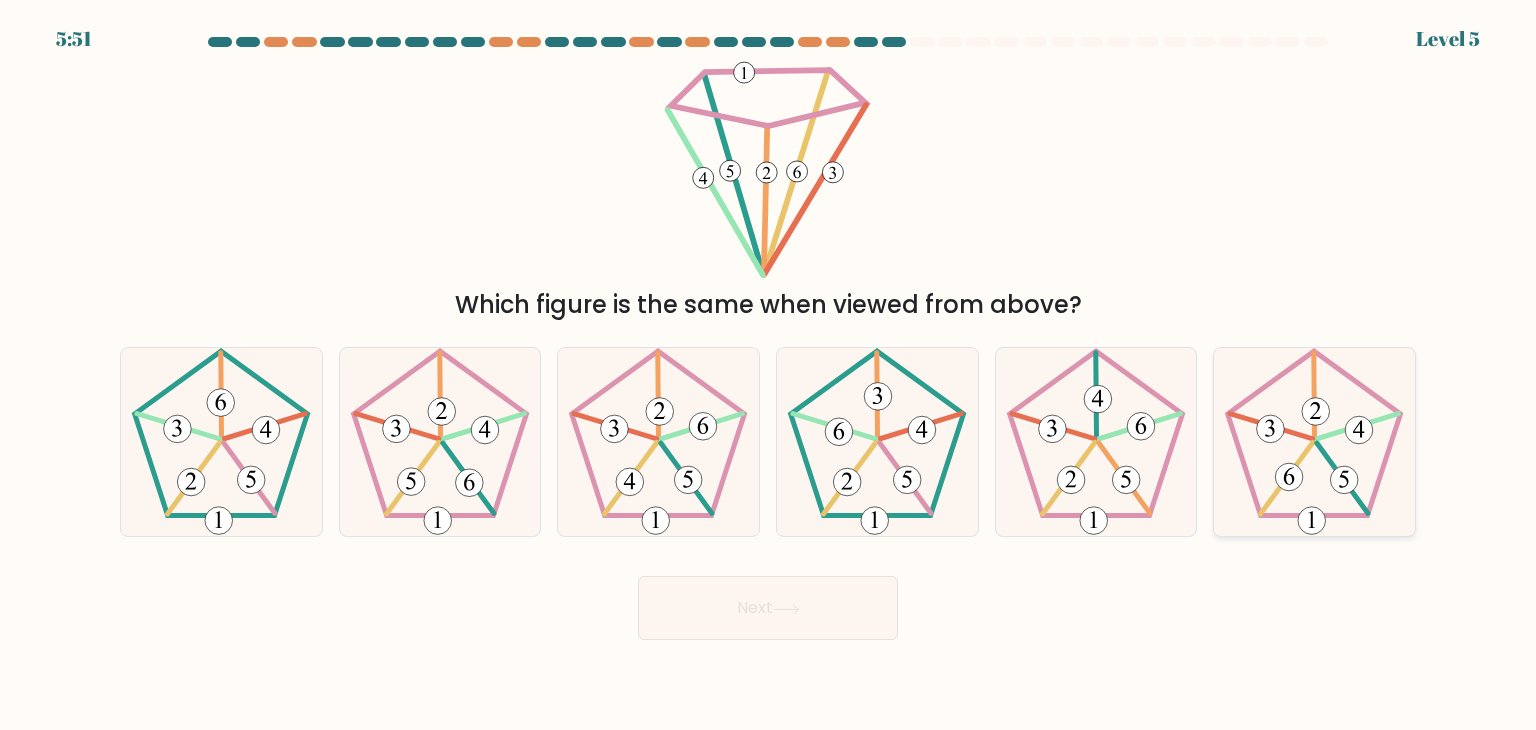 click 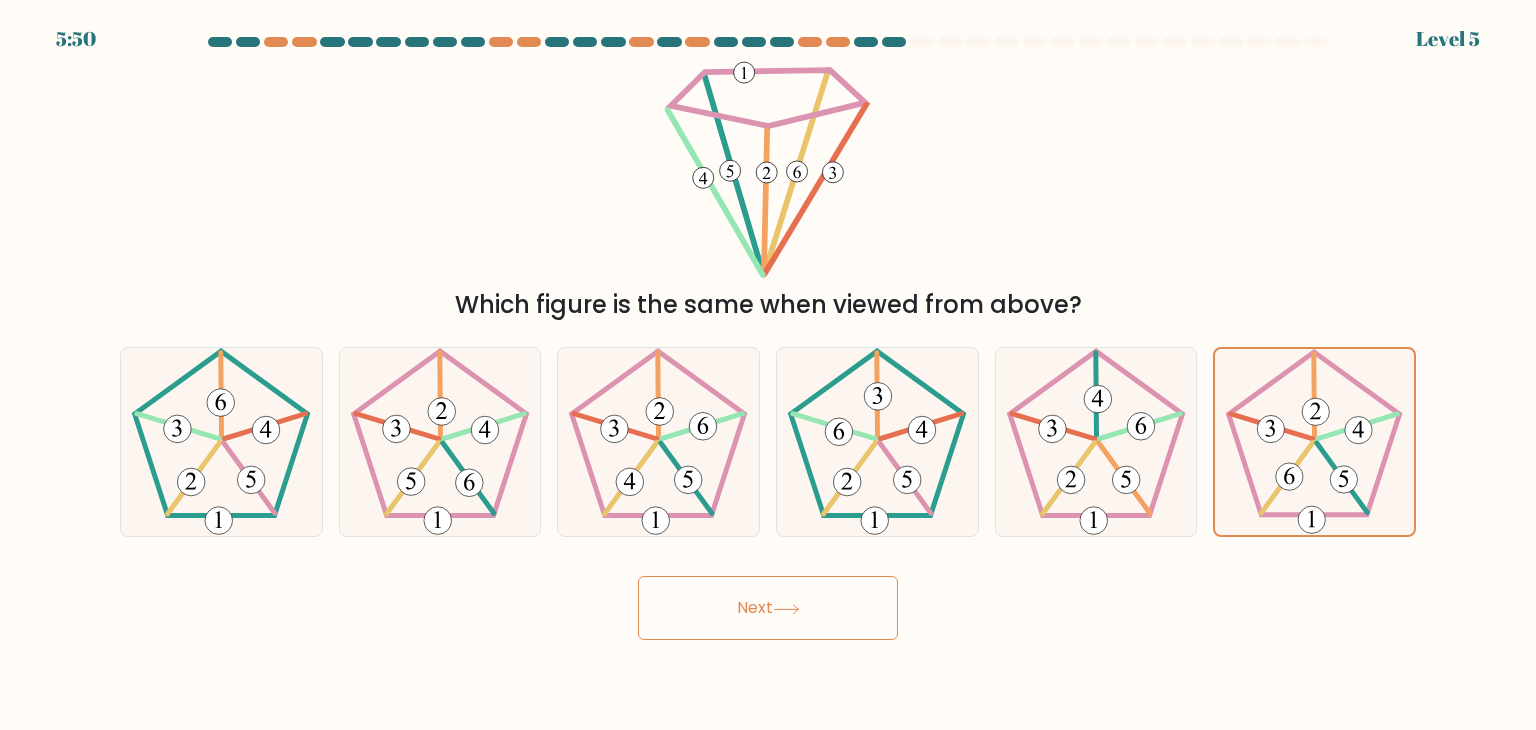 click on "Next" at bounding box center (768, 608) 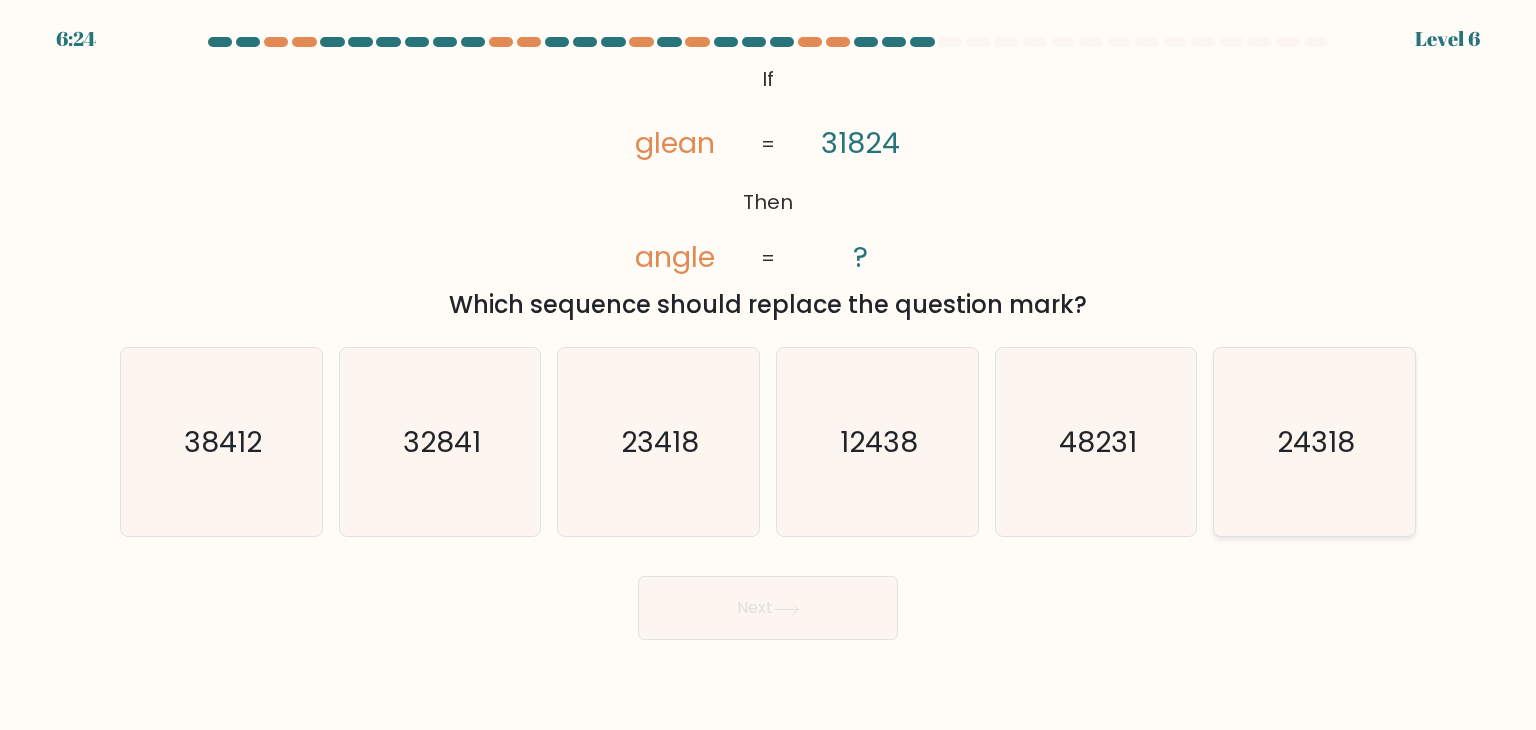 click on "24318" 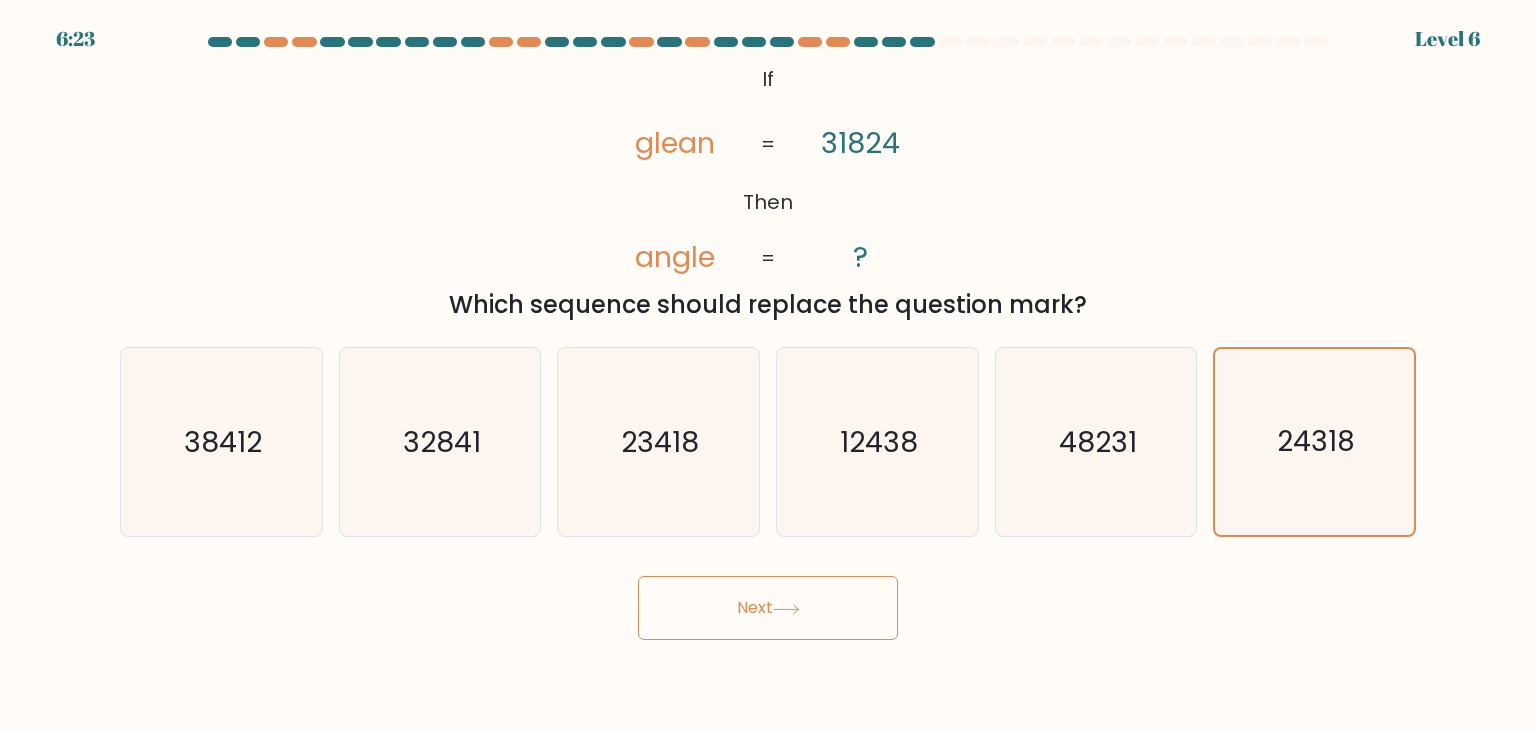 click on "Next" at bounding box center (768, 608) 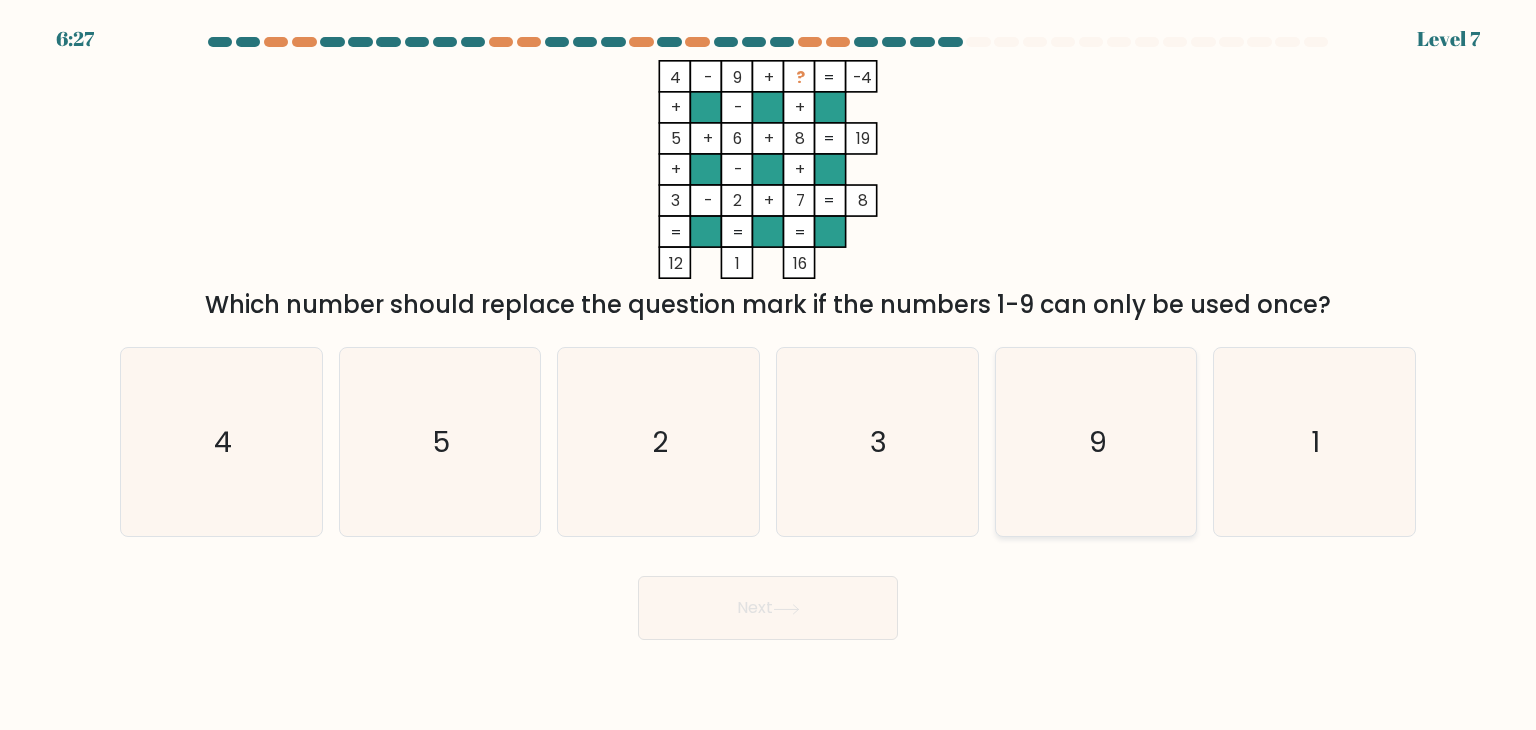 click on "9" 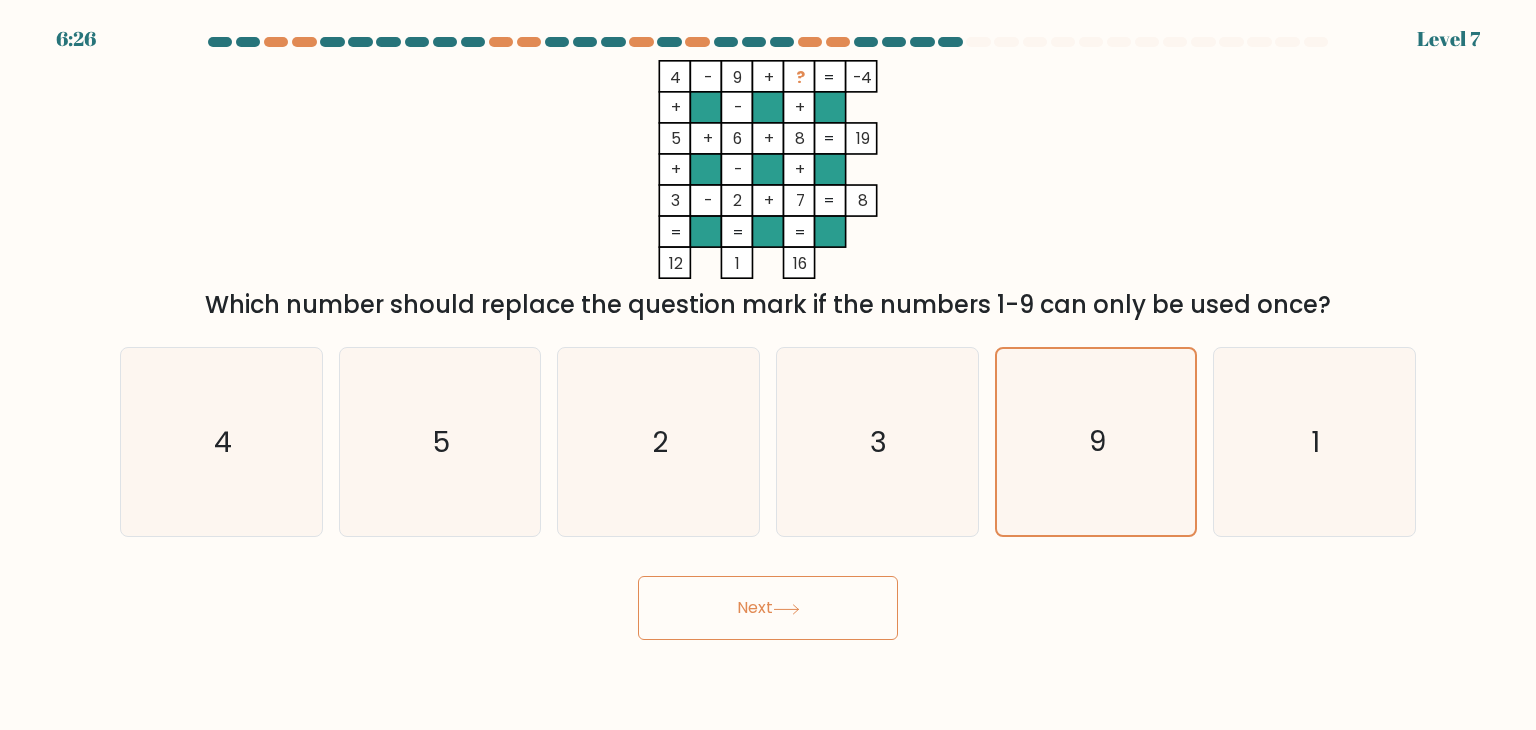 drag, startPoint x: 856, startPoint y: 622, endPoint x: 915, endPoint y: 573, distance: 76.6942 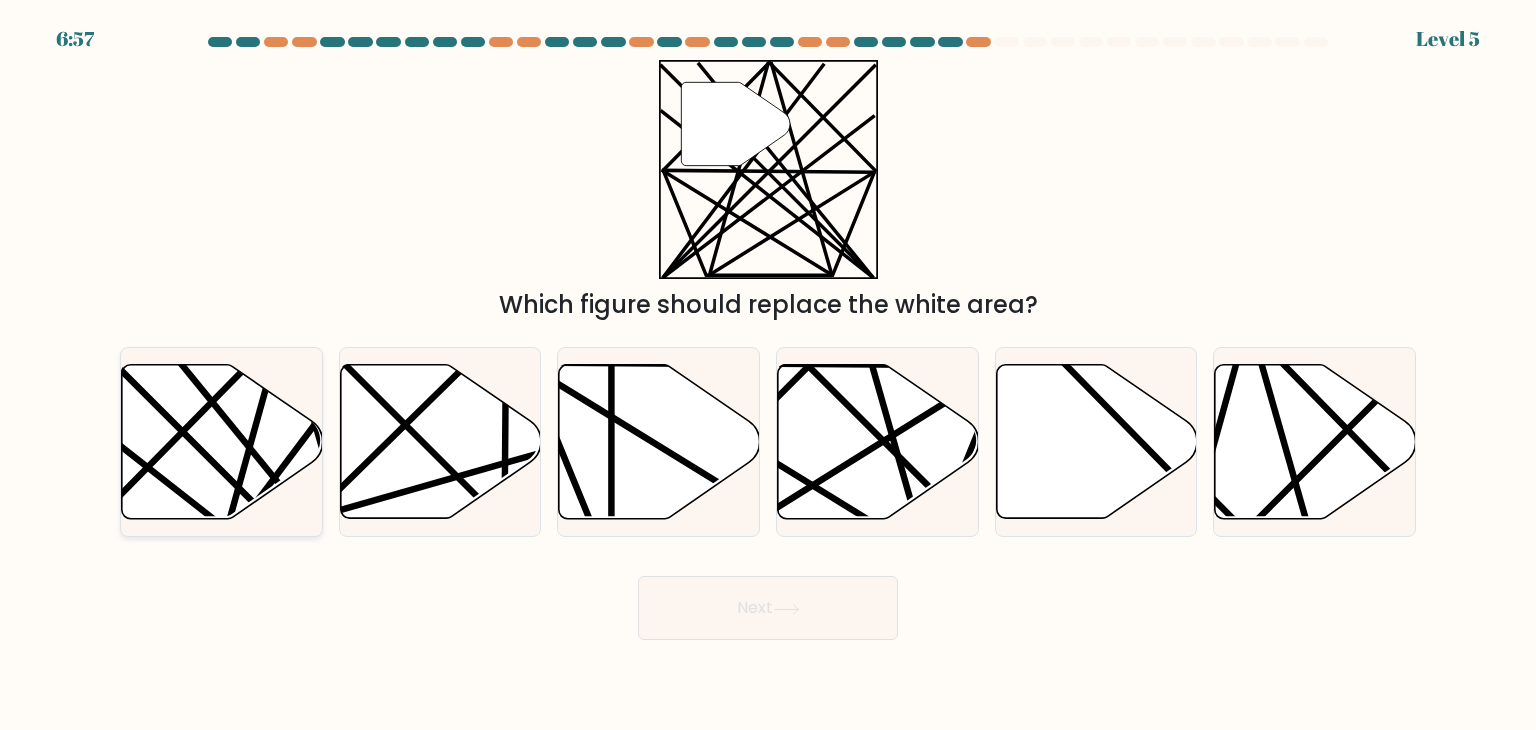 click 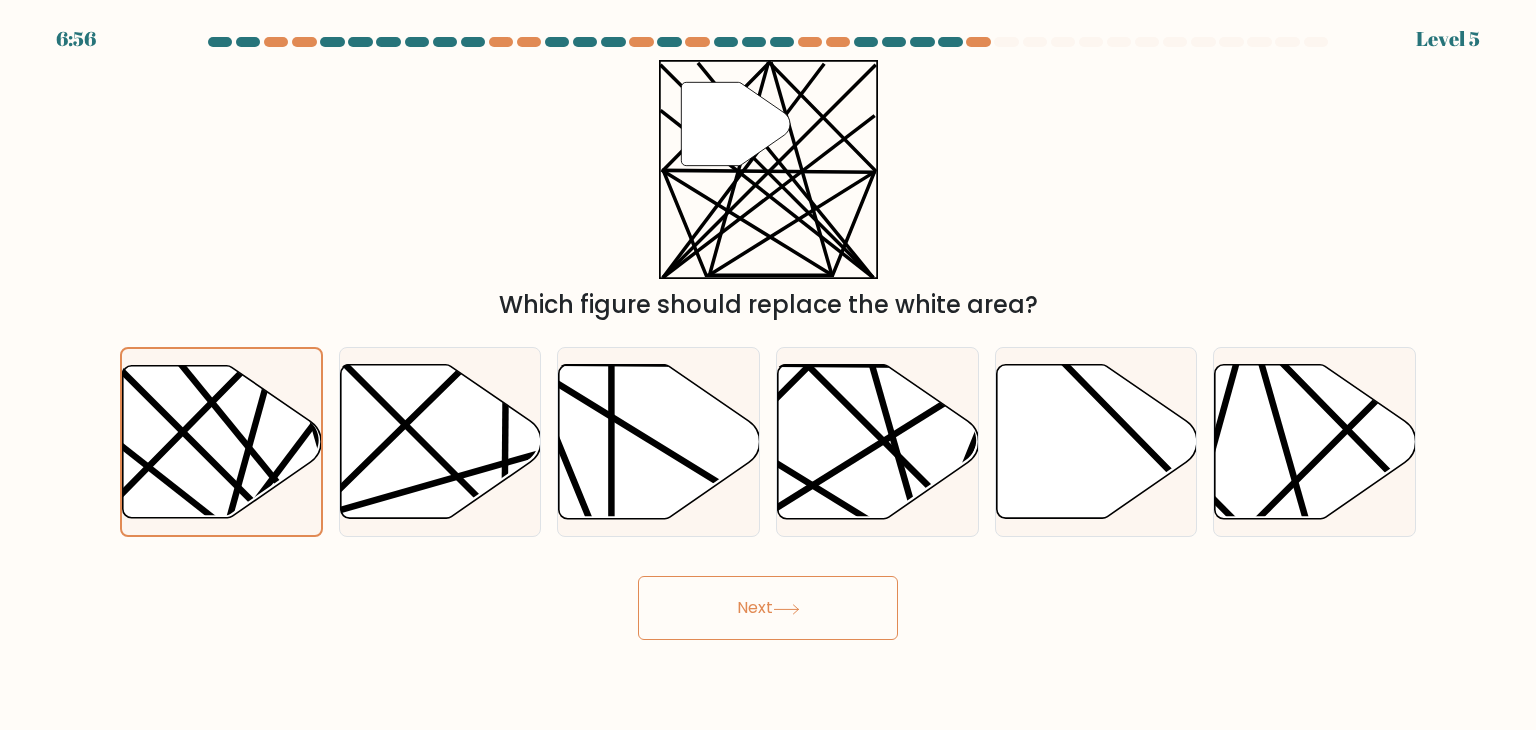 click on "Next" at bounding box center [768, 608] 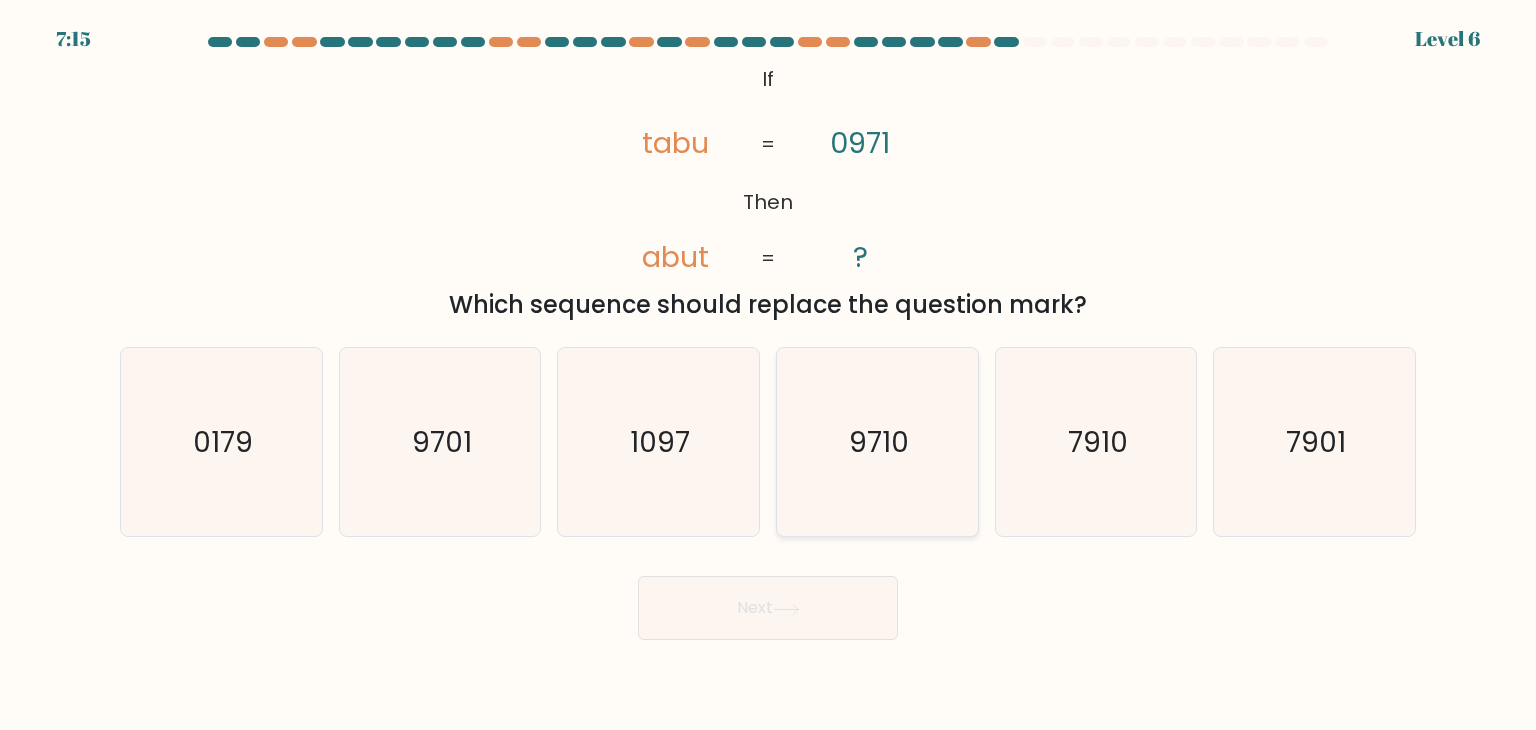 click on "9710" 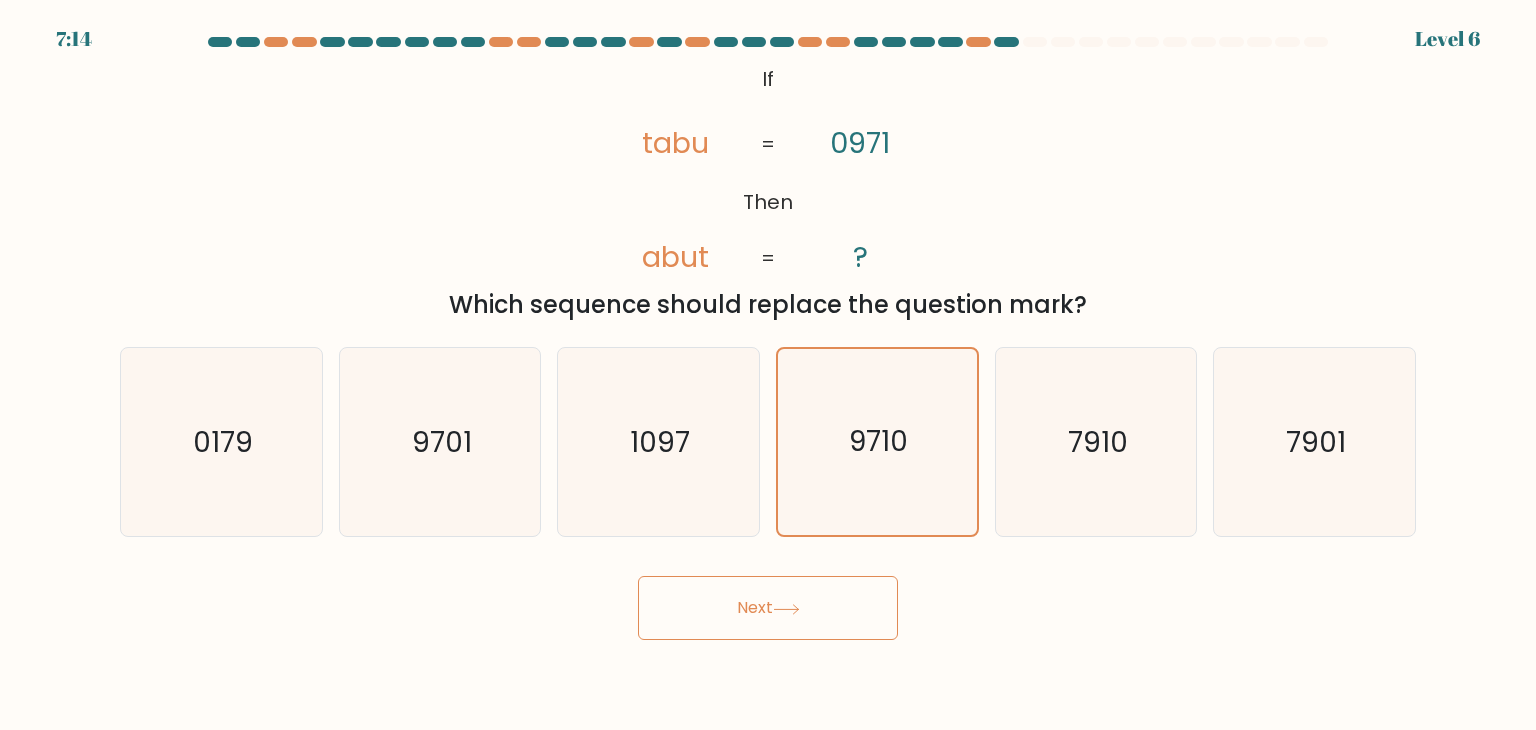 click on "Next" at bounding box center [768, 608] 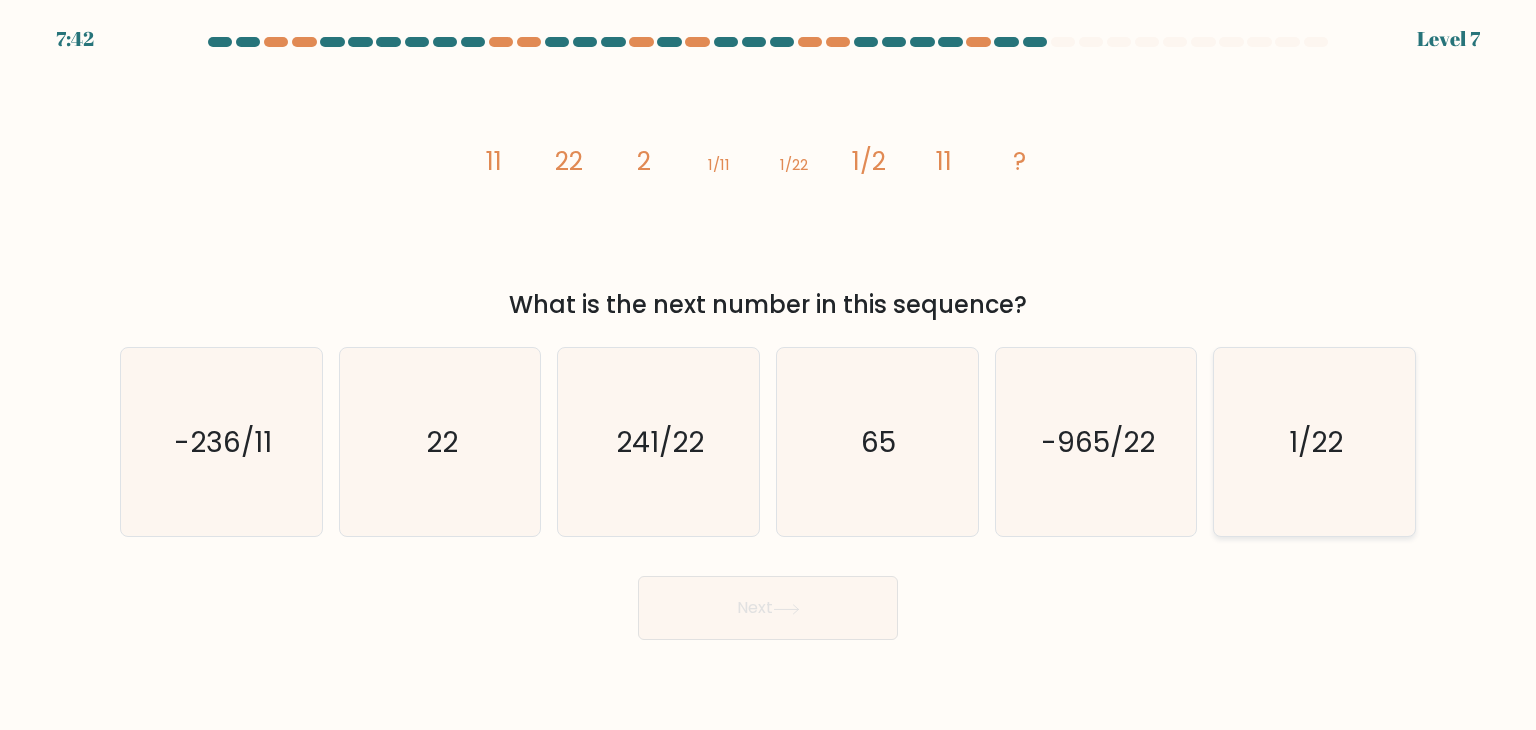 drag, startPoint x: 1292, startPoint y: 471, endPoint x: 1336, endPoint y: 453, distance: 47.539455 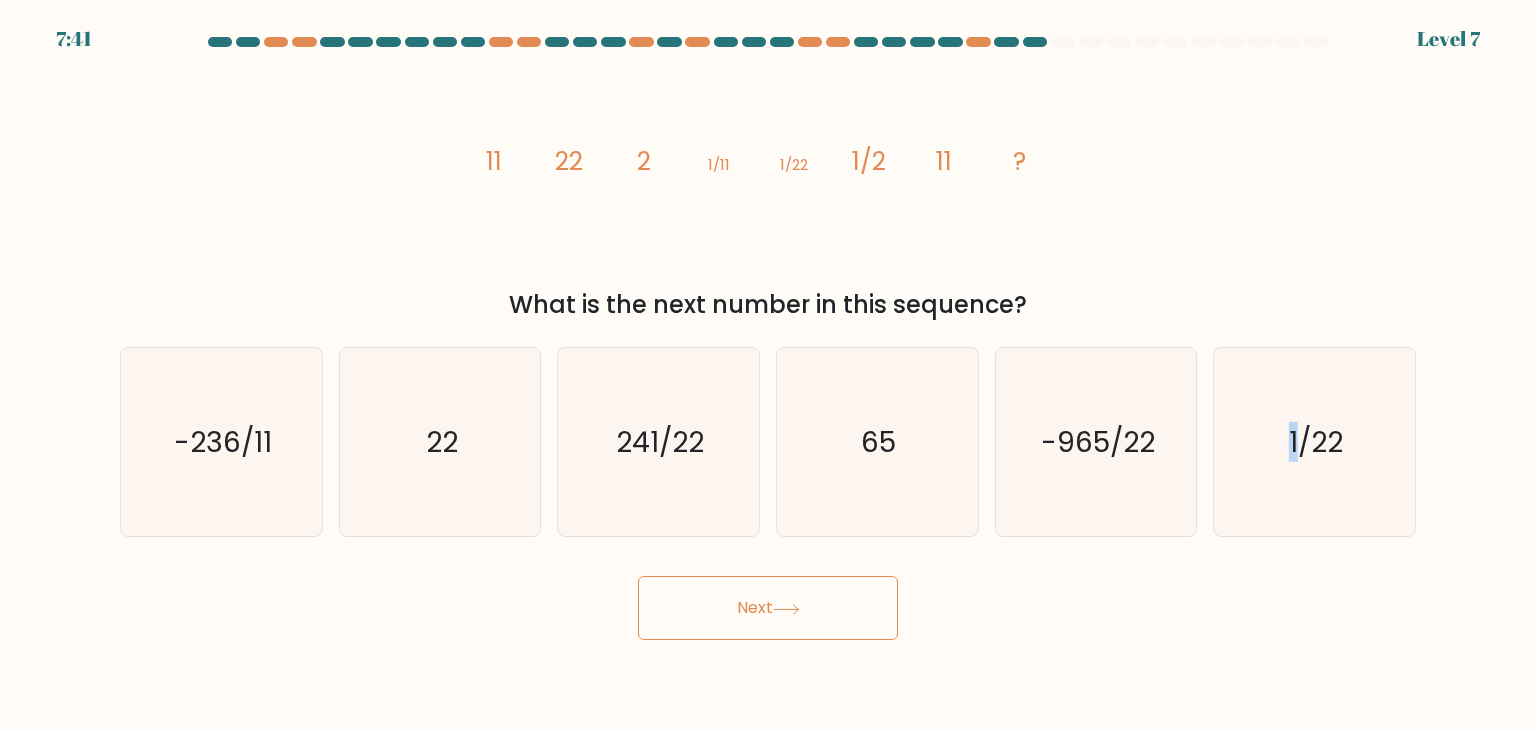 click on "Next" at bounding box center [768, 608] 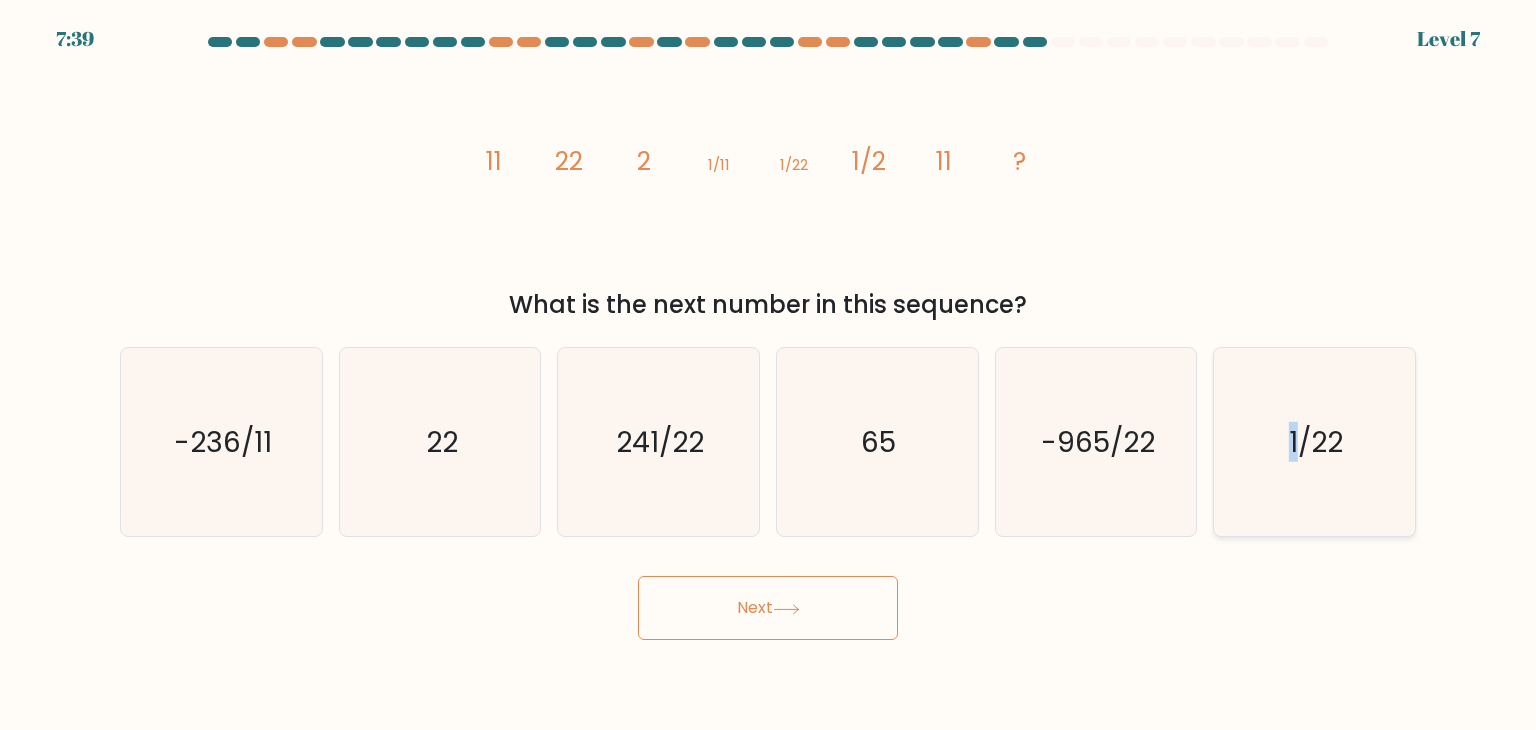 click on "1/22" 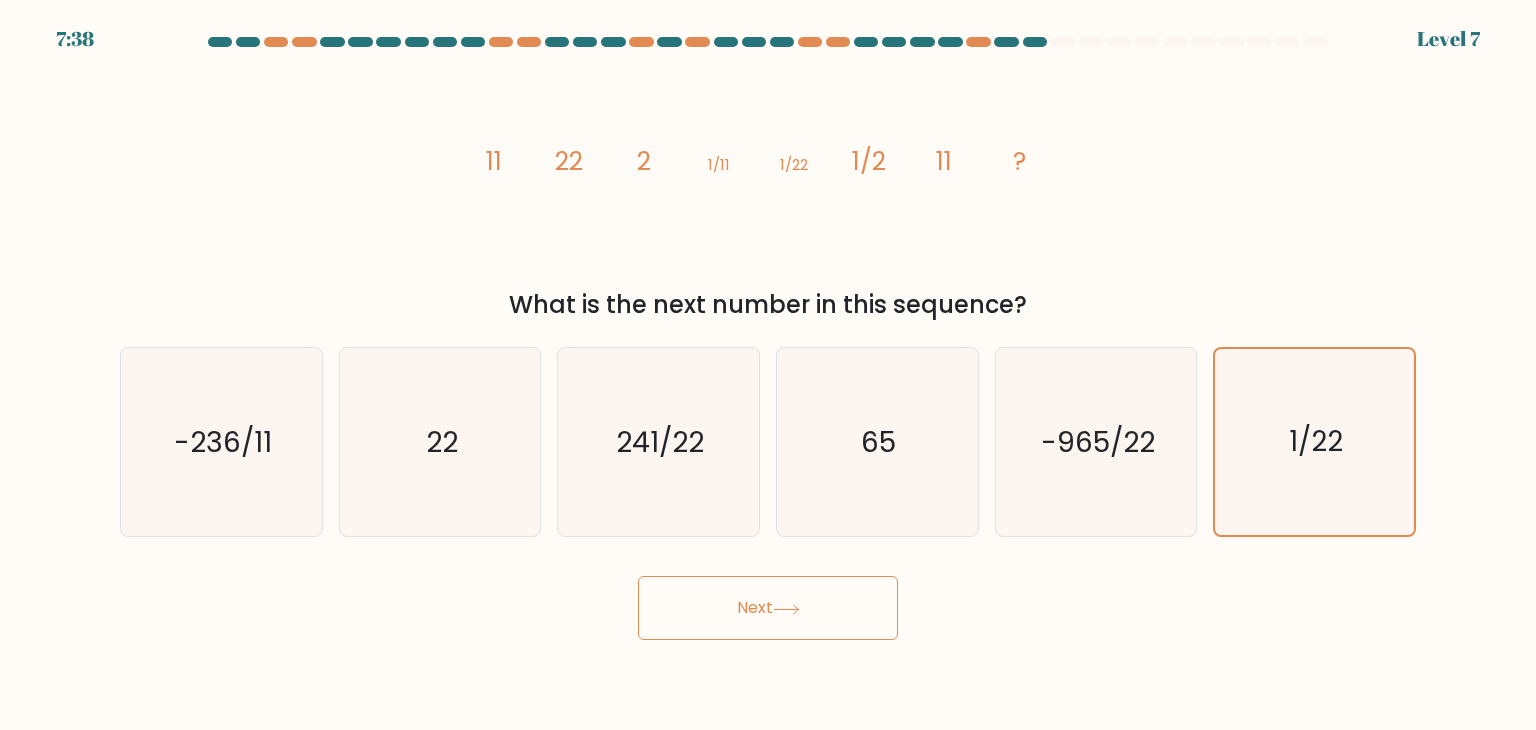 click on "Next" at bounding box center [768, 608] 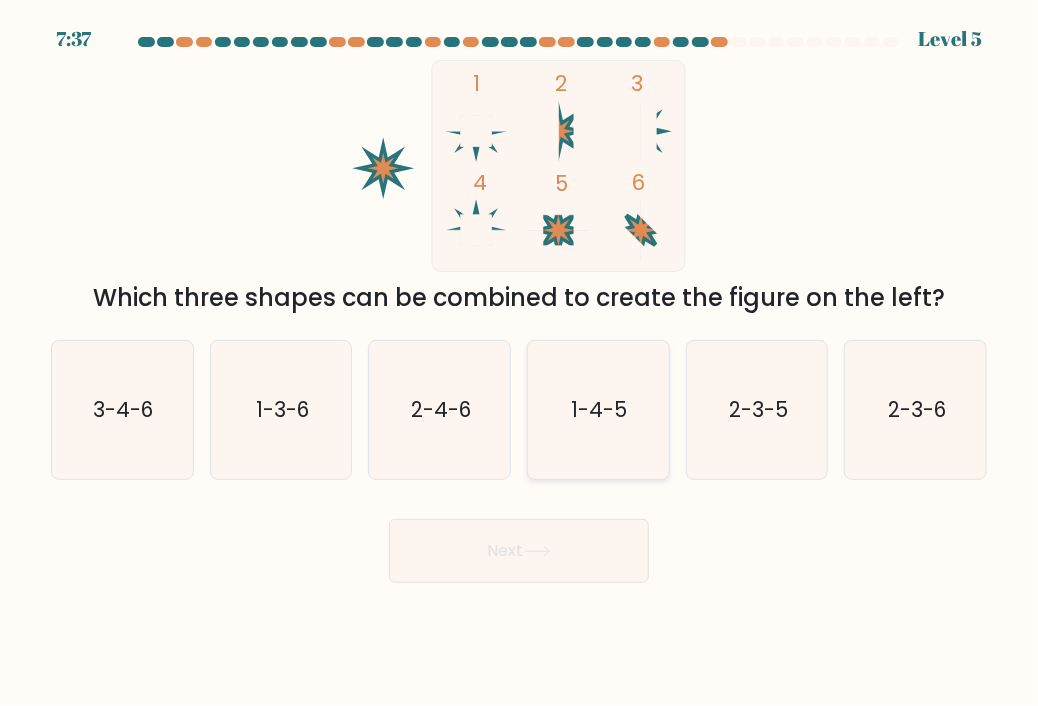 click on "1-4-5" 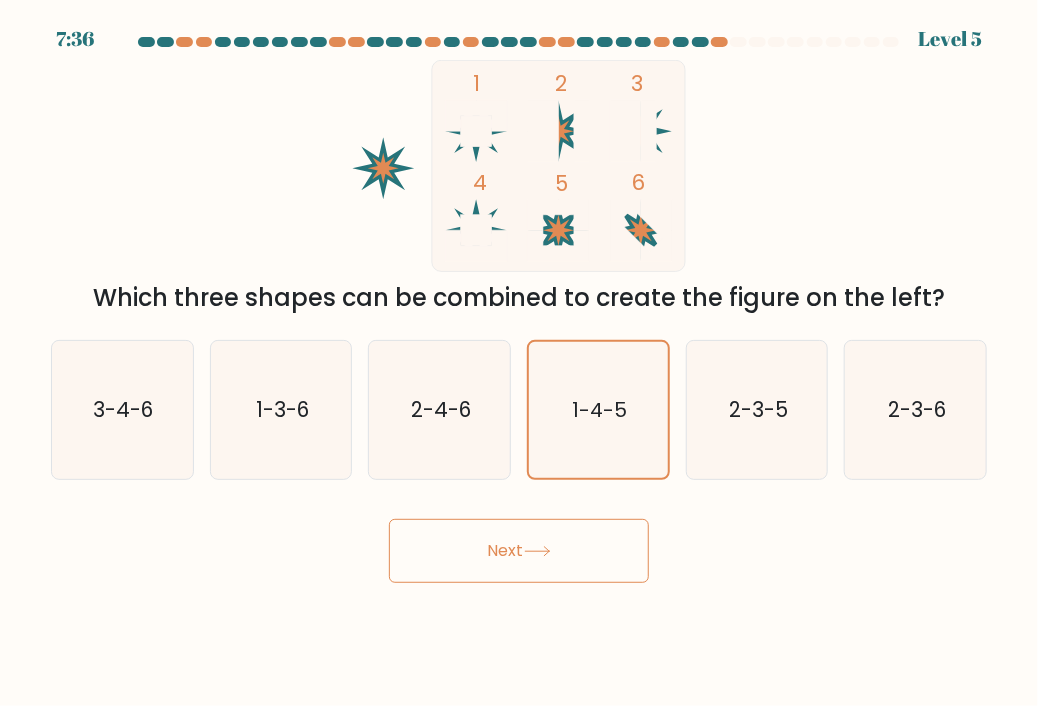 click 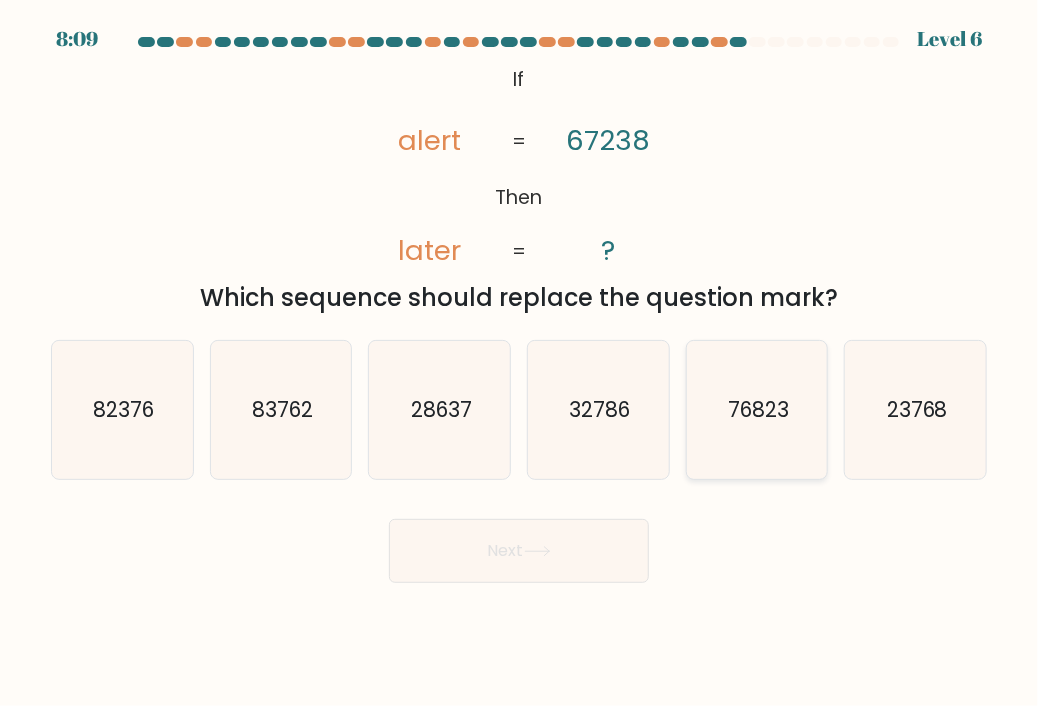 click on "76823" 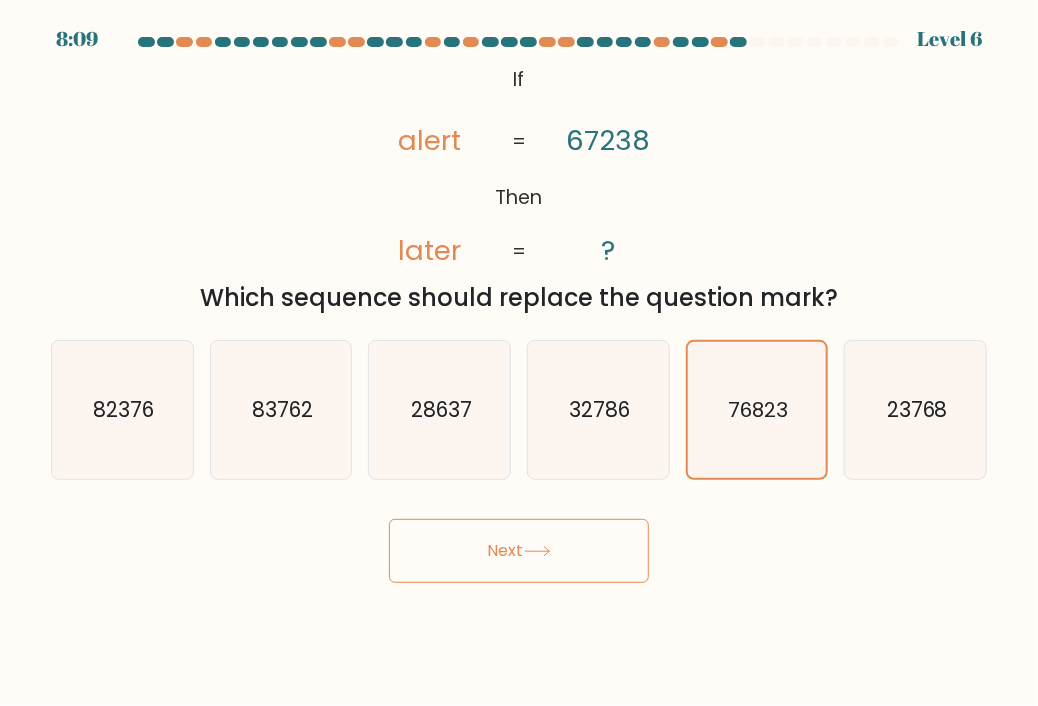 click on "Next" at bounding box center (519, 551) 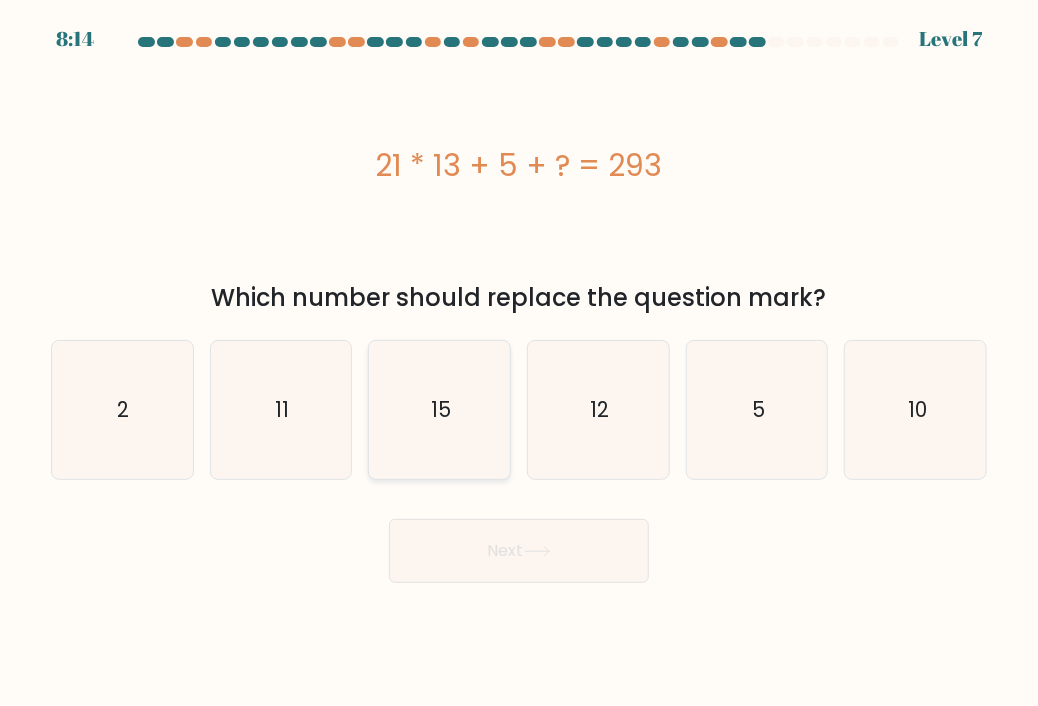 click on "15" 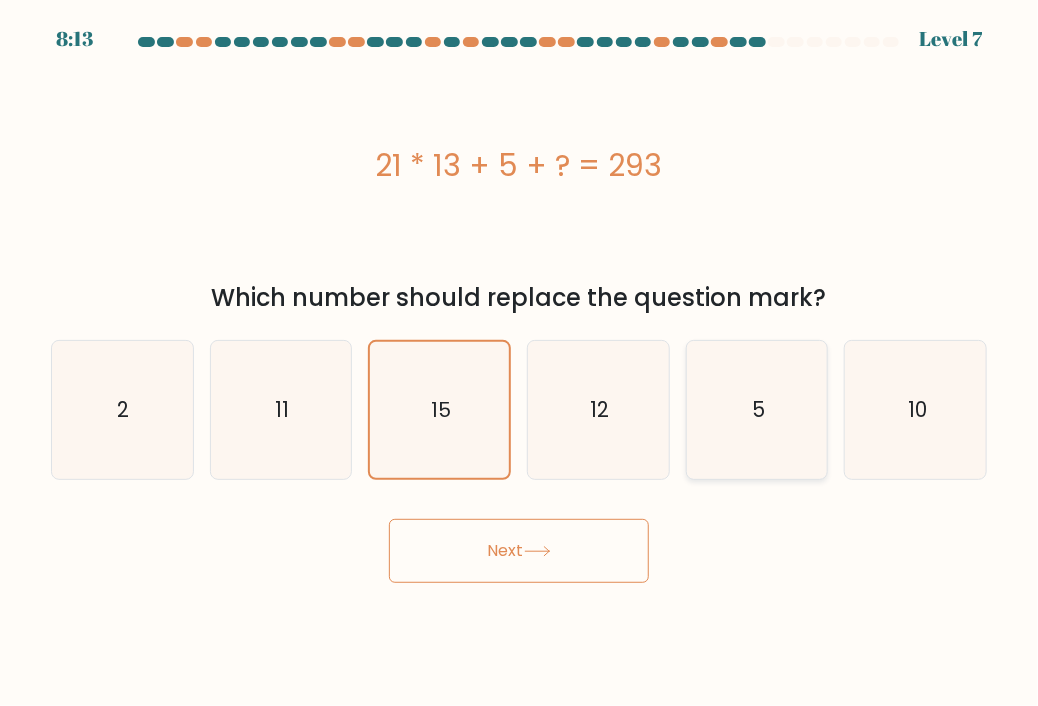 drag, startPoint x: 515, startPoint y: 532, endPoint x: 764, endPoint y: 389, distance: 287.14108 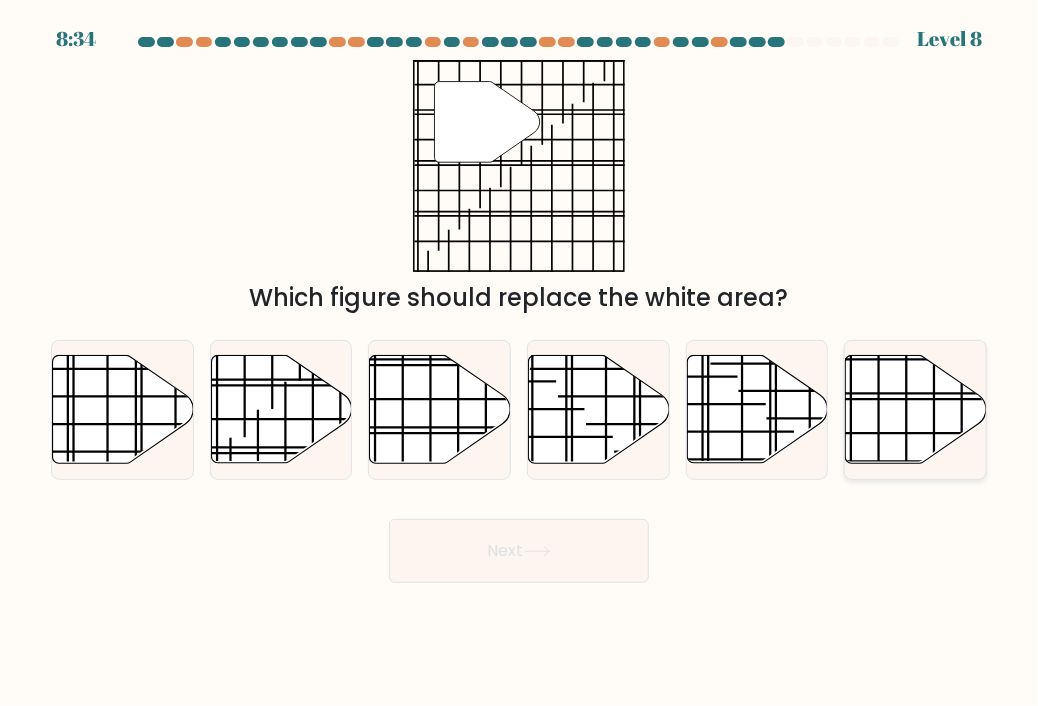 click 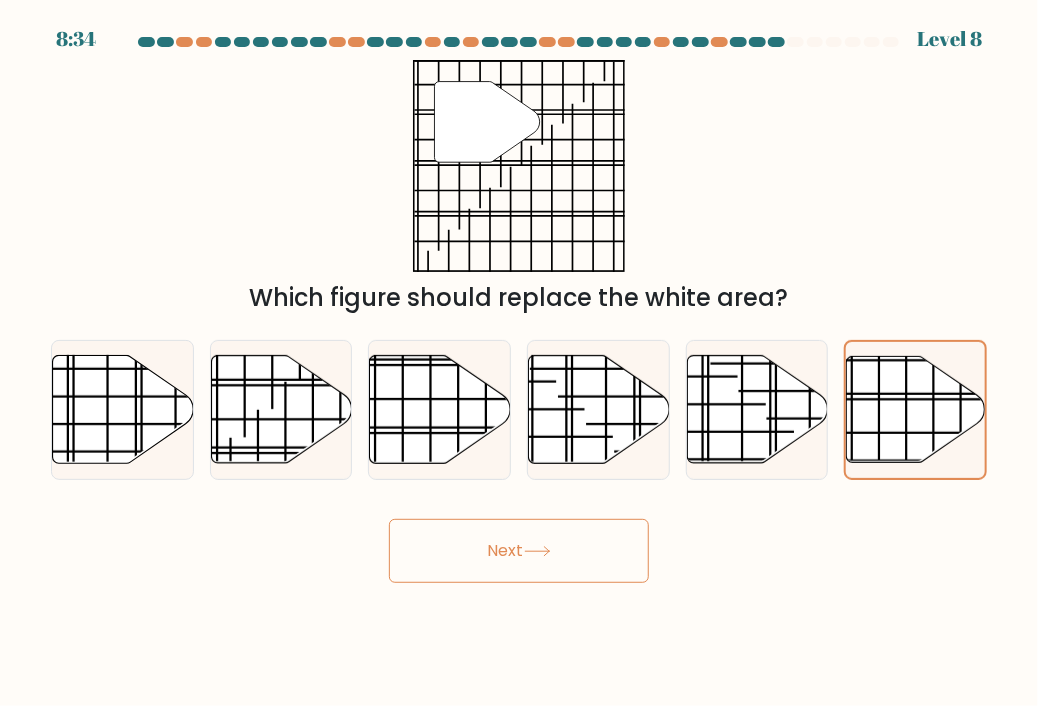 click on "Next" at bounding box center [519, 551] 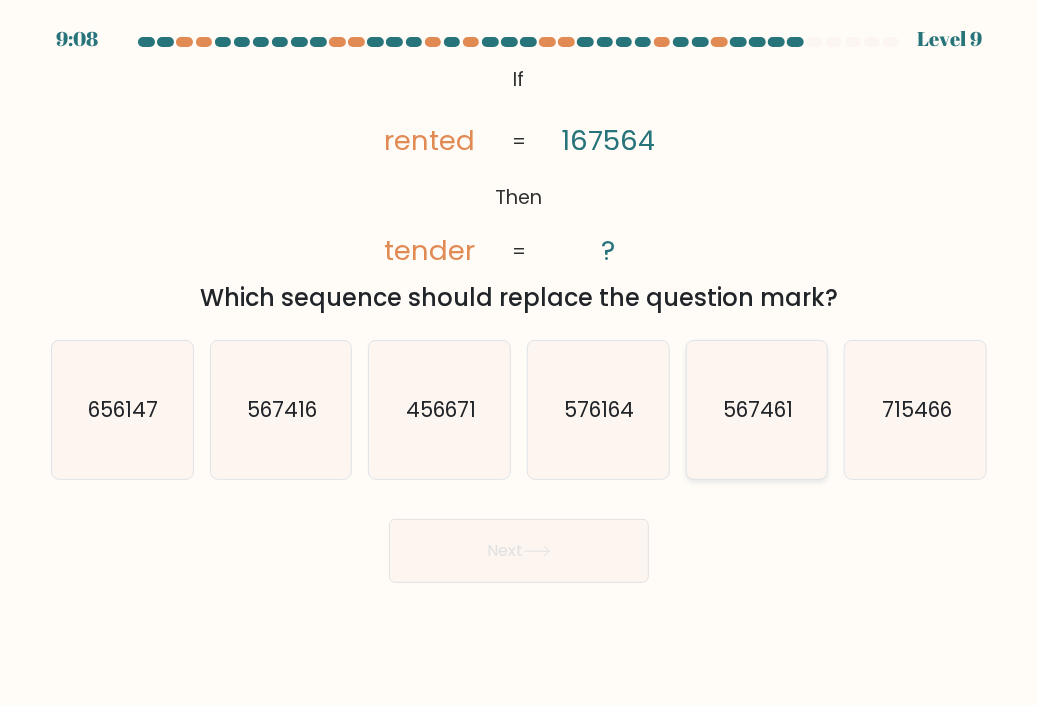click on "567461" 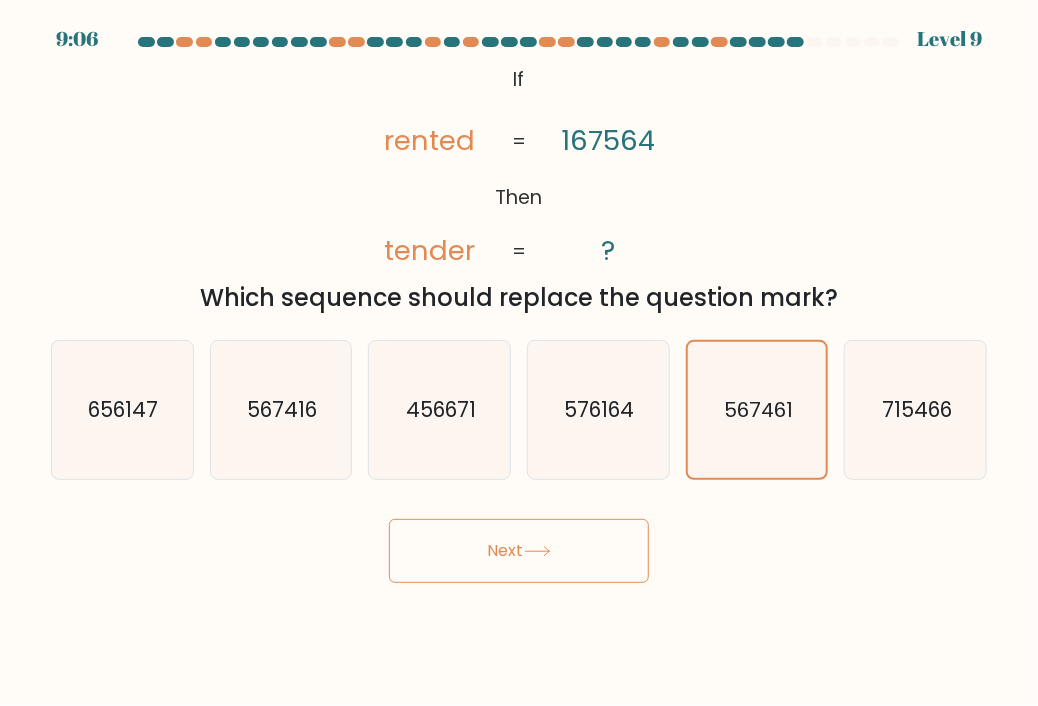 click on "Next" at bounding box center (519, 551) 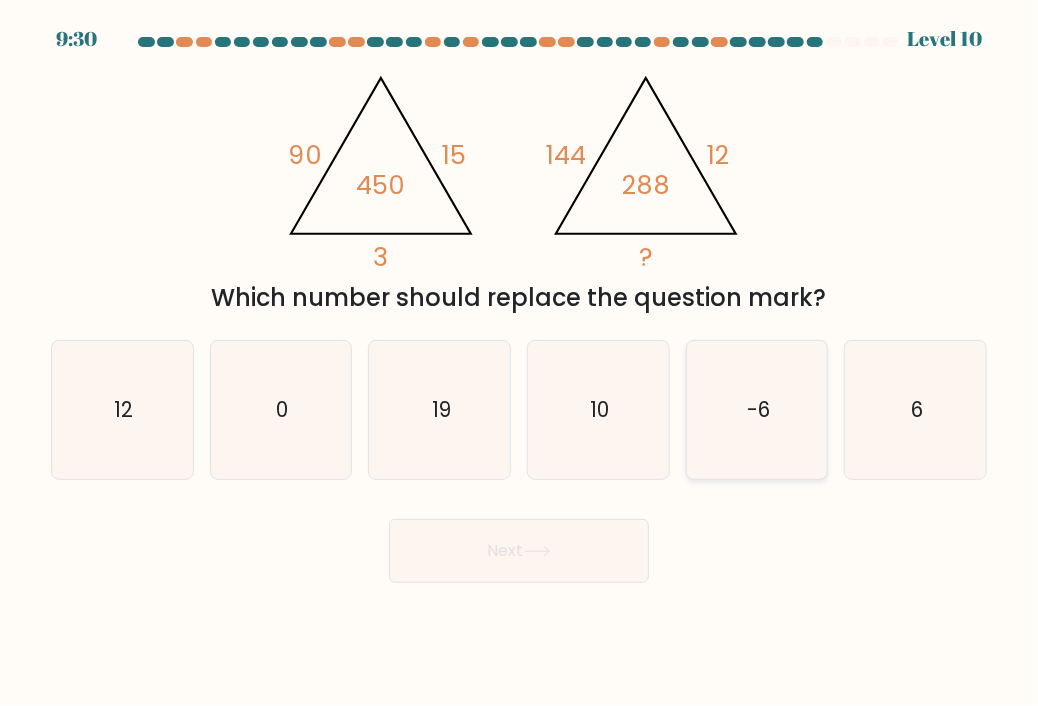 click on "-6" 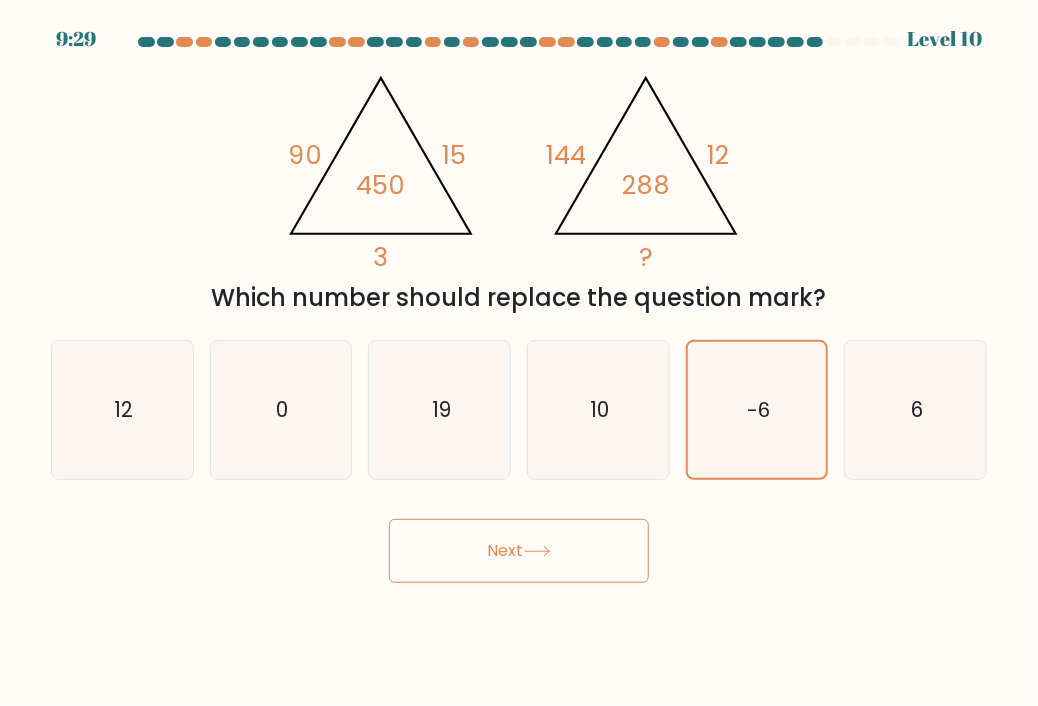 click on "Next" at bounding box center (519, 551) 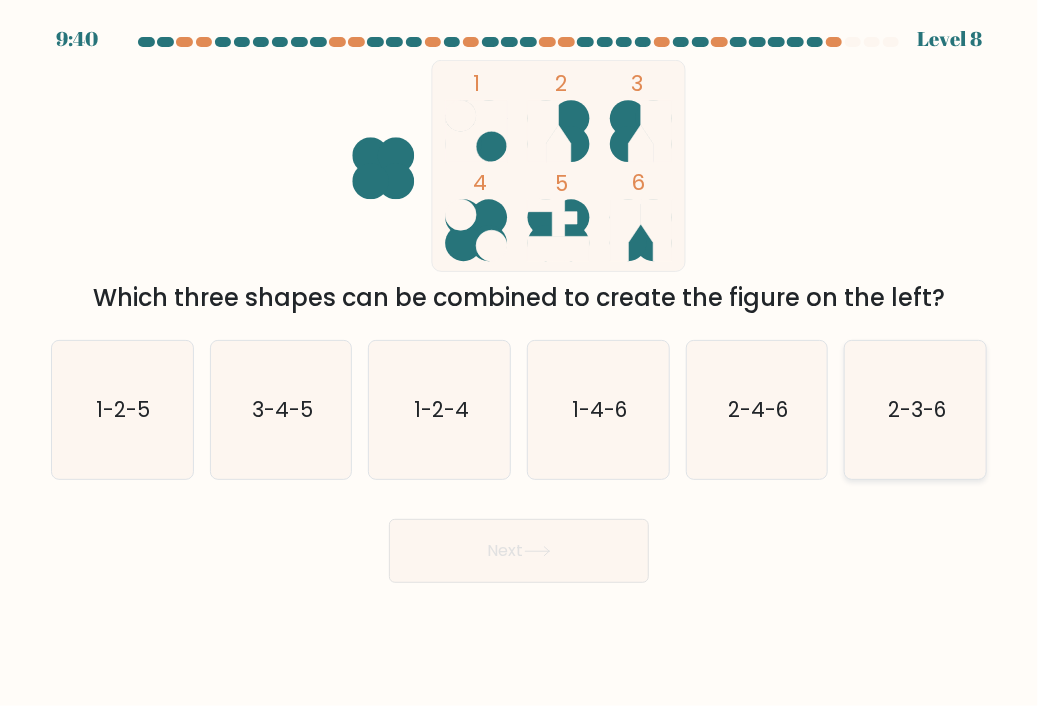 click on "2-3-6" 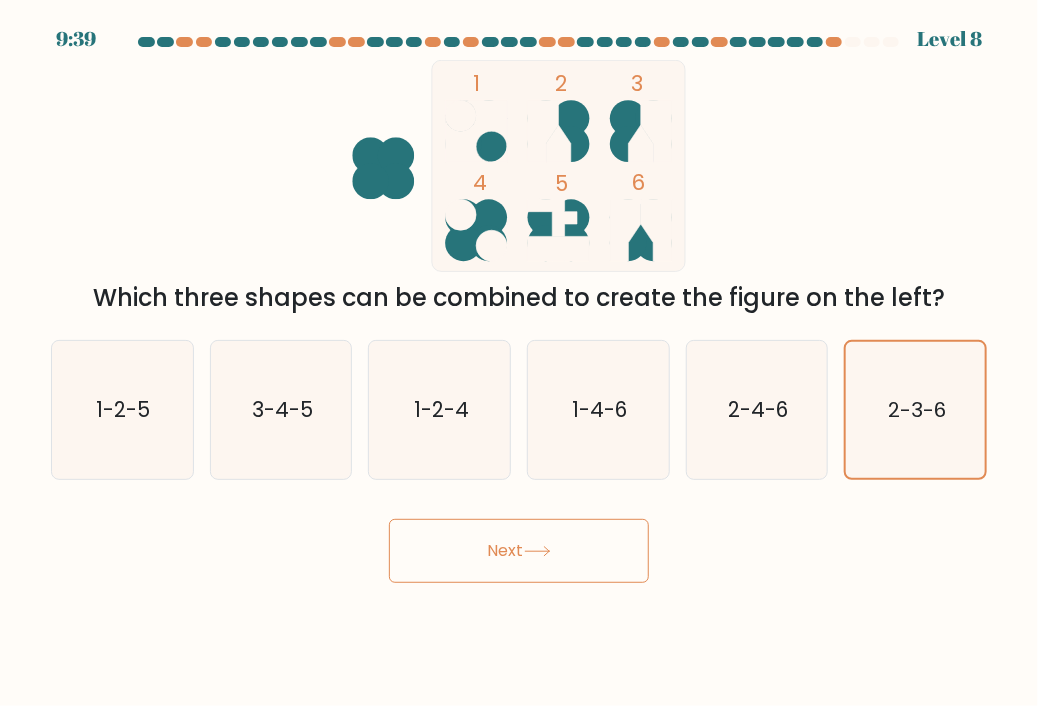 click on "Next" at bounding box center (519, 551) 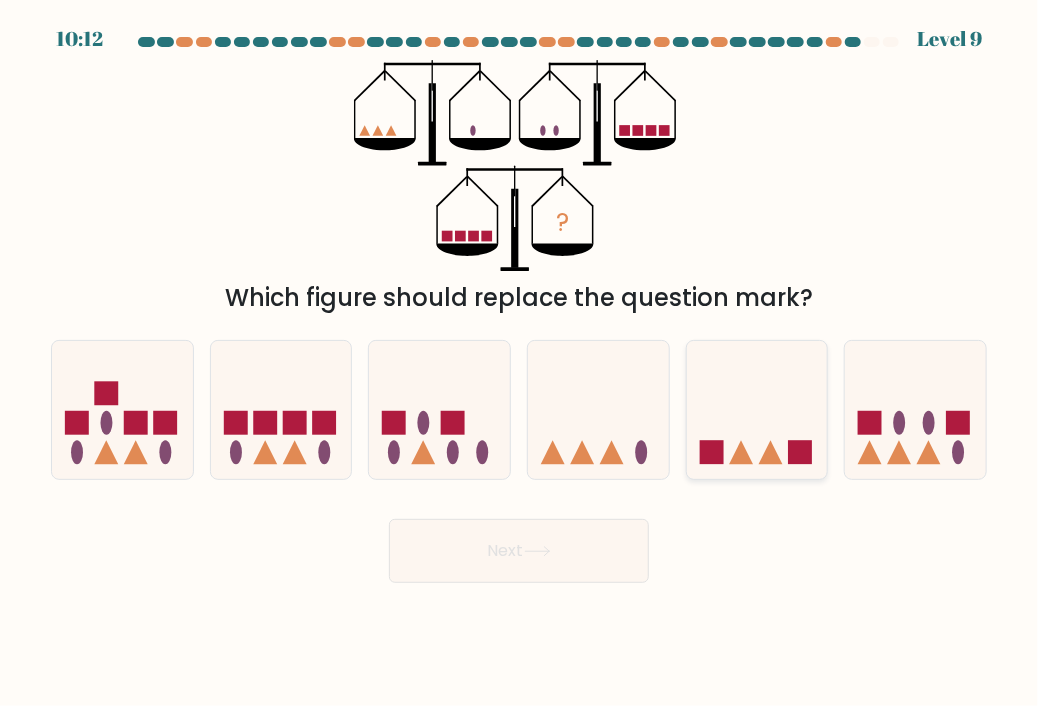 click 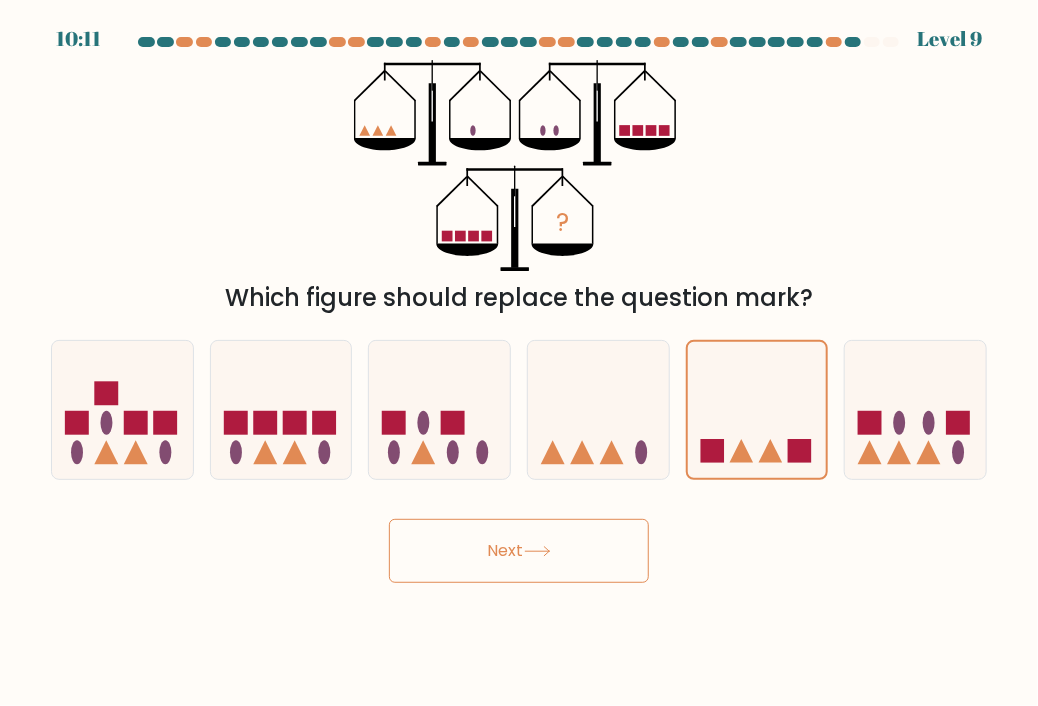 click on "Next" at bounding box center [519, 551] 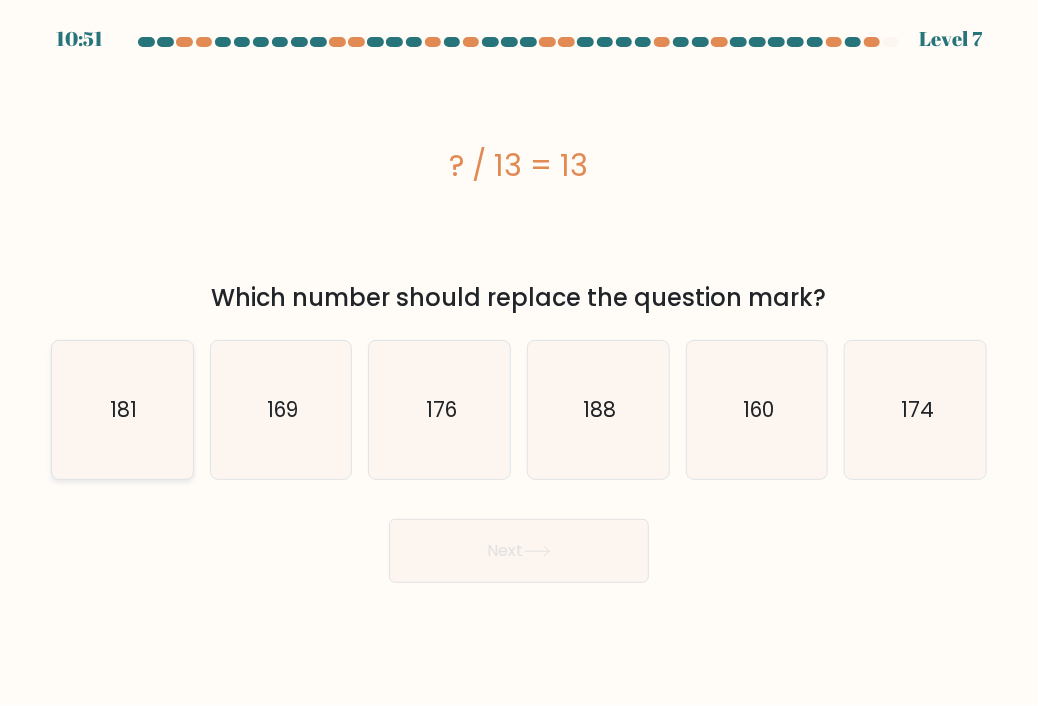 click on "181" 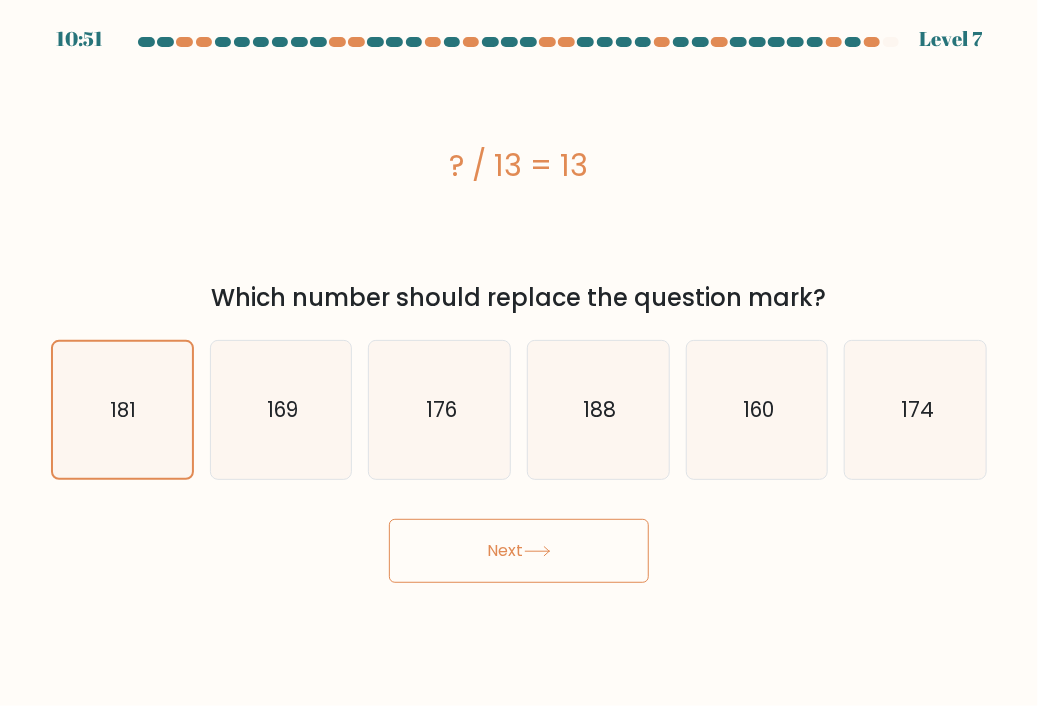 click on "Next" at bounding box center [519, 551] 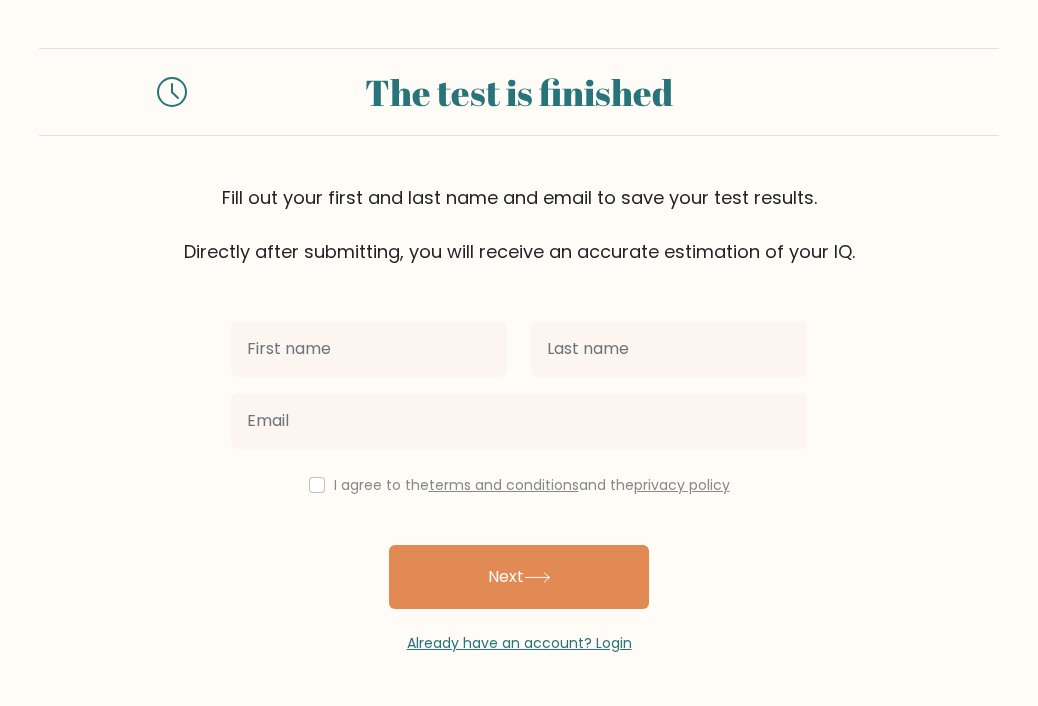 scroll, scrollTop: 0, scrollLeft: 0, axis: both 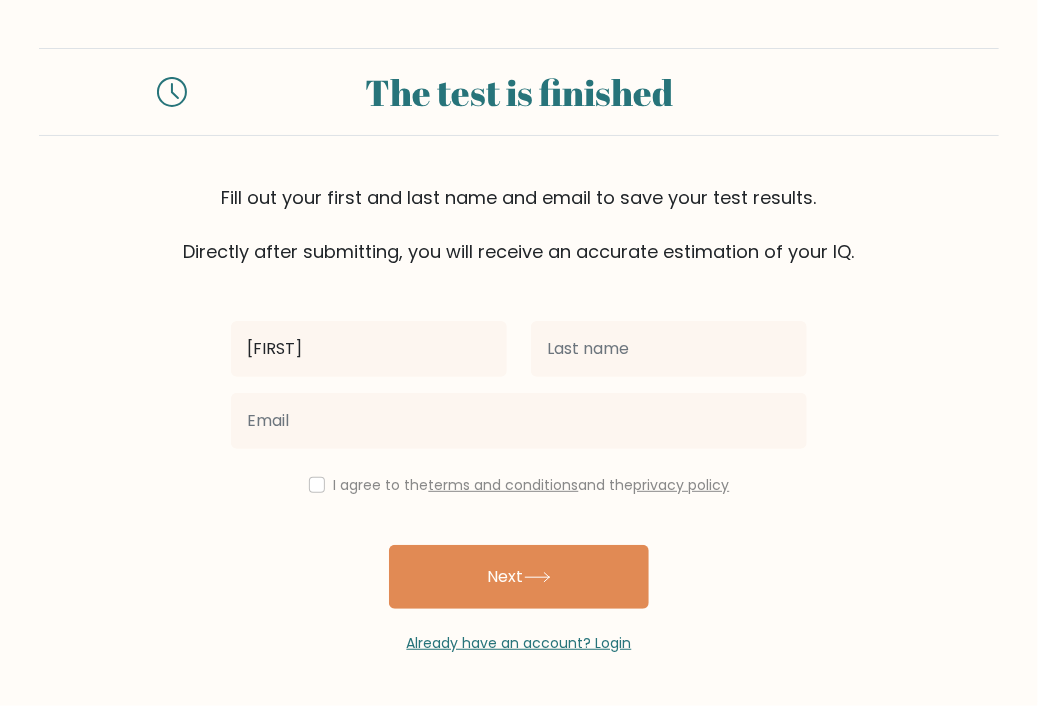 type on "Elenita" 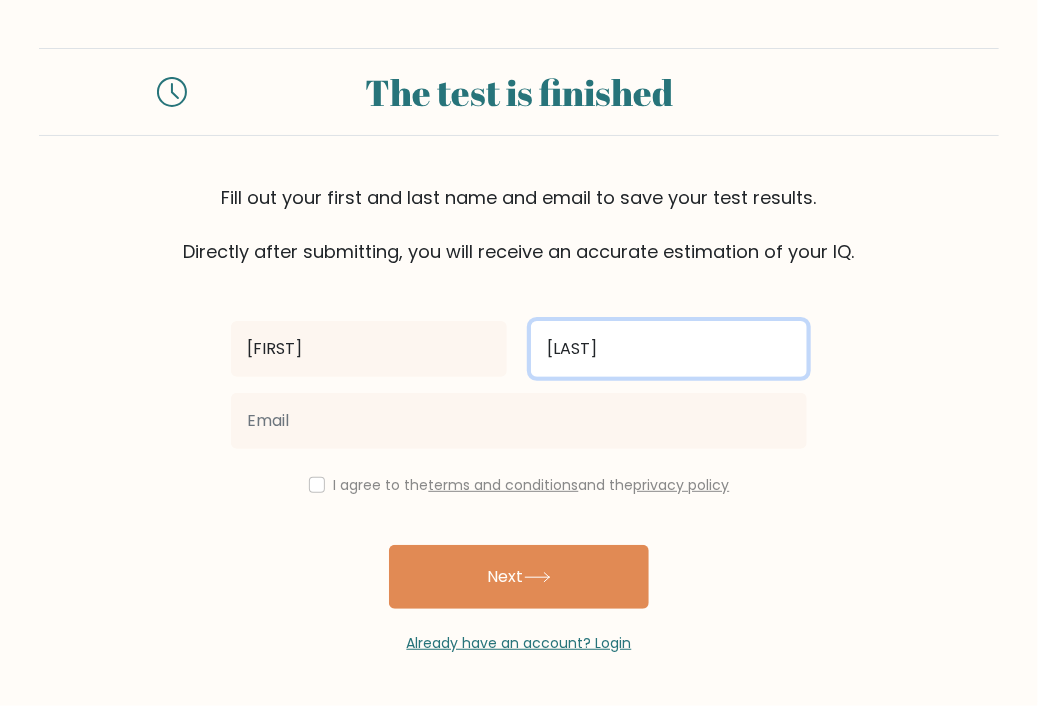 type on "Longaz" 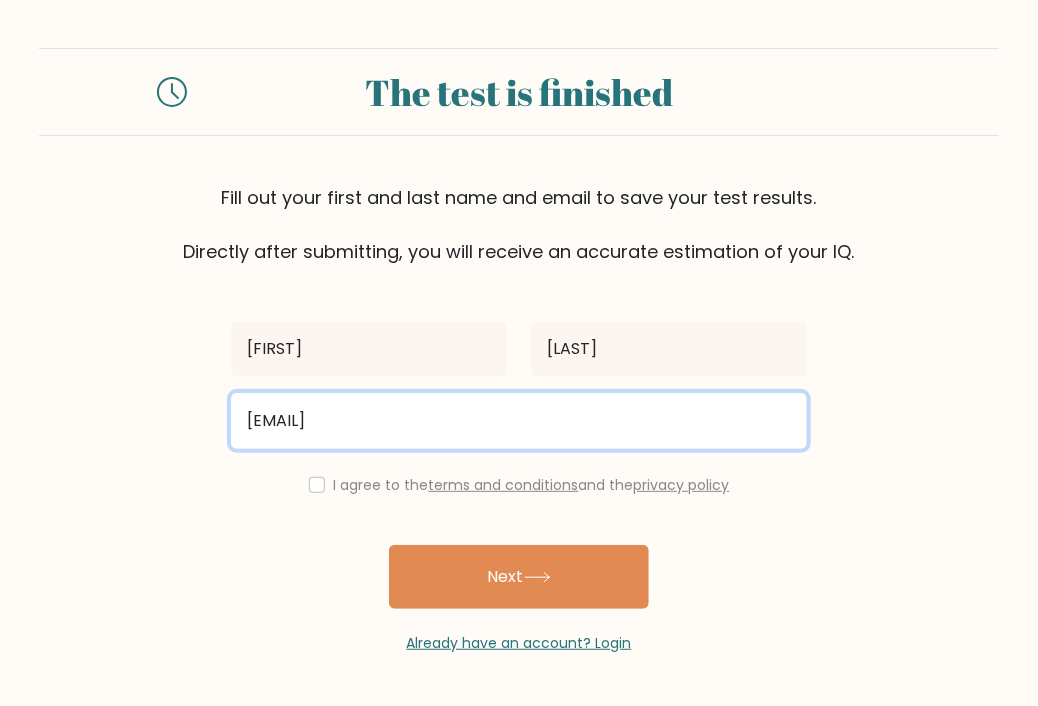 type on "foreverblue1968@gmail.com" 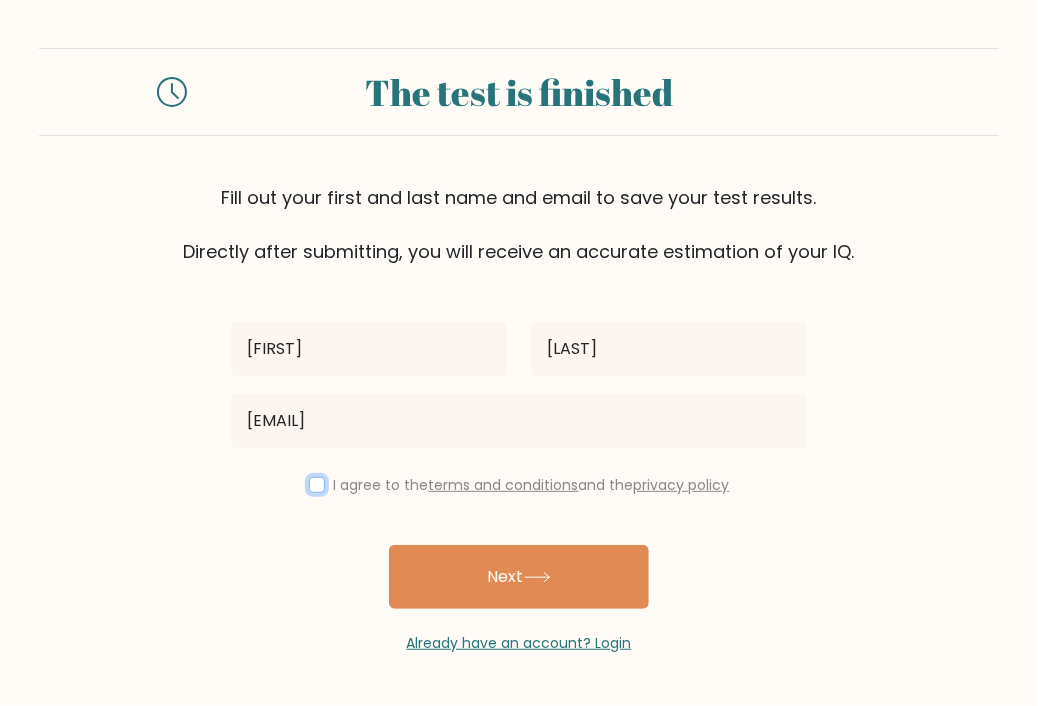 click at bounding box center (317, 485) 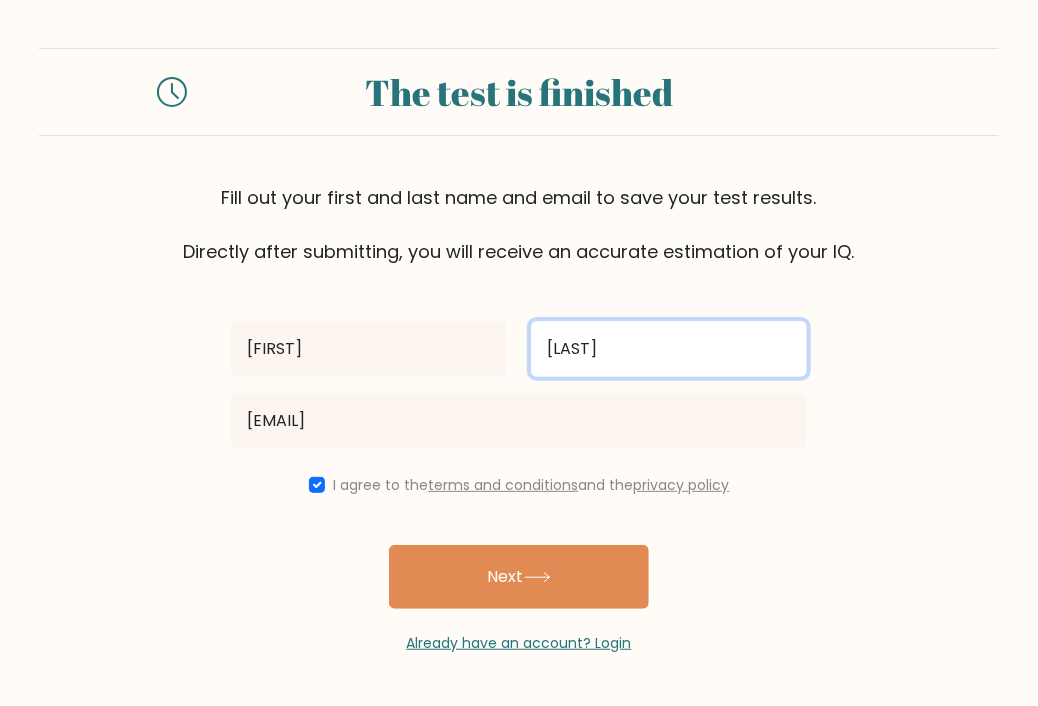 click on "Longaz" at bounding box center (669, 349) 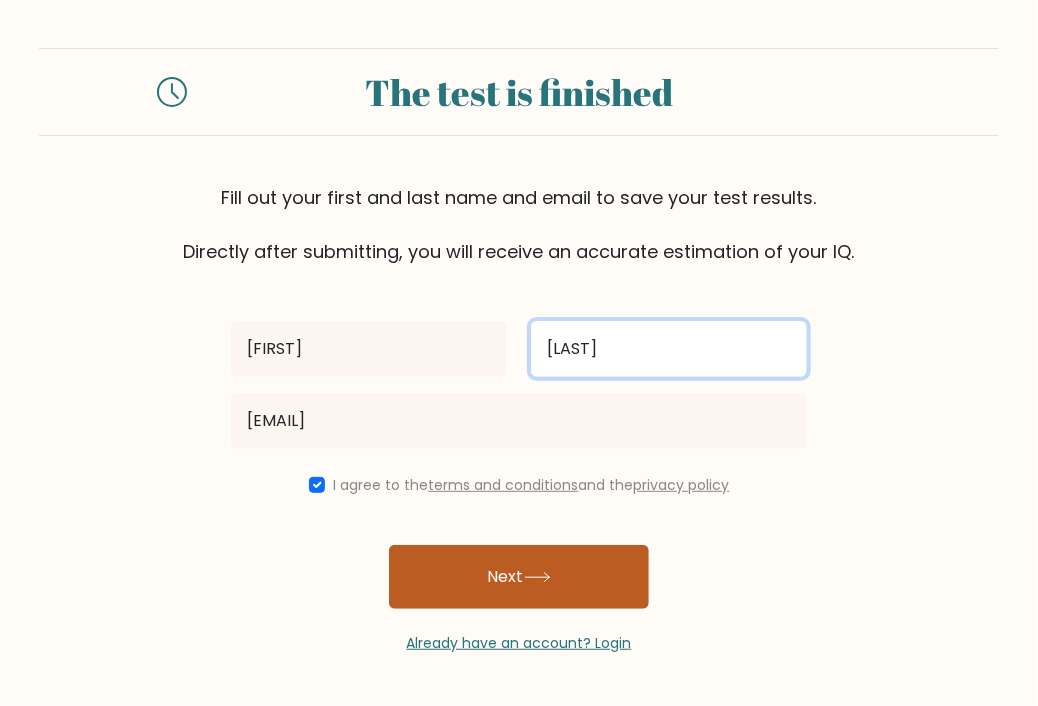 type on "Longaza" 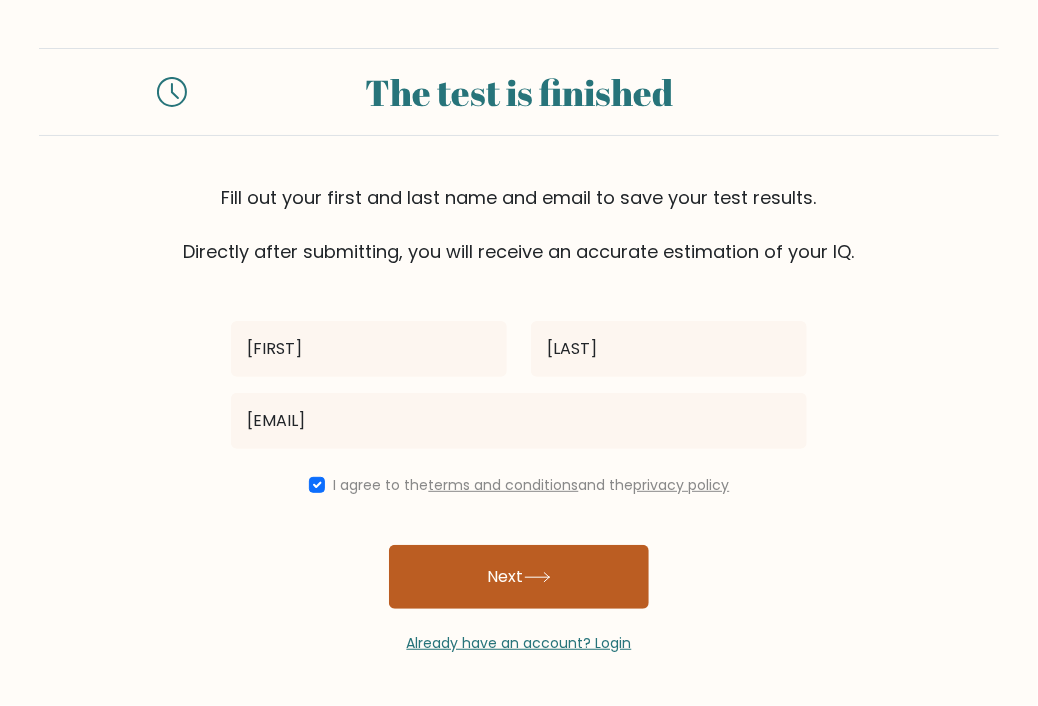 click on "Next" at bounding box center (519, 577) 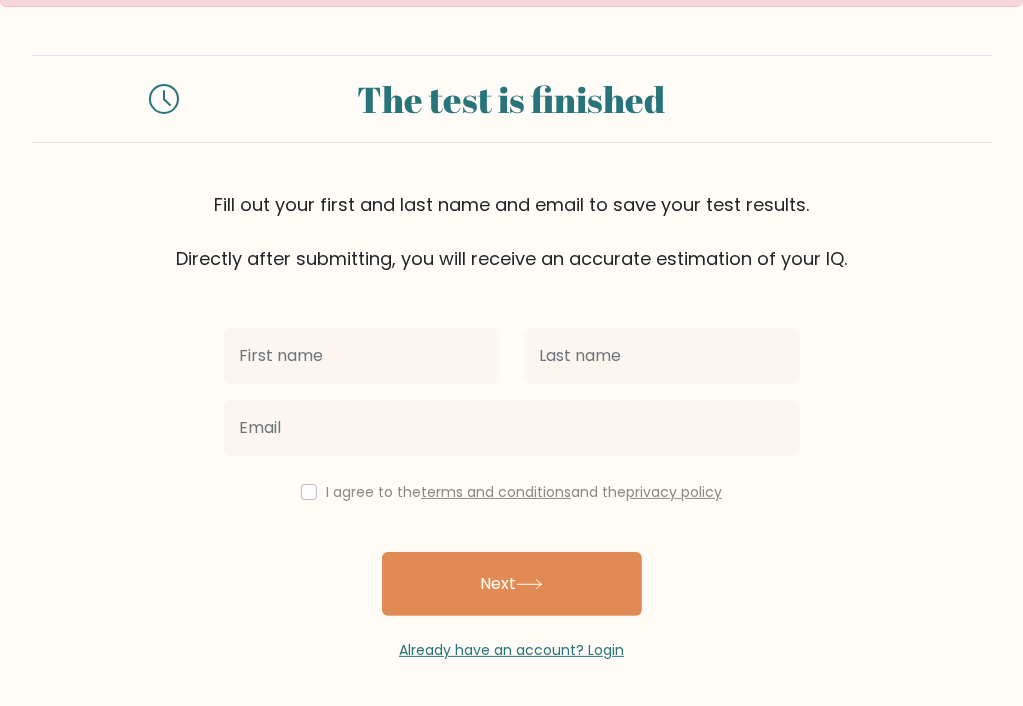 scroll, scrollTop: 52, scrollLeft: 0, axis: vertical 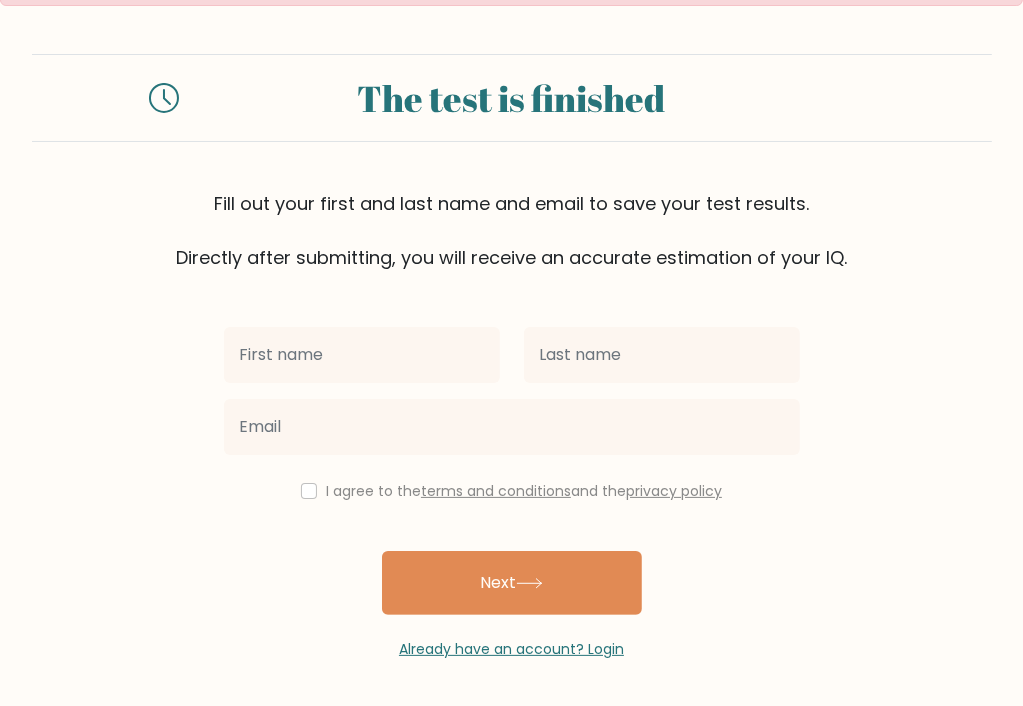 click at bounding box center [362, 355] 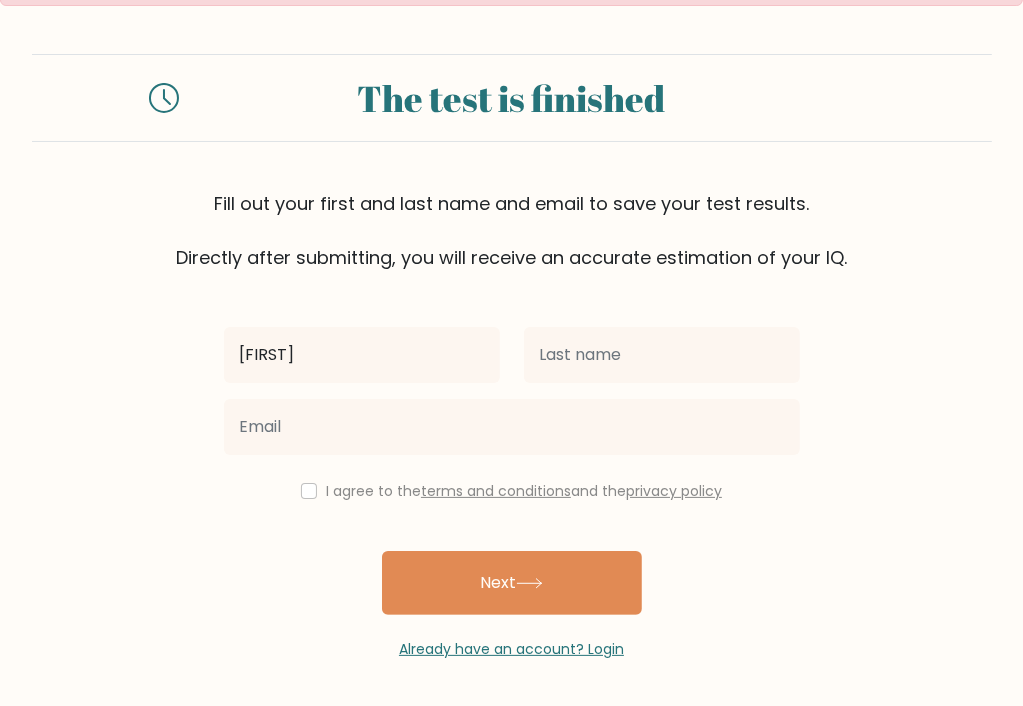 type on "[FIRST]" 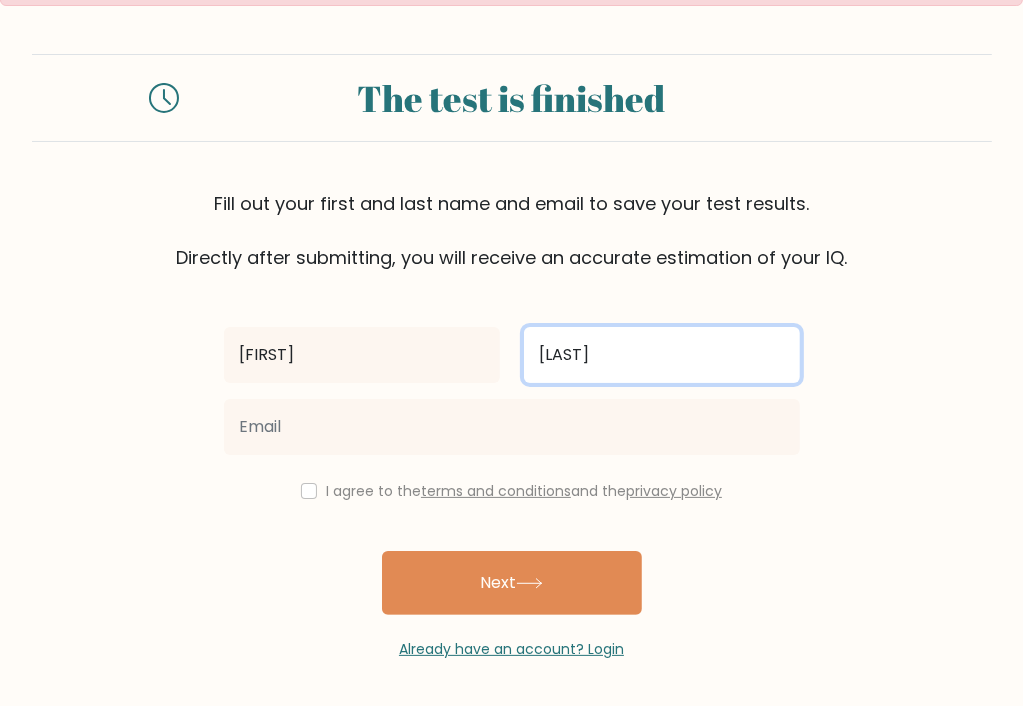 type on "[LAST]" 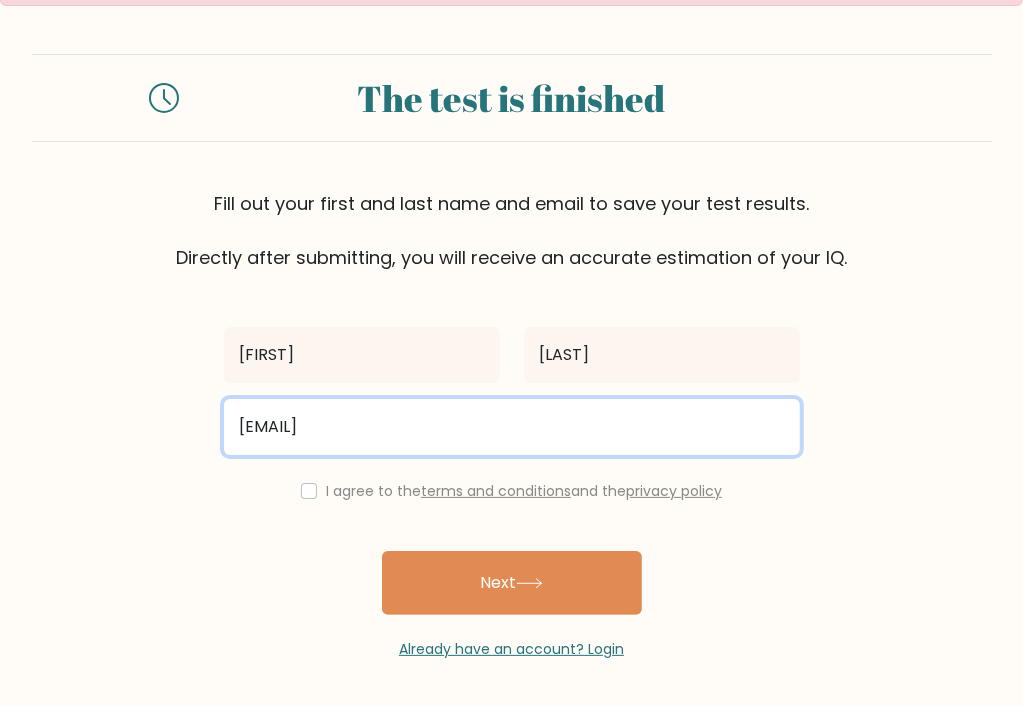 type on "[EMAIL]" 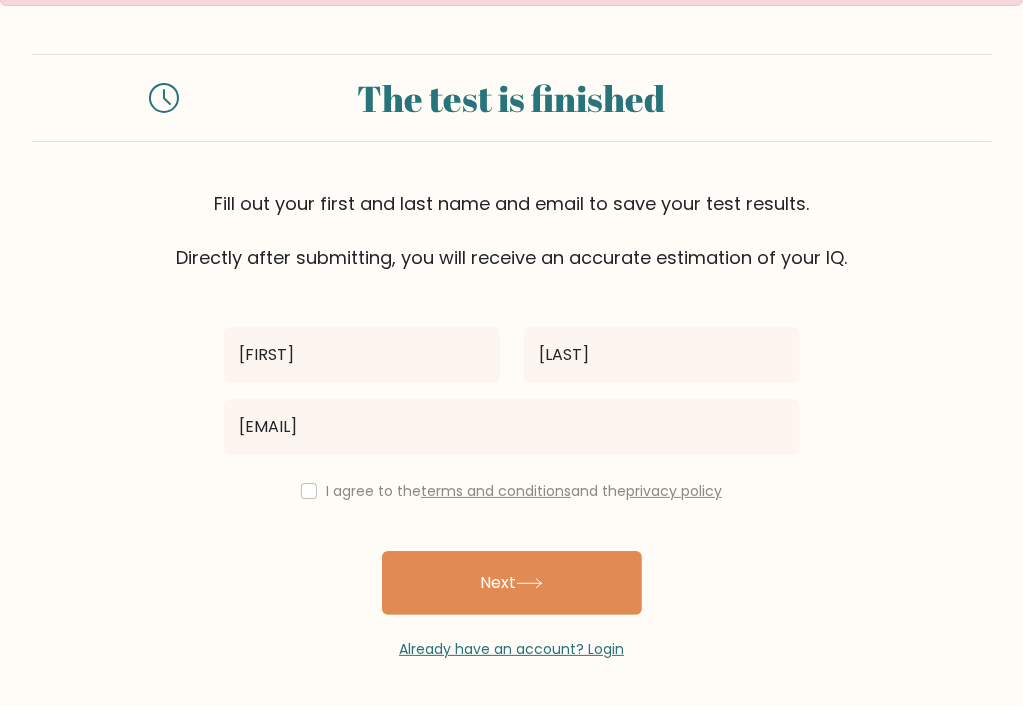 click on "I agree to the  terms and conditions  and the  privacy policy" at bounding box center [512, 491] 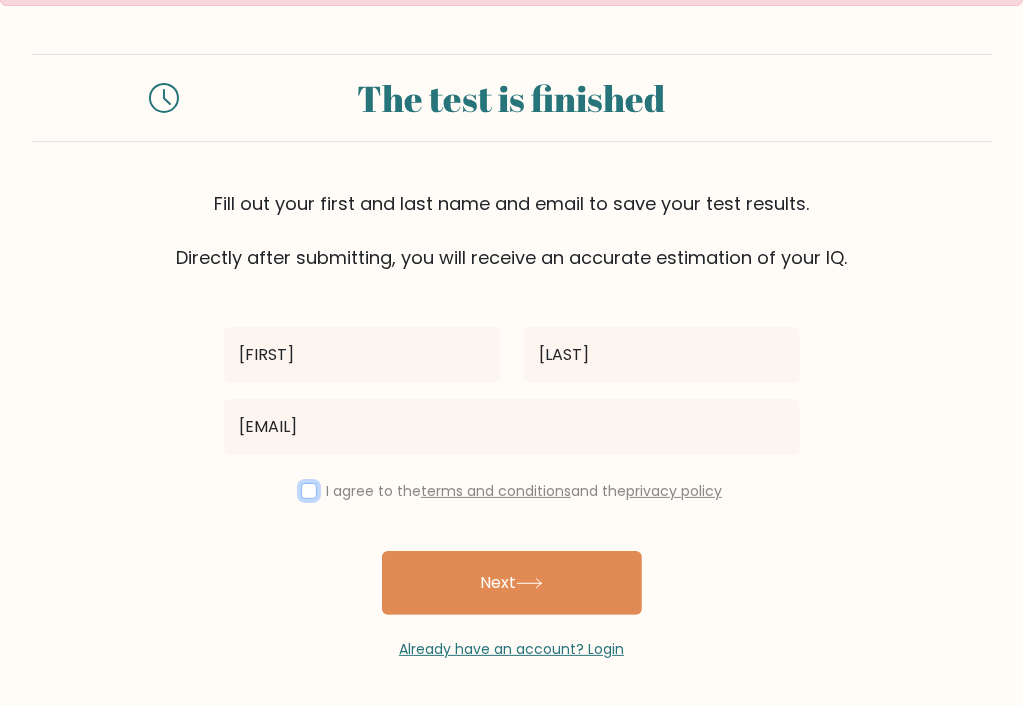 click at bounding box center [309, 491] 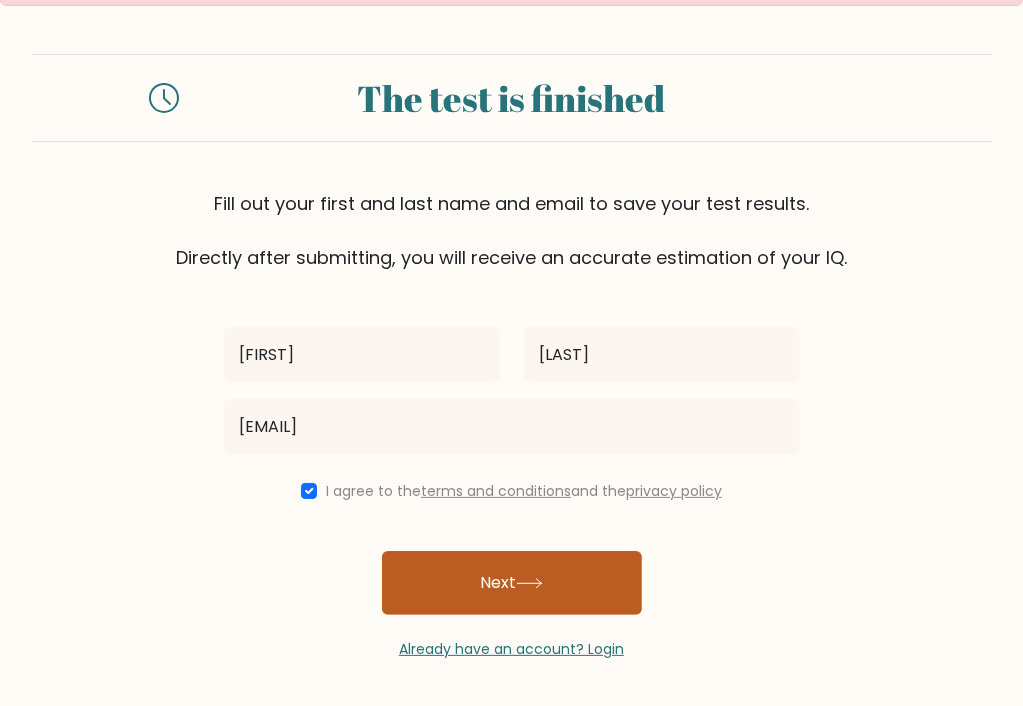 click on "Next" at bounding box center (512, 583) 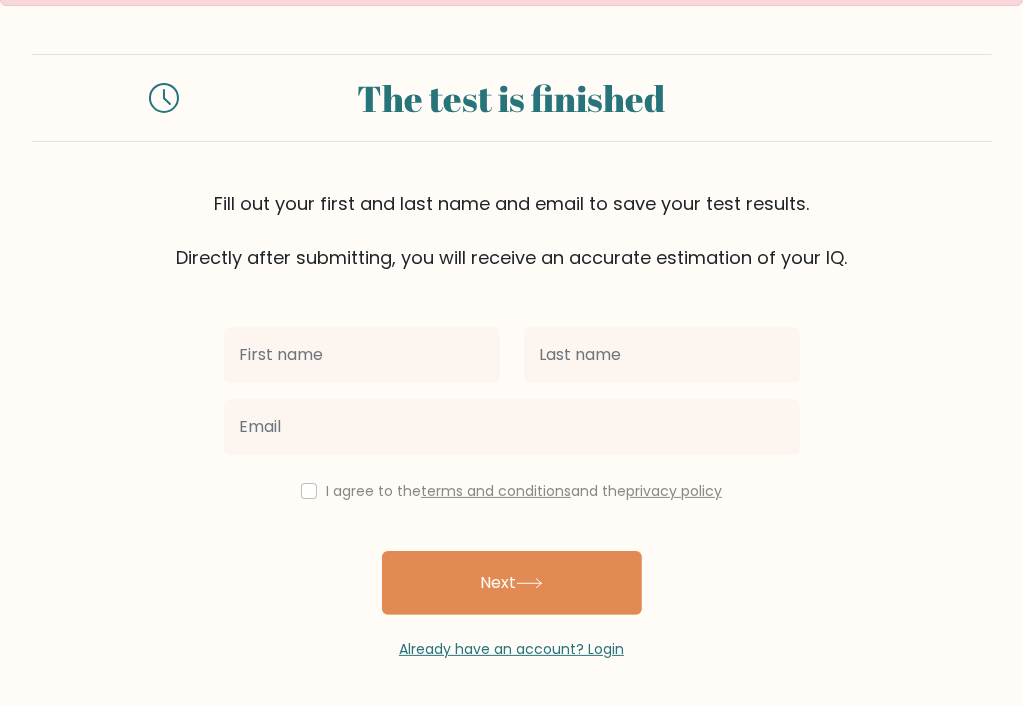 scroll, scrollTop: 52, scrollLeft: 0, axis: vertical 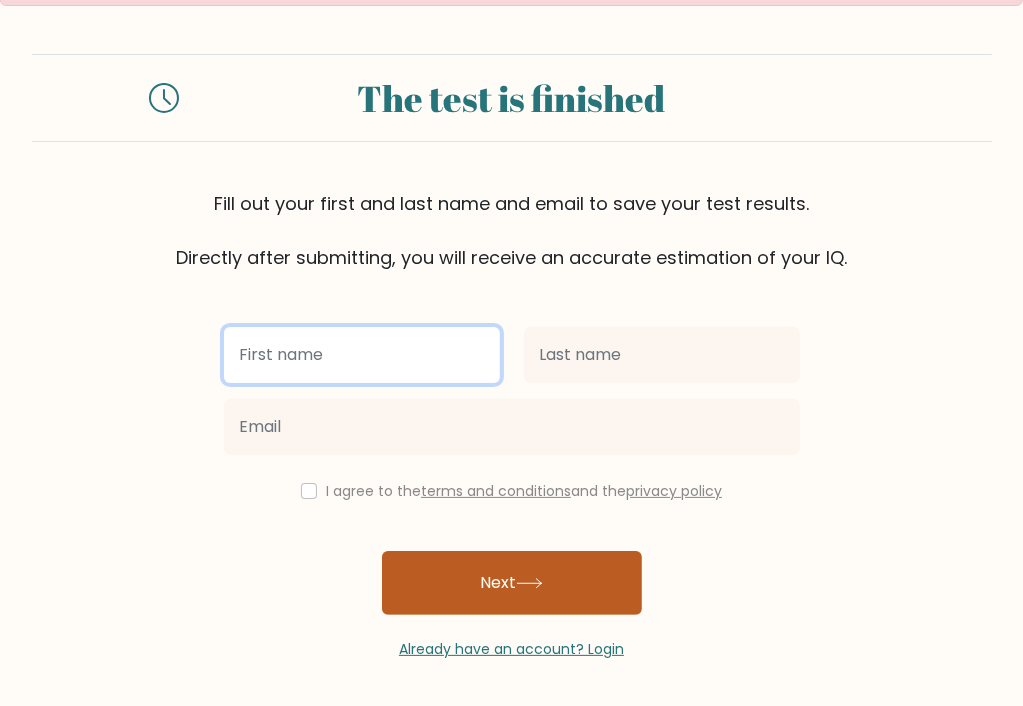 type on "e" 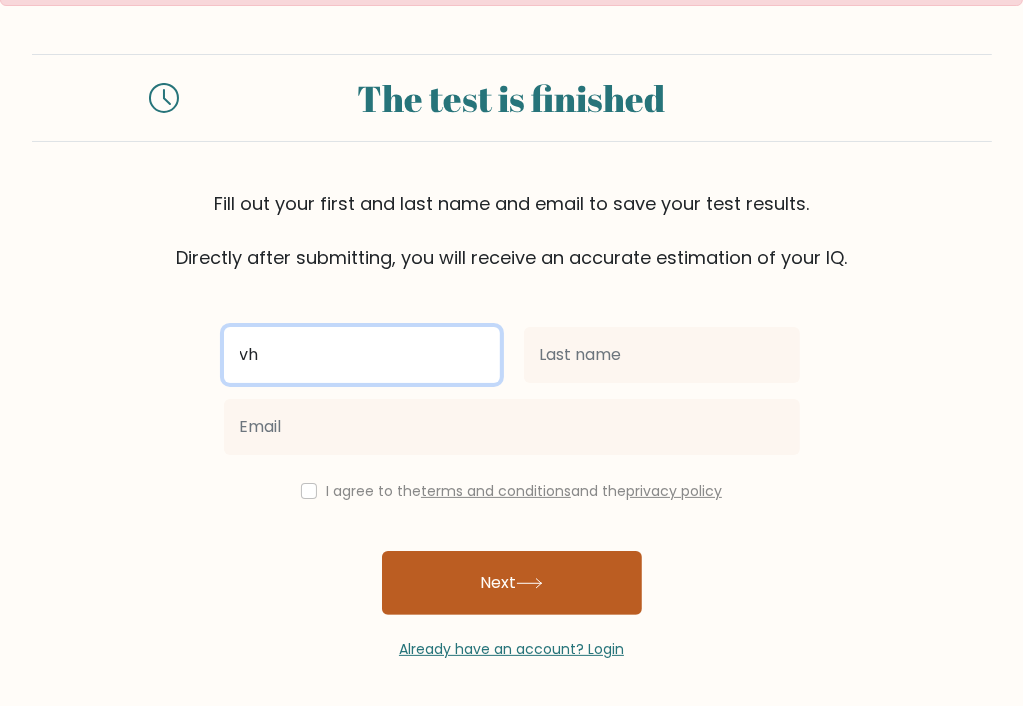 type on "v" 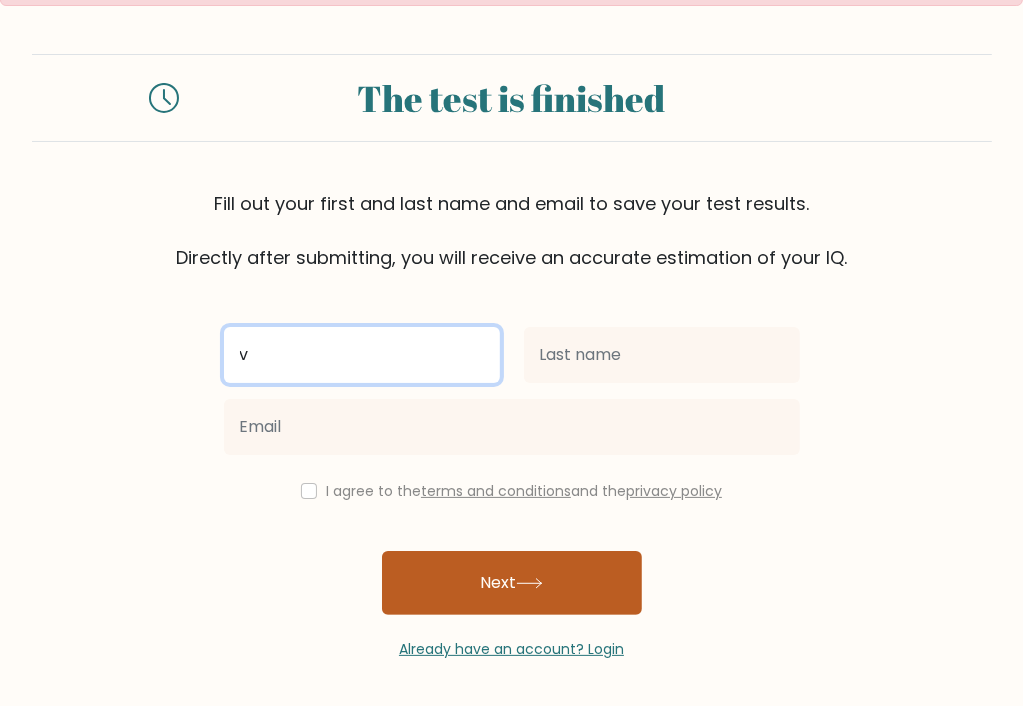 type 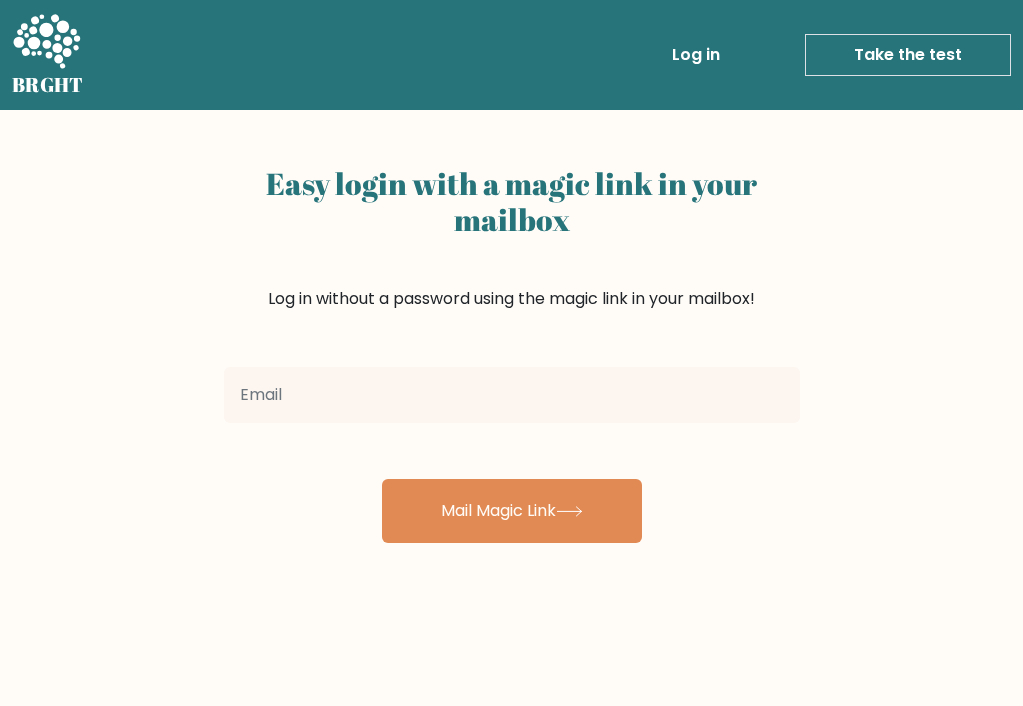 scroll, scrollTop: 0, scrollLeft: 0, axis: both 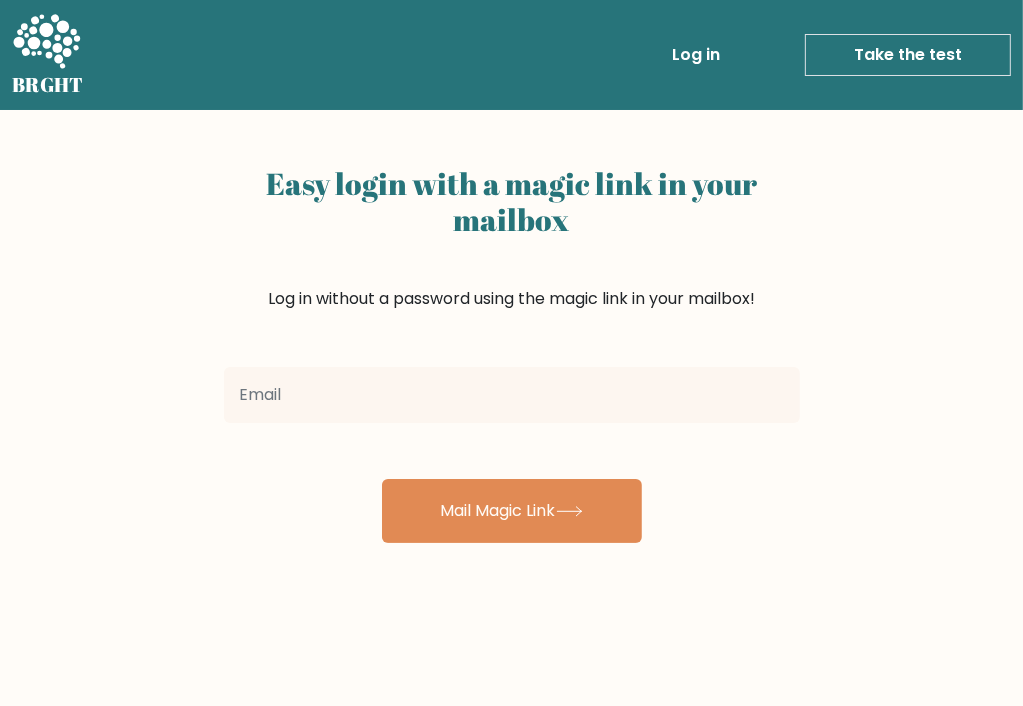 click at bounding box center (512, 395) 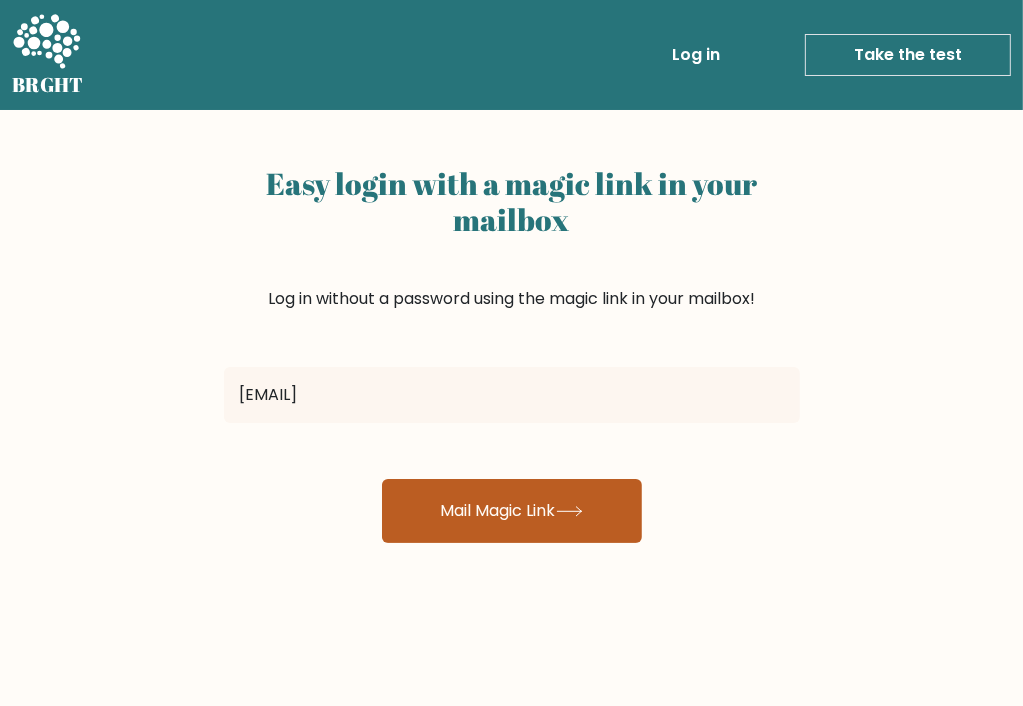type on "[EMAIL]" 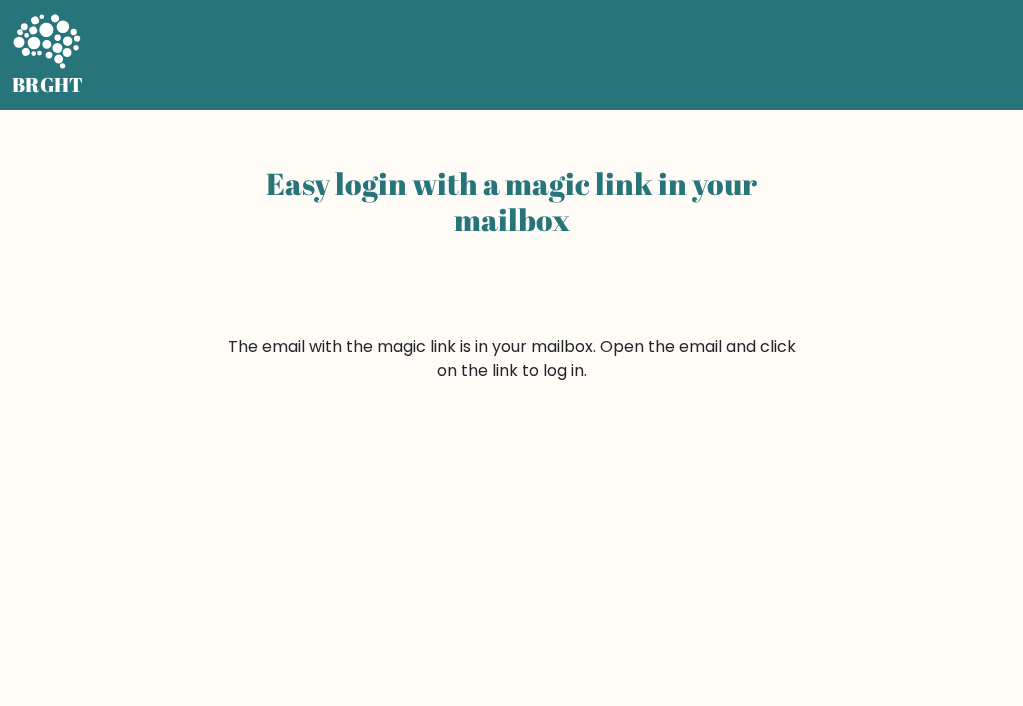 scroll, scrollTop: 0, scrollLeft: 0, axis: both 